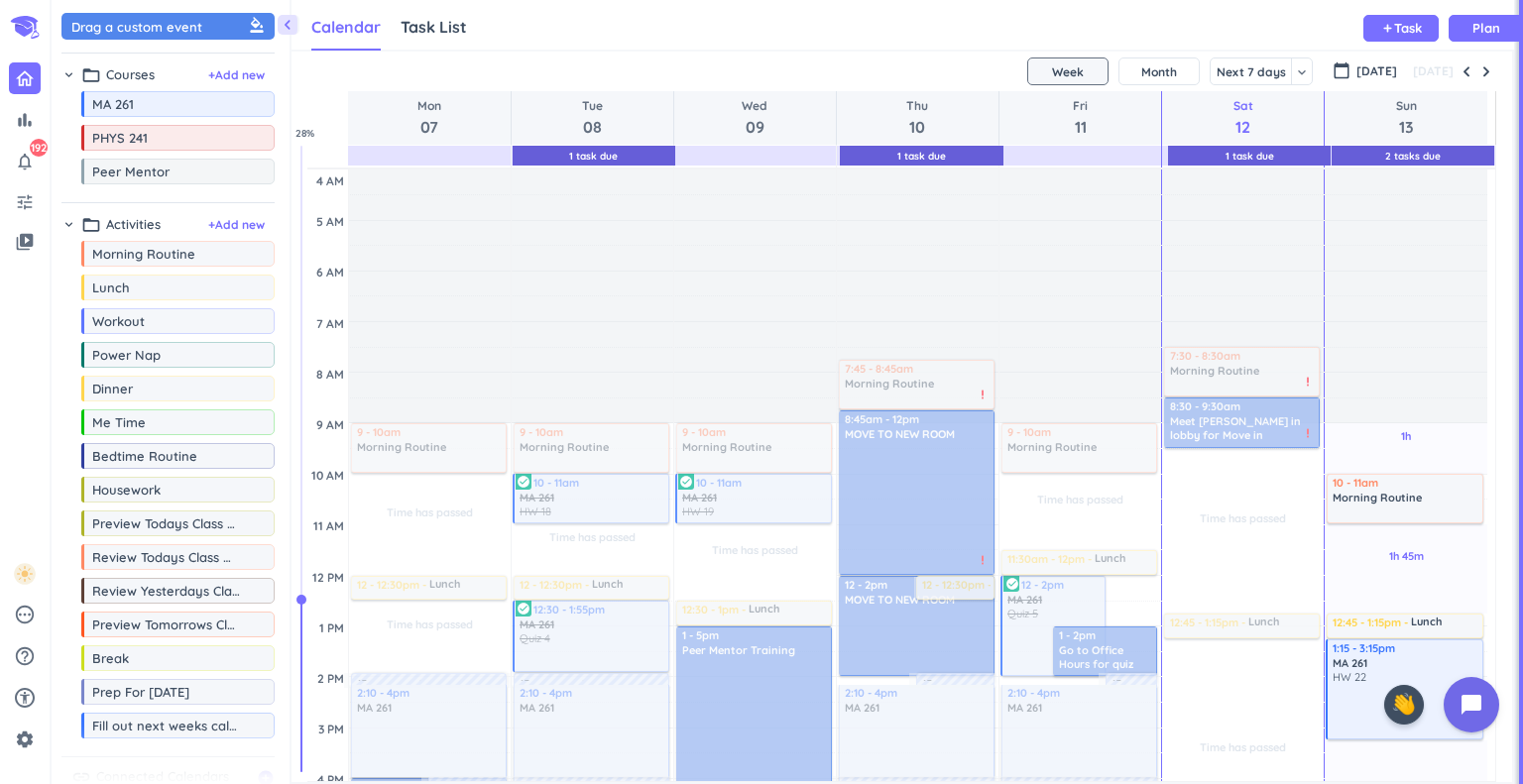 scroll, scrollTop: 0, scrollLeft: 0, axis: both 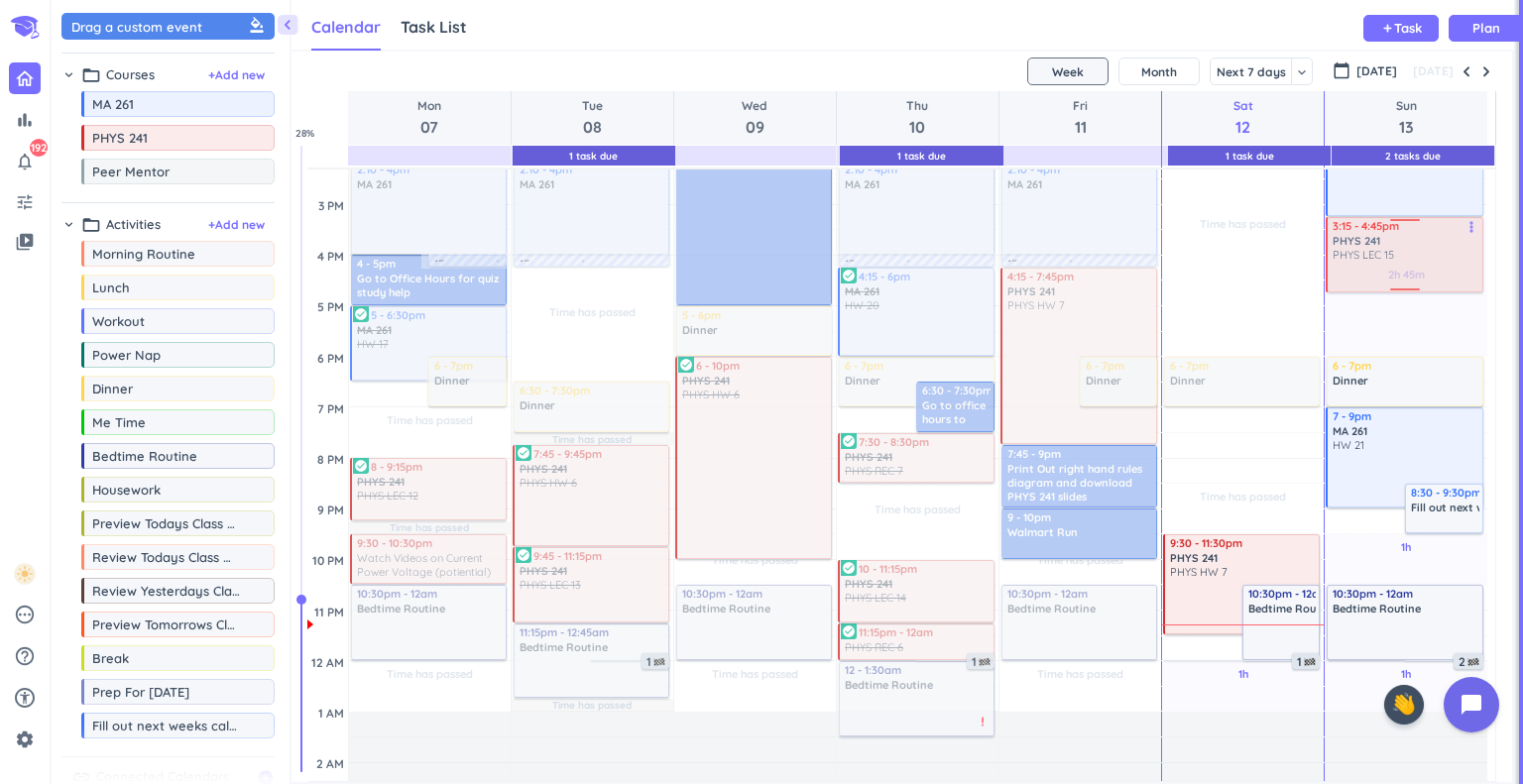 drag, startPoint x: 1194, startPoint y: 439, endPoint x: 1377, endPoint y: 249, distance: 263.7973 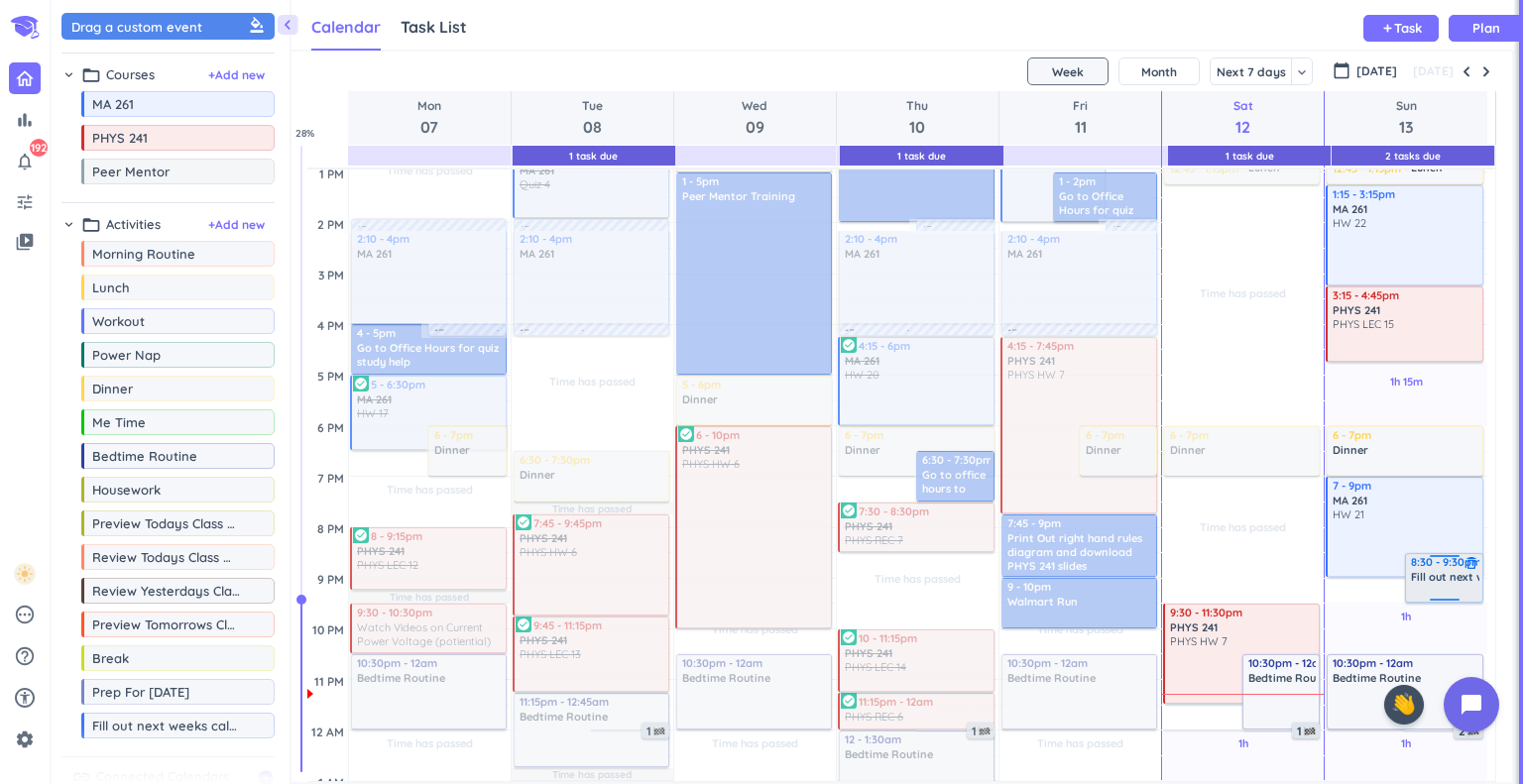scroll, scrollTop: 606, scrollLeft: 0, axis: vertical 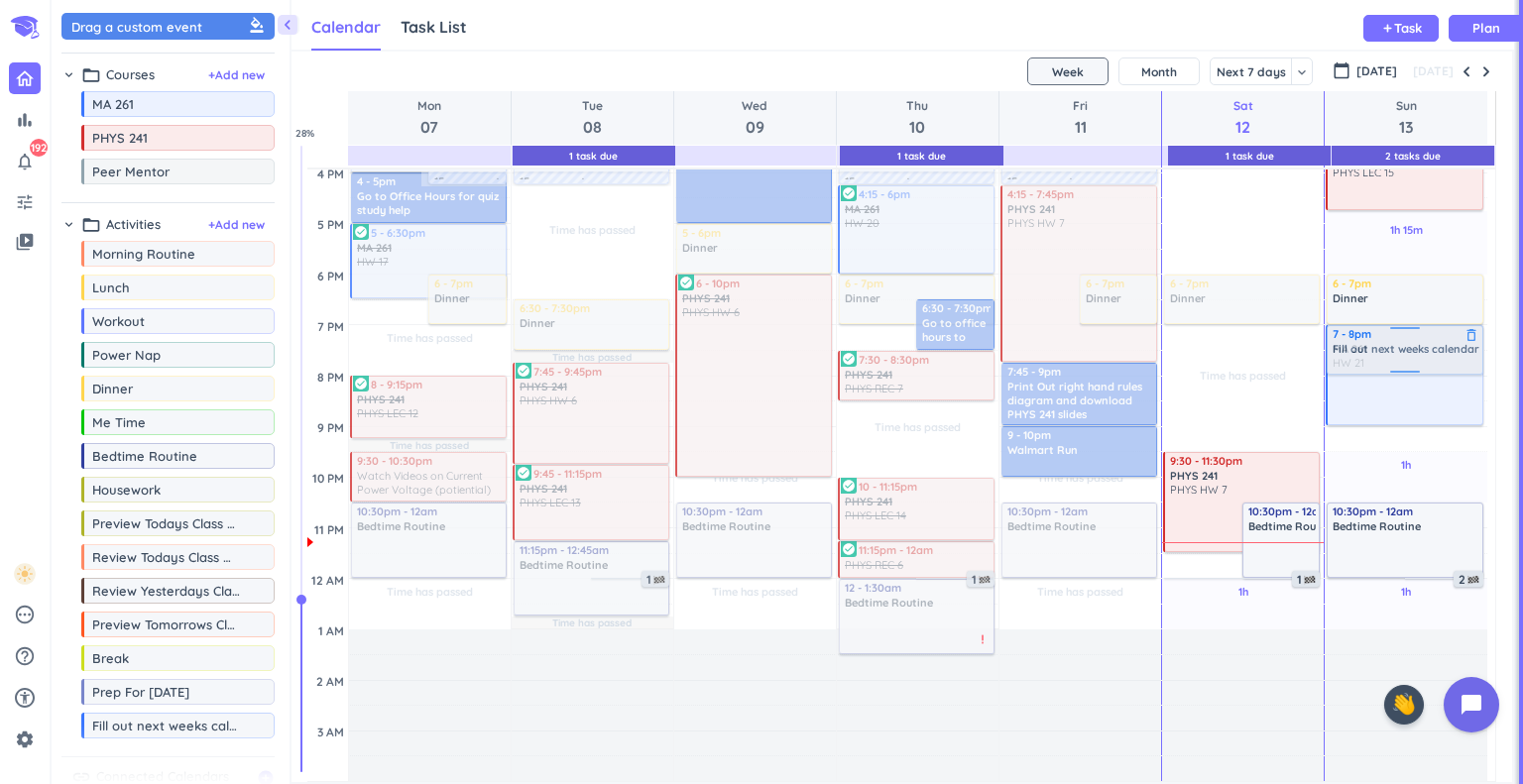 drag, startPoint x: 1450, startPoint y: 417, endPoint x: 1381, endPoint y: 343, distance: 101.17806 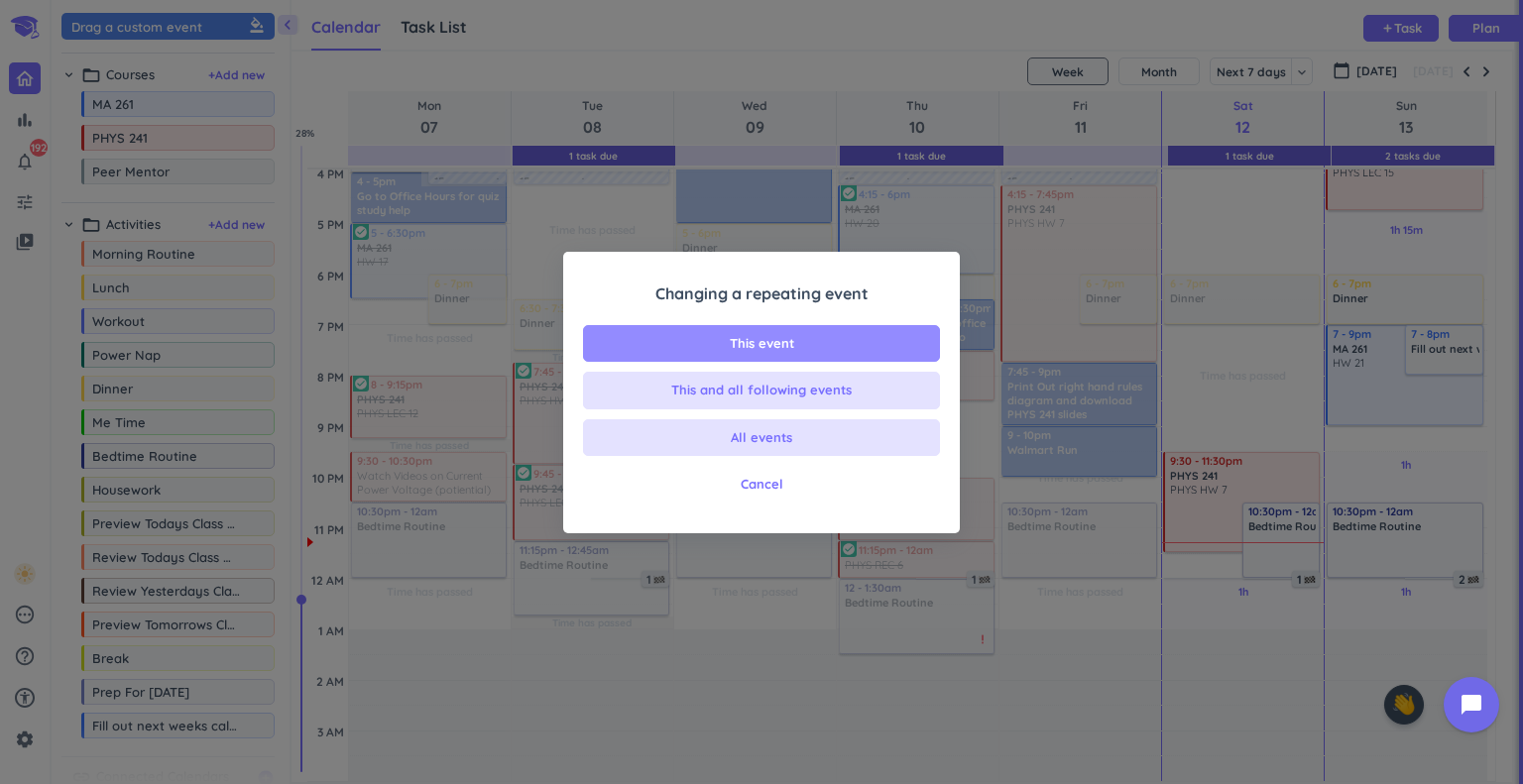 click on "This event" at bounding box center [762, 344] 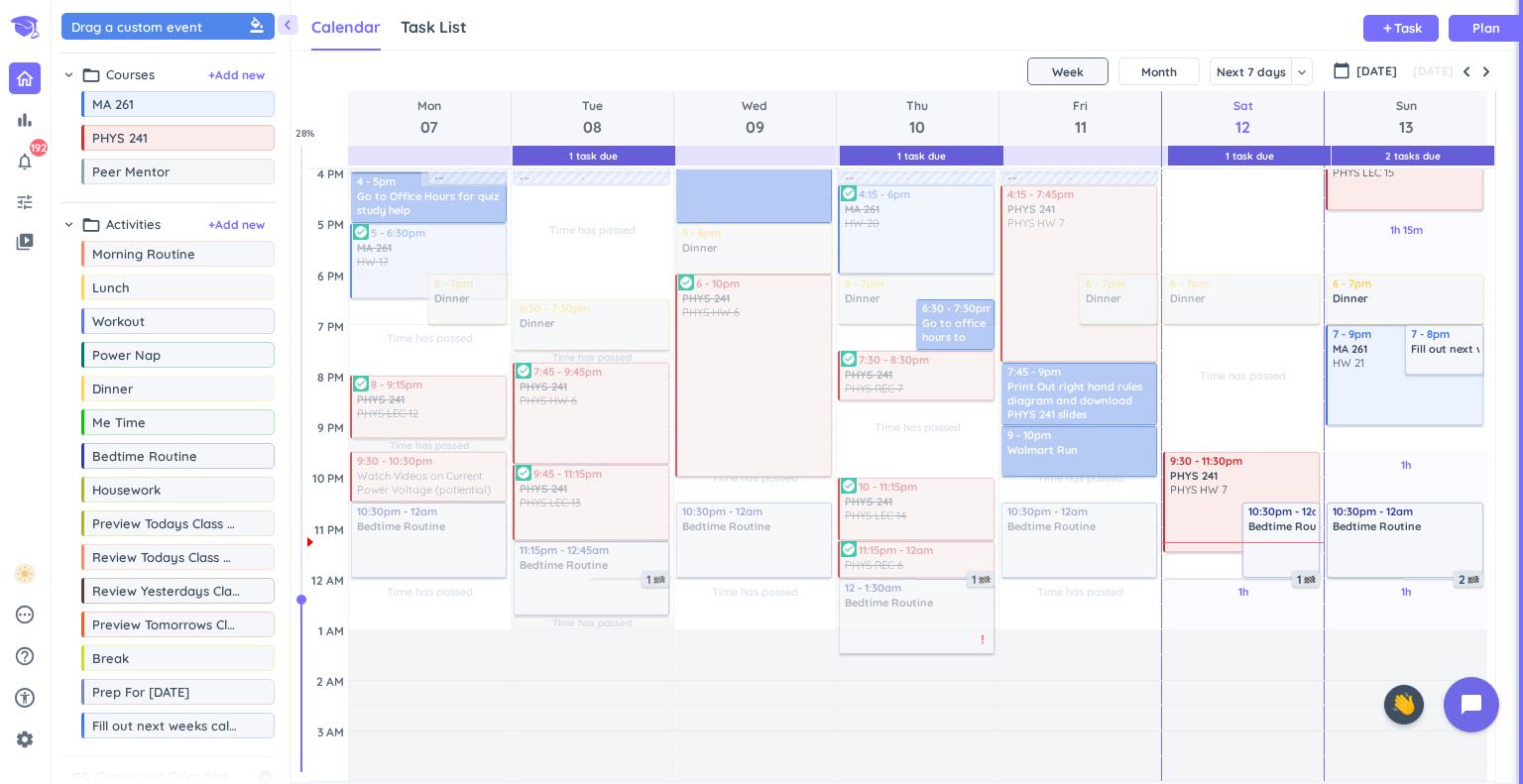 drag, startPoint x: 1354, startPoint y: 366, endPoint x: 1401, endPoint y: 443, distance: 90.21086 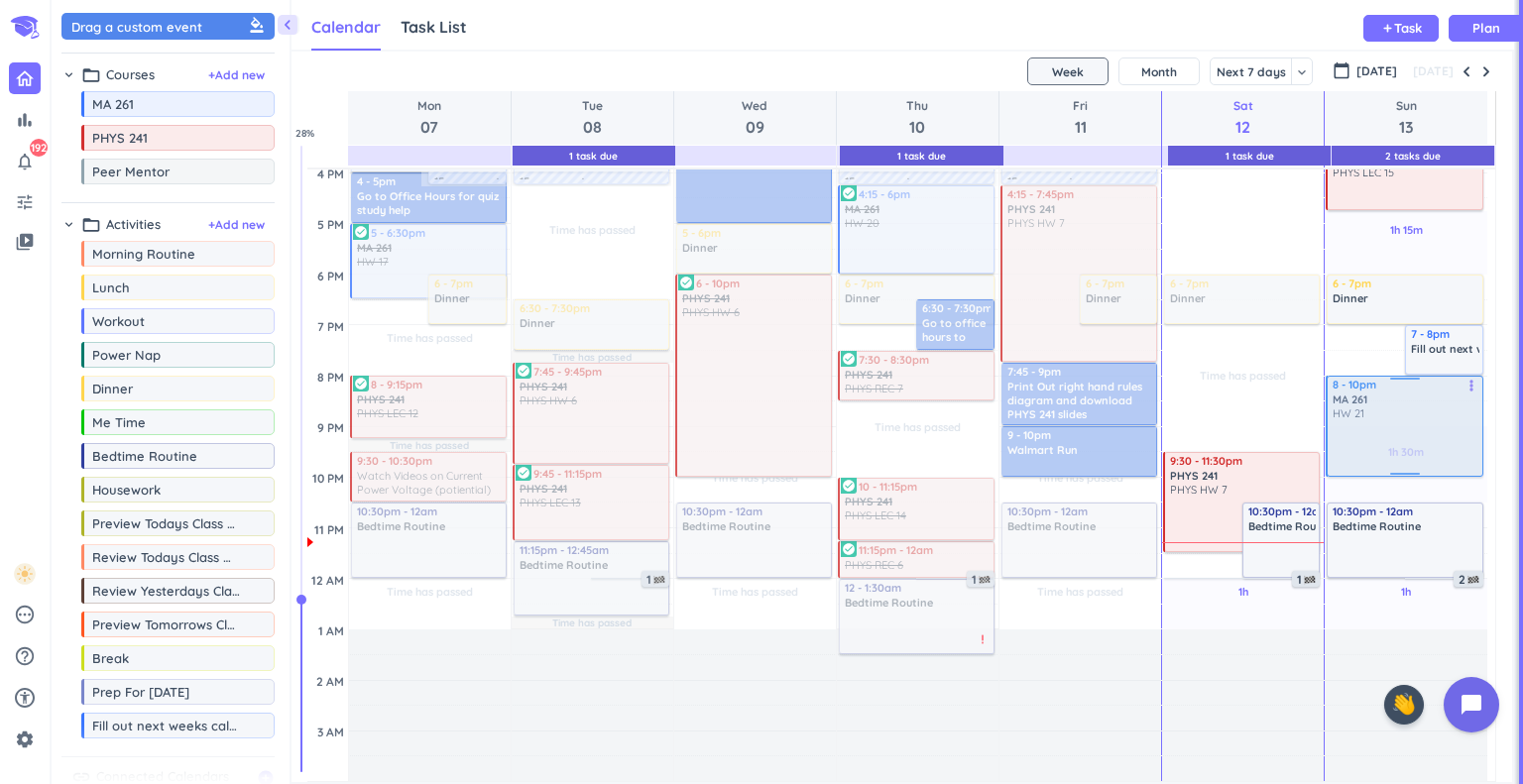 drag, startPoint x: 1386, startPoint y: 372, endPoint x: 1415, endPoint y: 431, distance: 65.74192 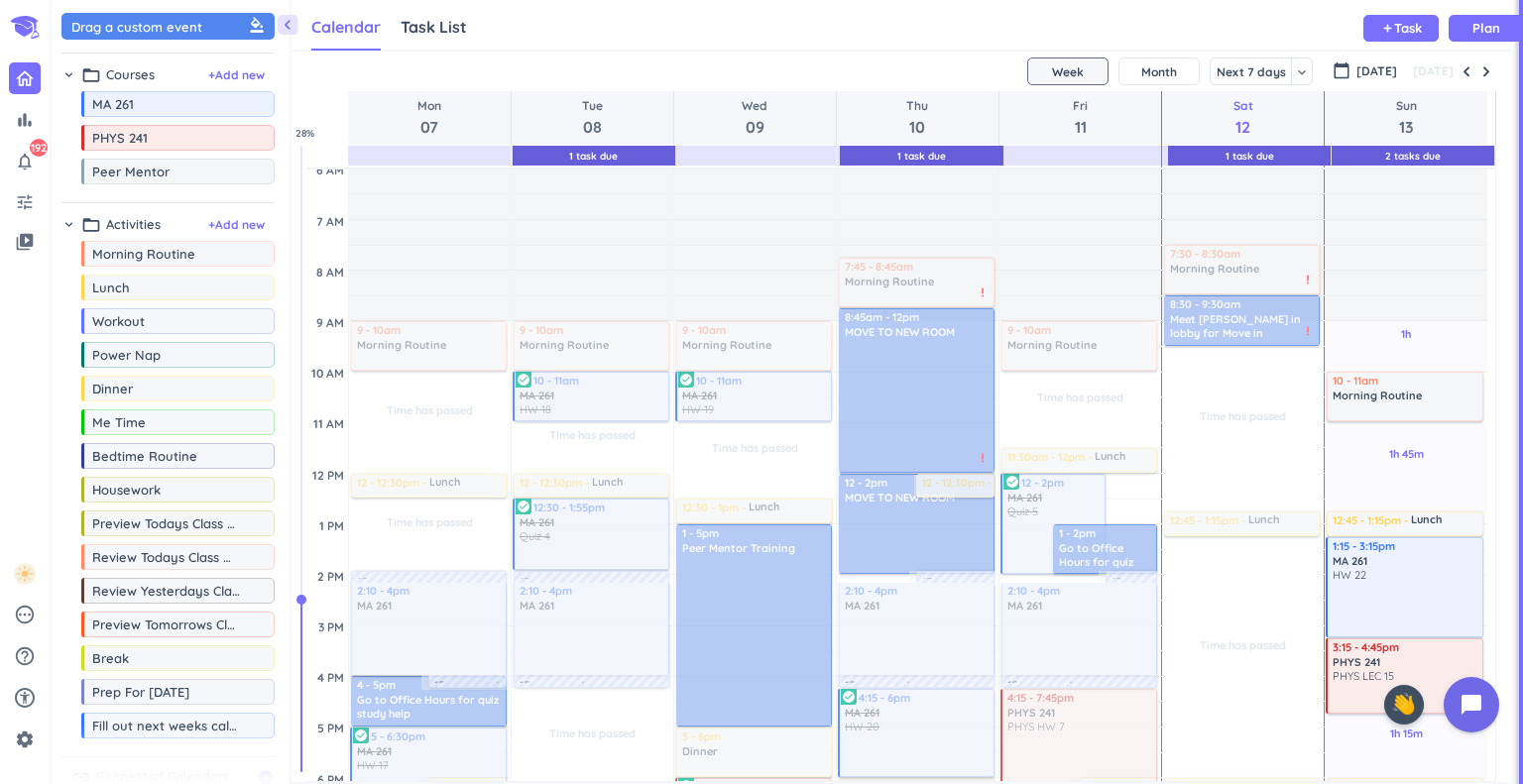 scroll, scrollTop: 264, scrollLeft: 0, axis: vertical 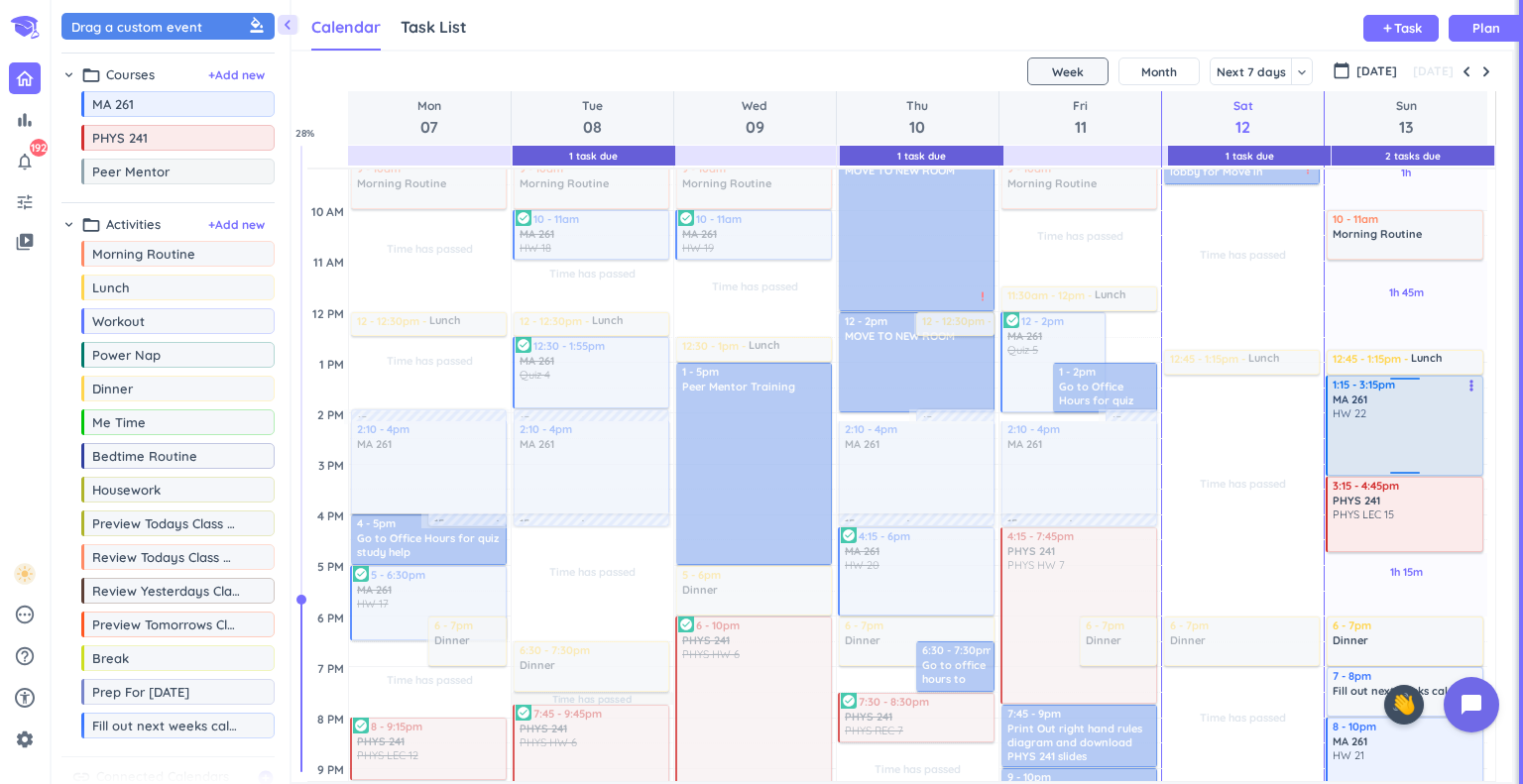 click at bounding box center (1405, 382) 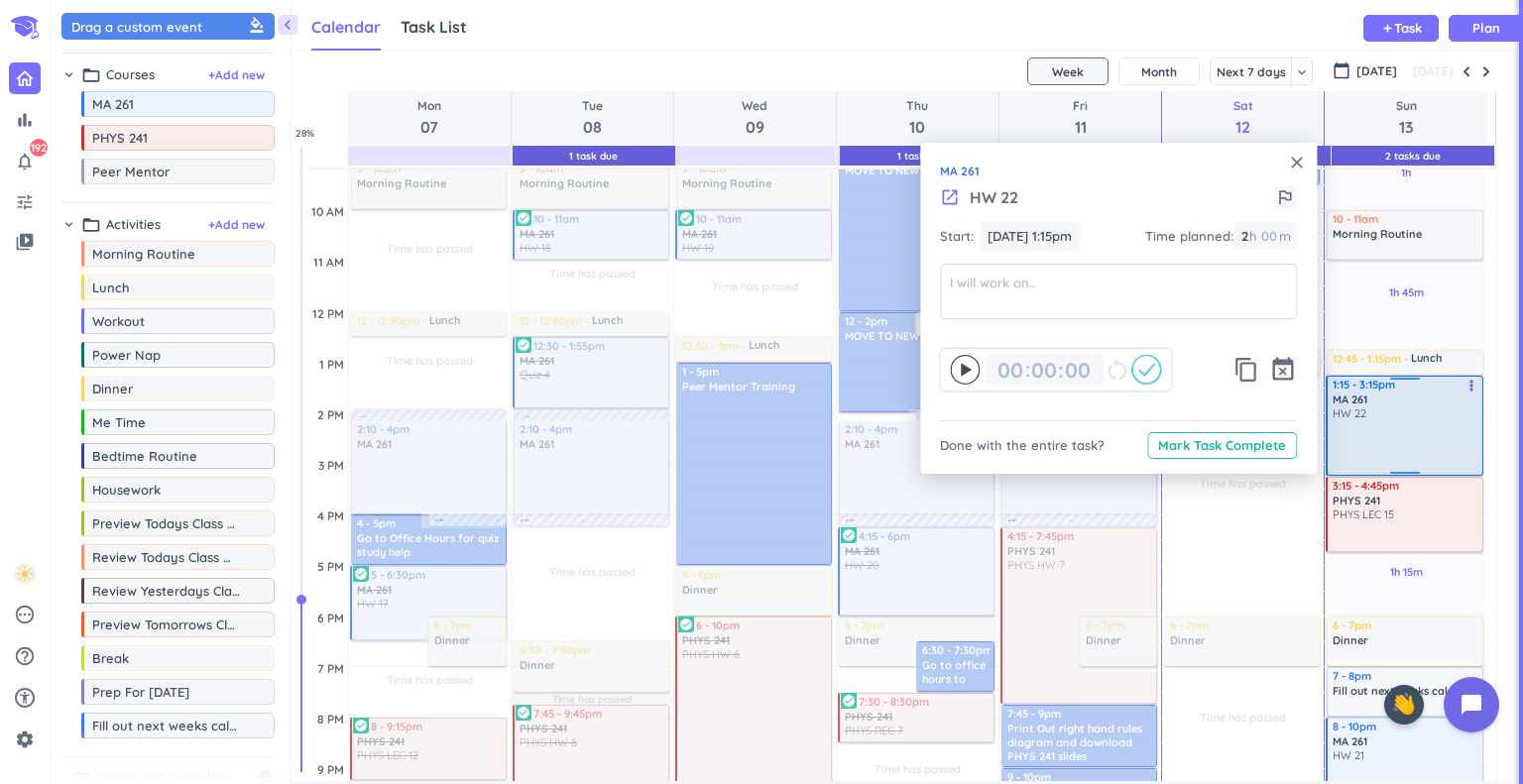 click on "more_vert" at bounding box center [1471, 386] 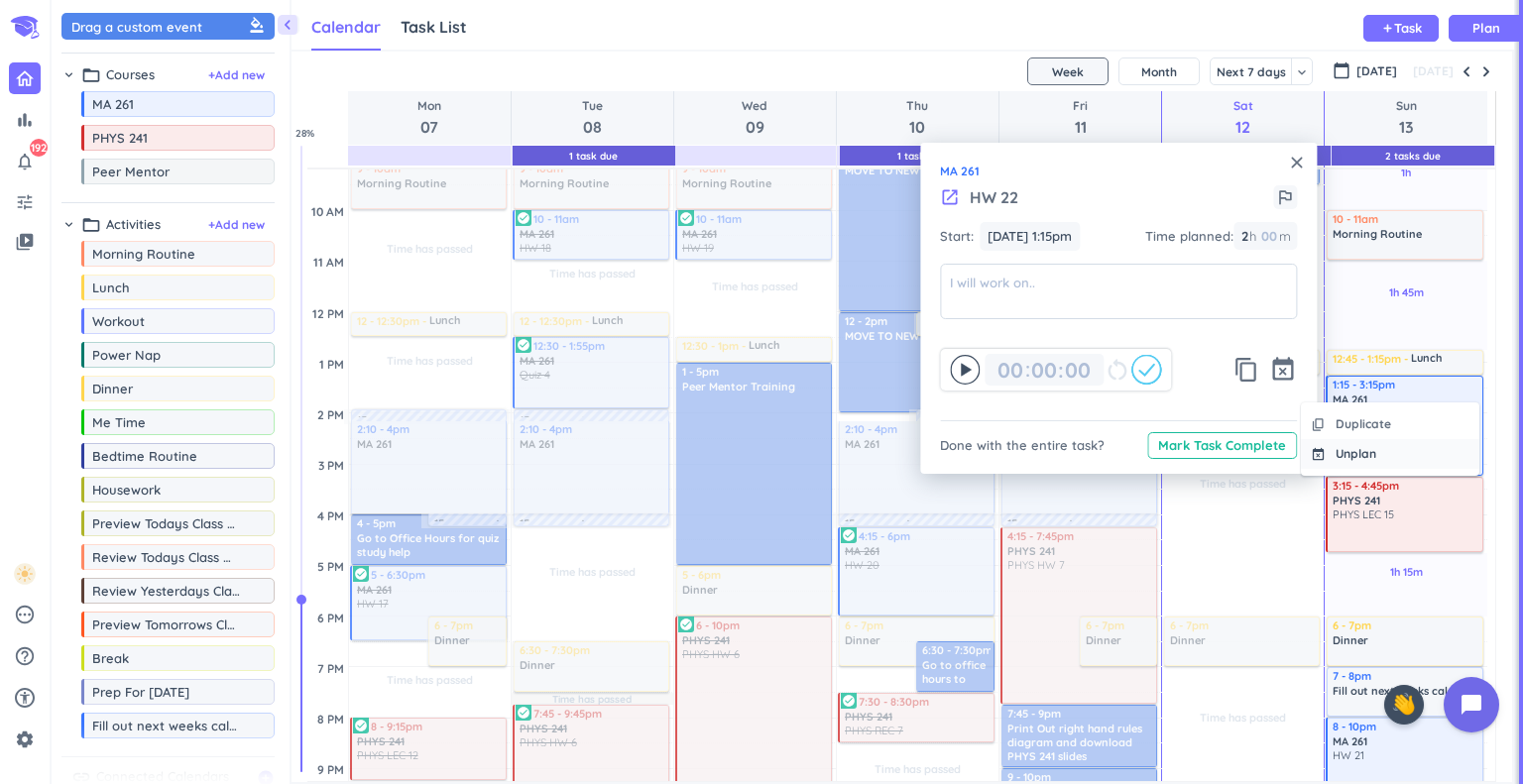 click on "event_busy Unplan" at bounding box center [1390, 454] 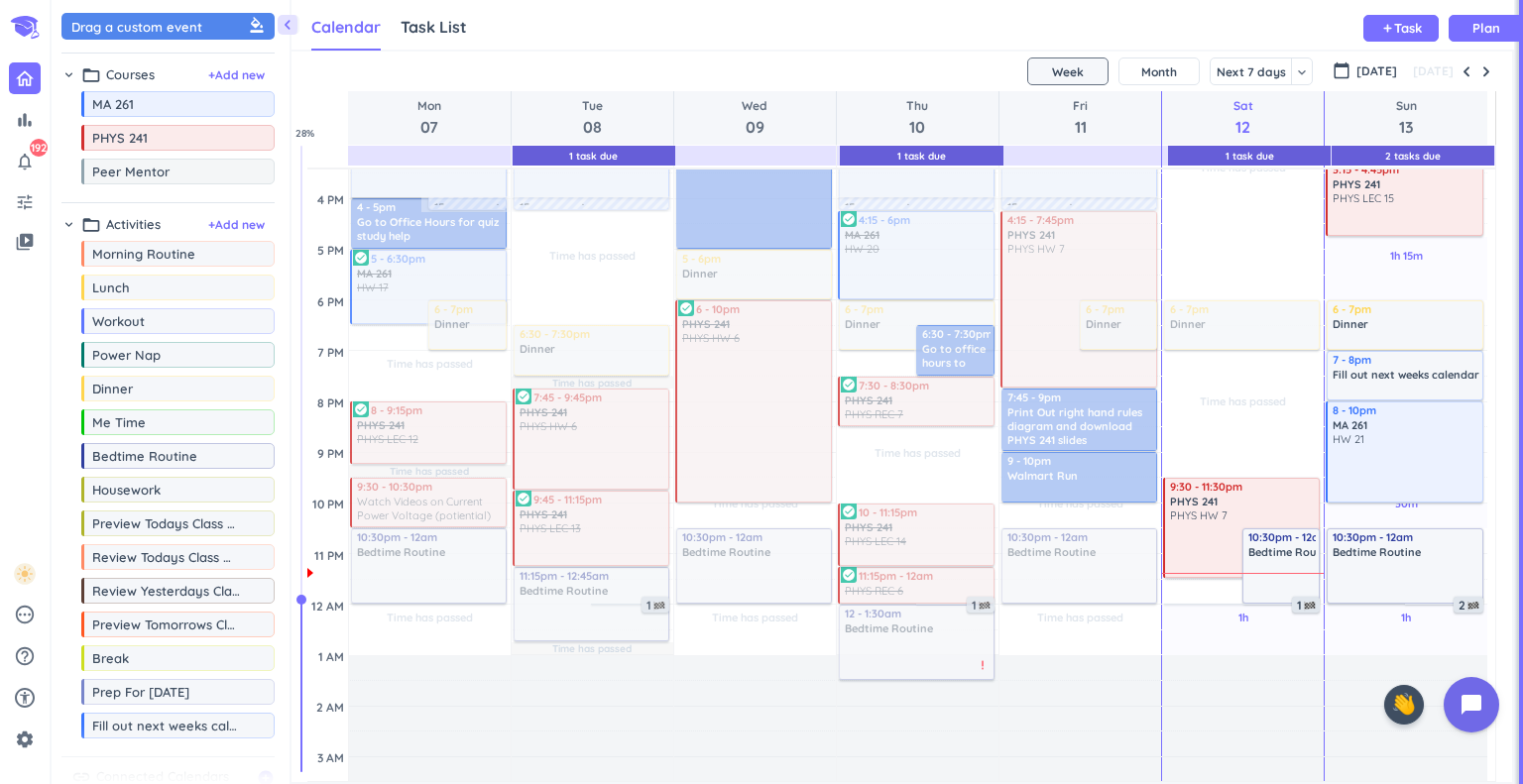 scroll, scrollTop: 582, scrollLeft: 0, axis: vertical 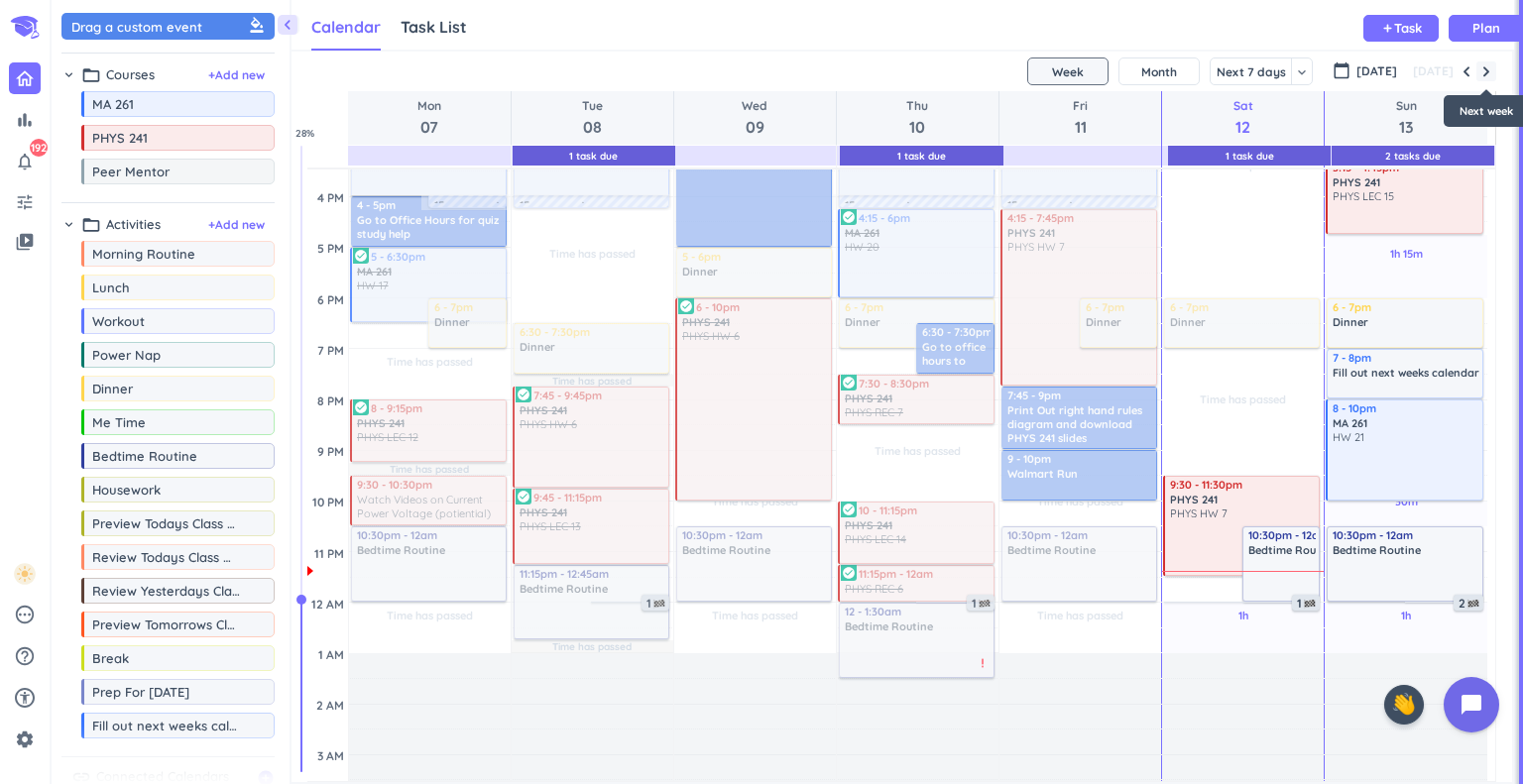 click at bounding box center [1486, 71] 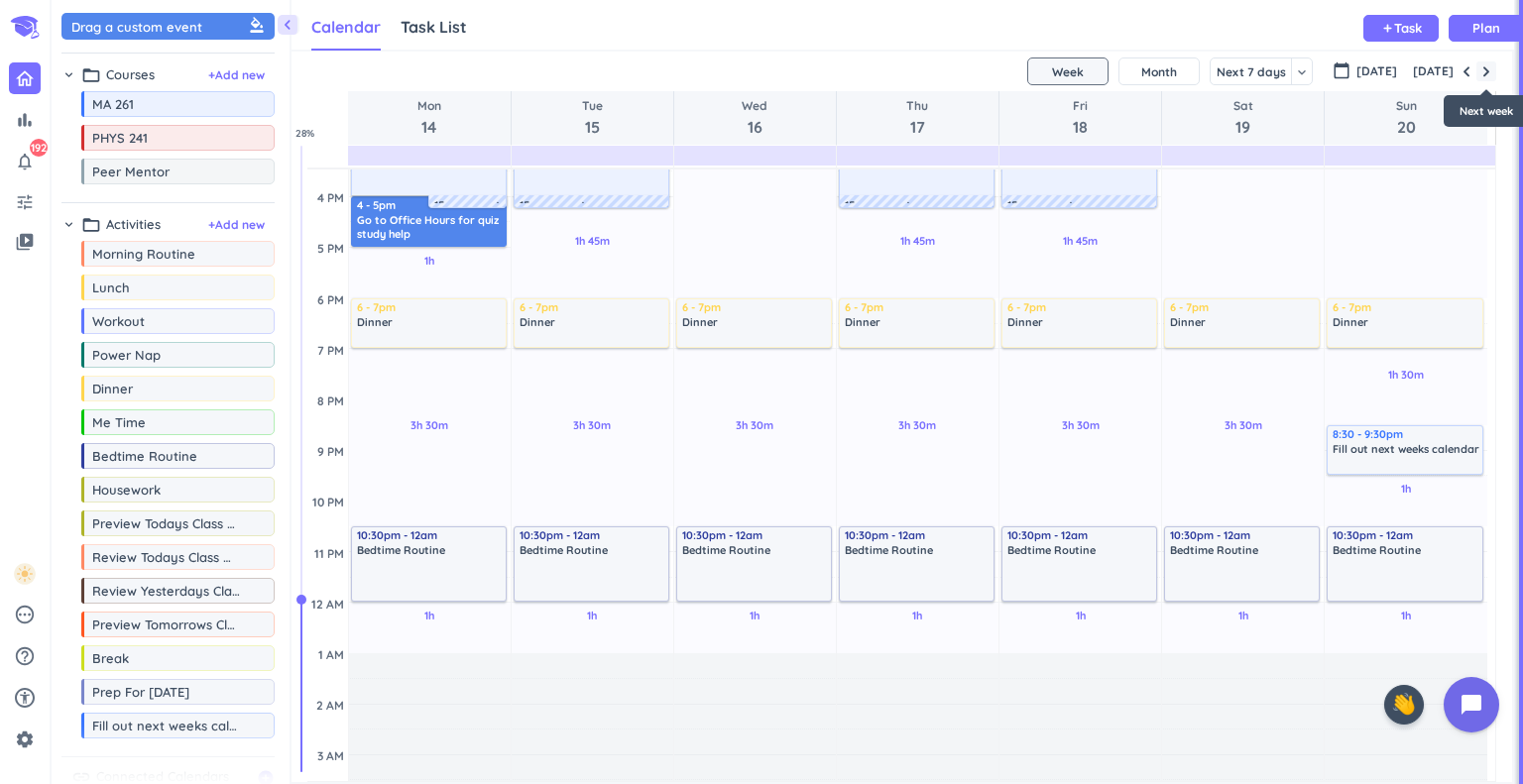 scroll, scrollTop: 103, scrollLeft: 0, axis: vertical 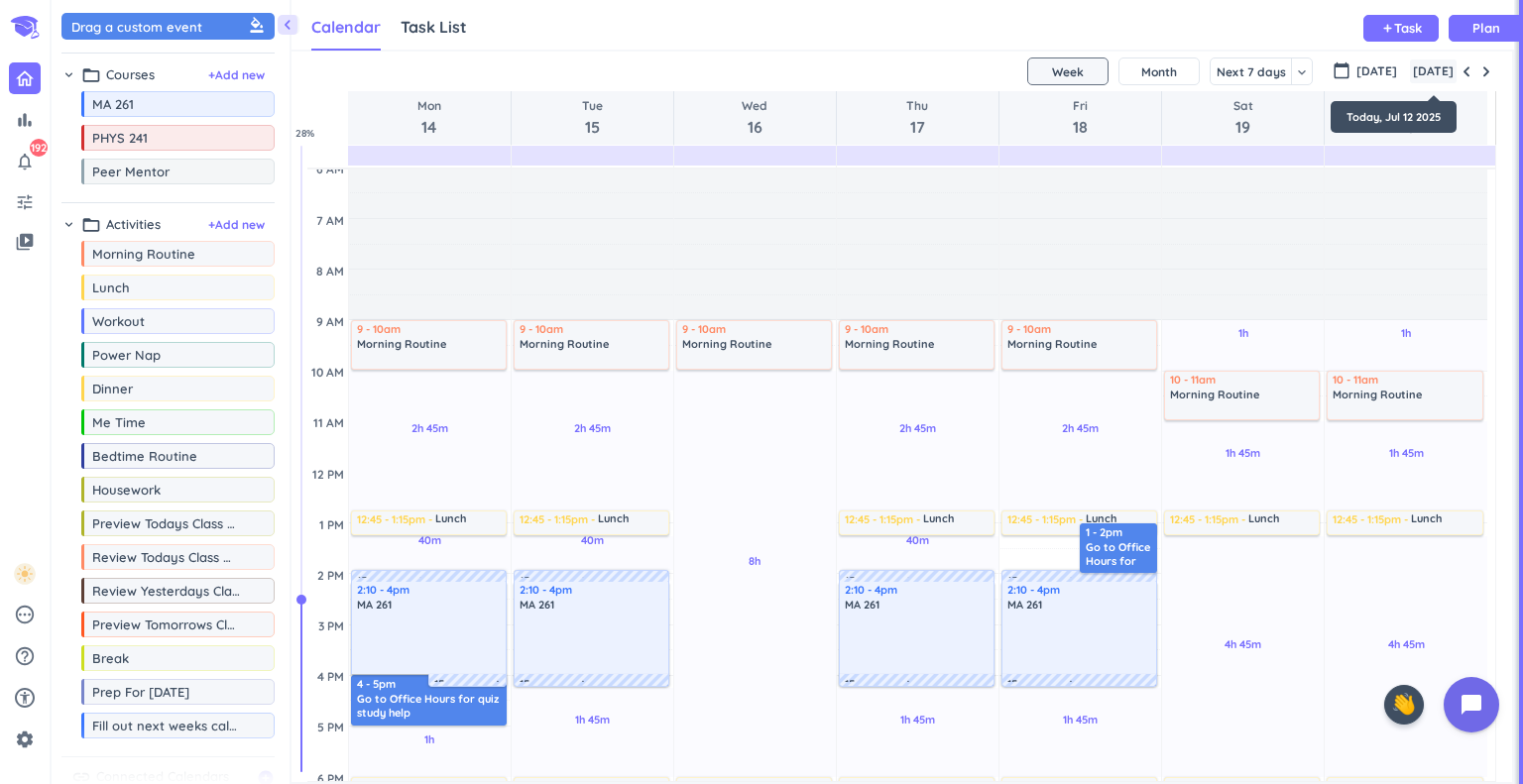click on "[DATE]" at bounding box center (1433, 71) 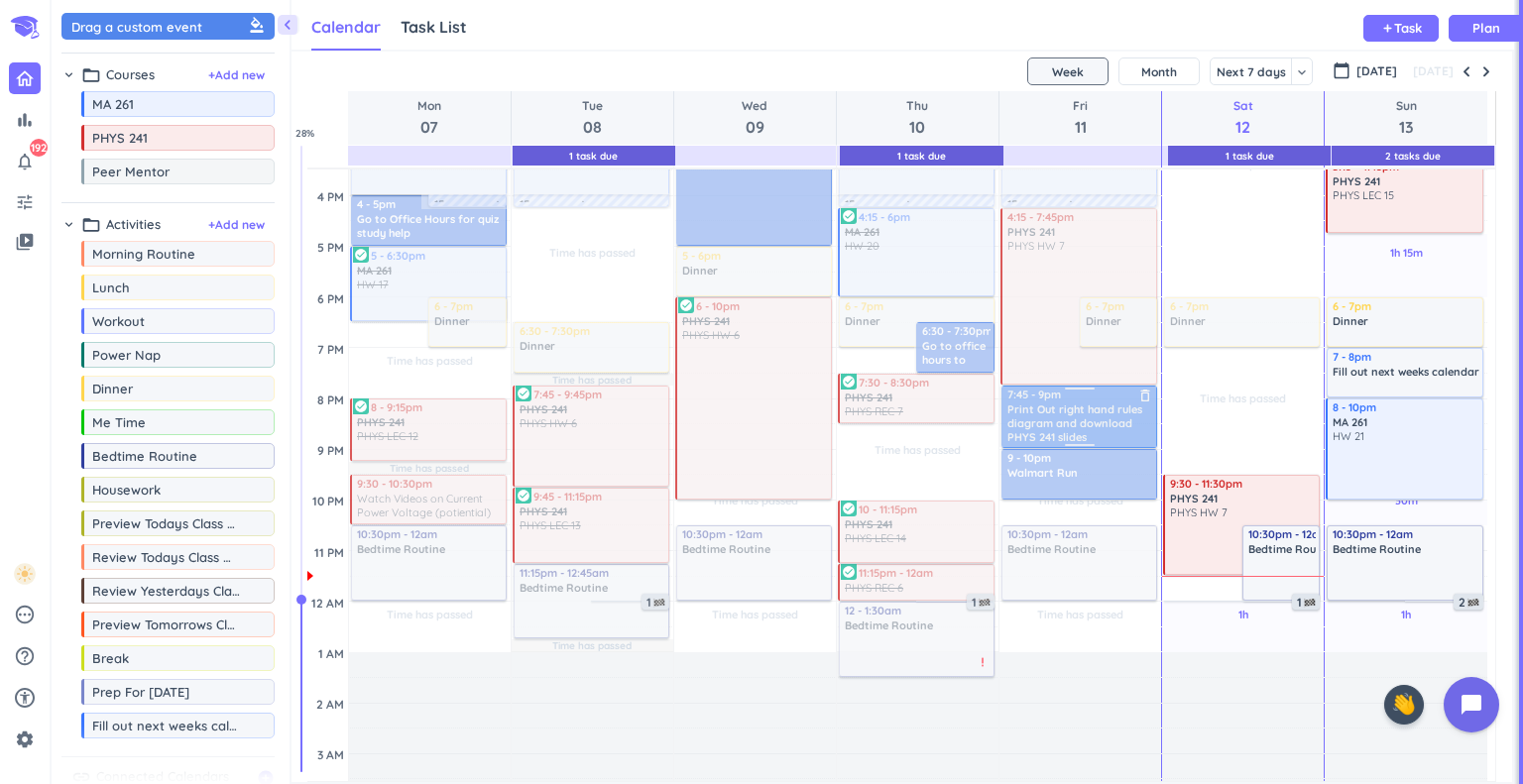 scroll, scrollTop: 606, scrollLeft: 0, axis: vertical 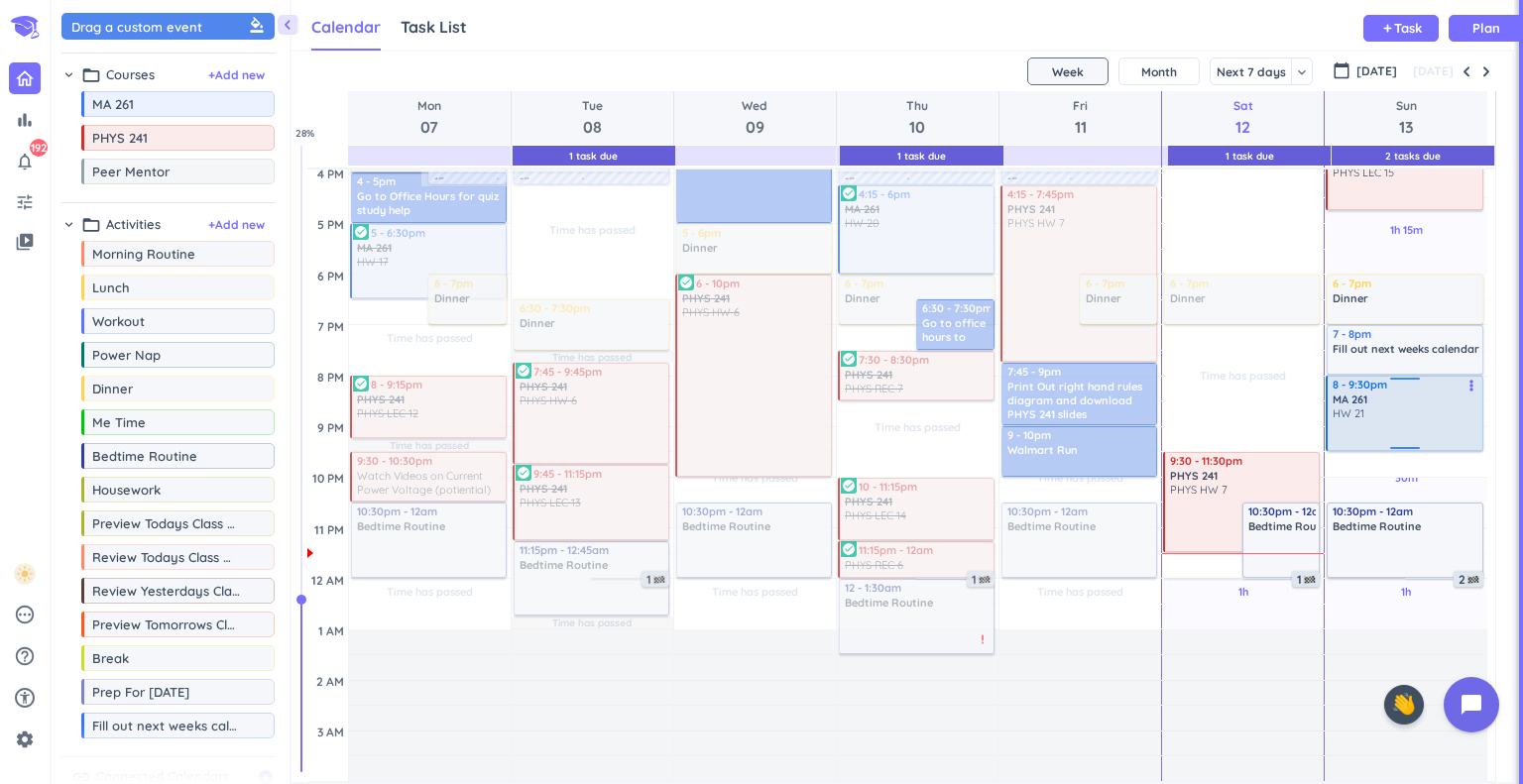 drag, startPoint x: 1408, startPoint y: 473, endPoint x: 1430, endPoint y: 447, distance: 34.058773 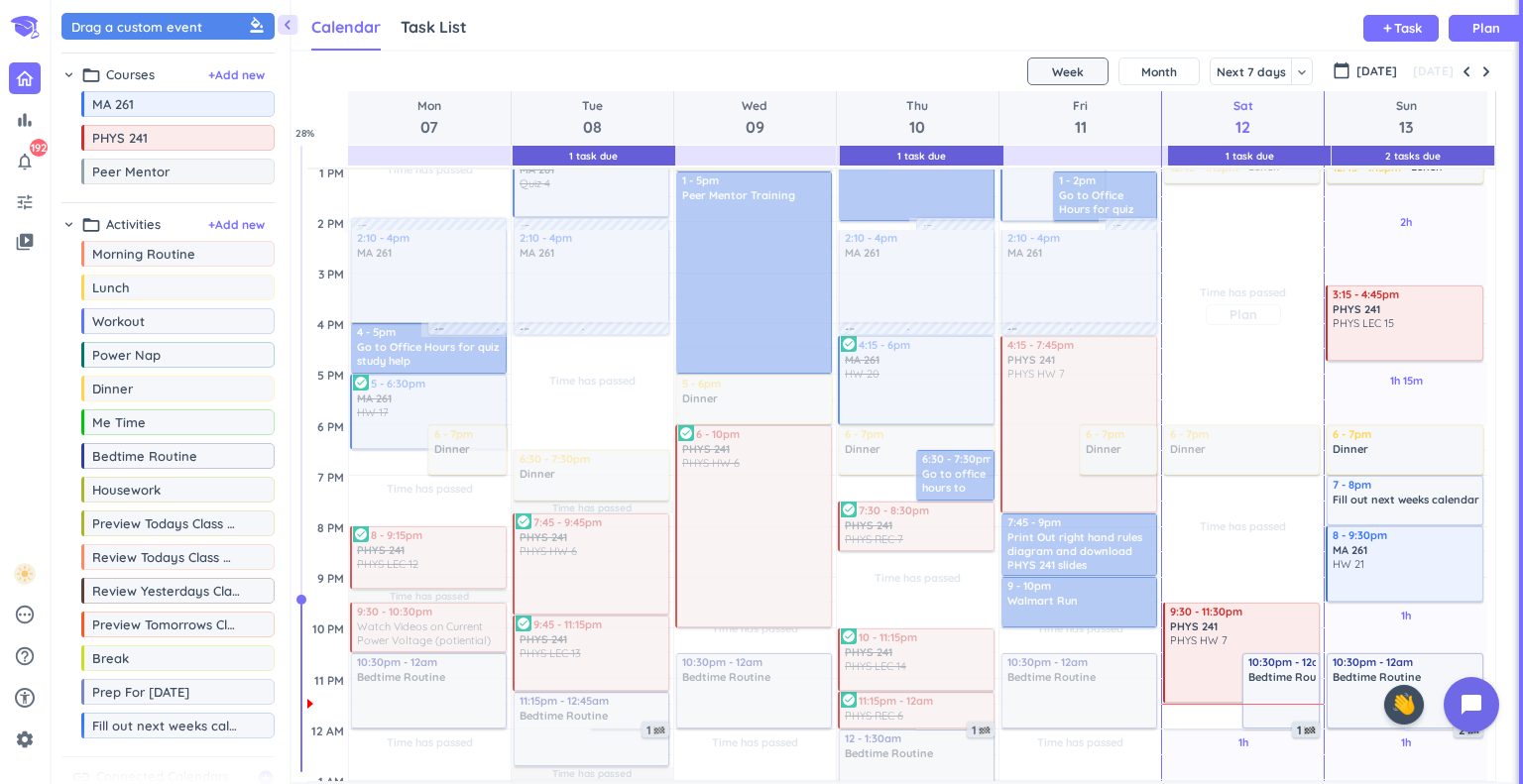 scroll, scrollTop: 457, scrollLeft: 0, axis: vertical 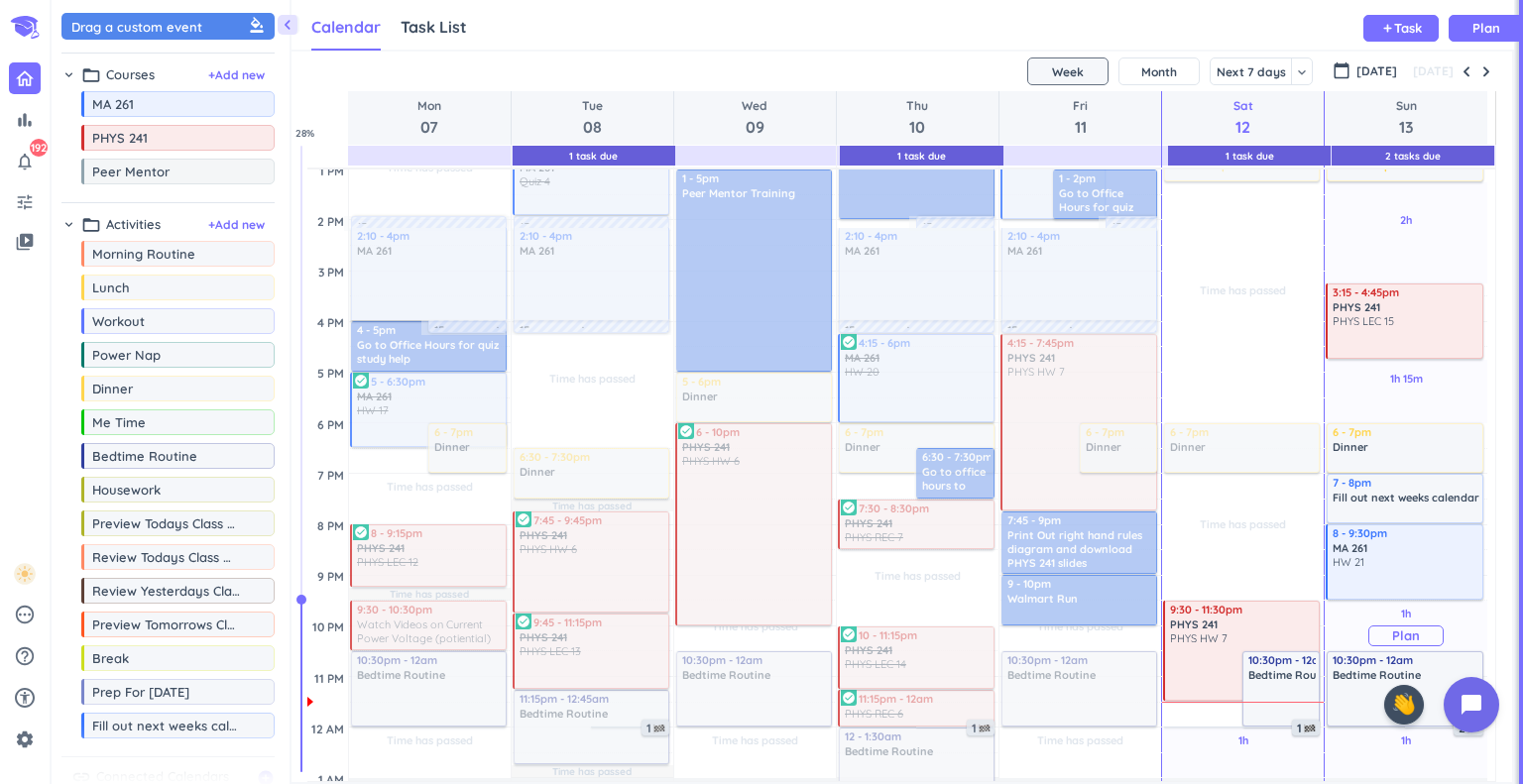 click on "Plan" at bounding box center [1406, 635] 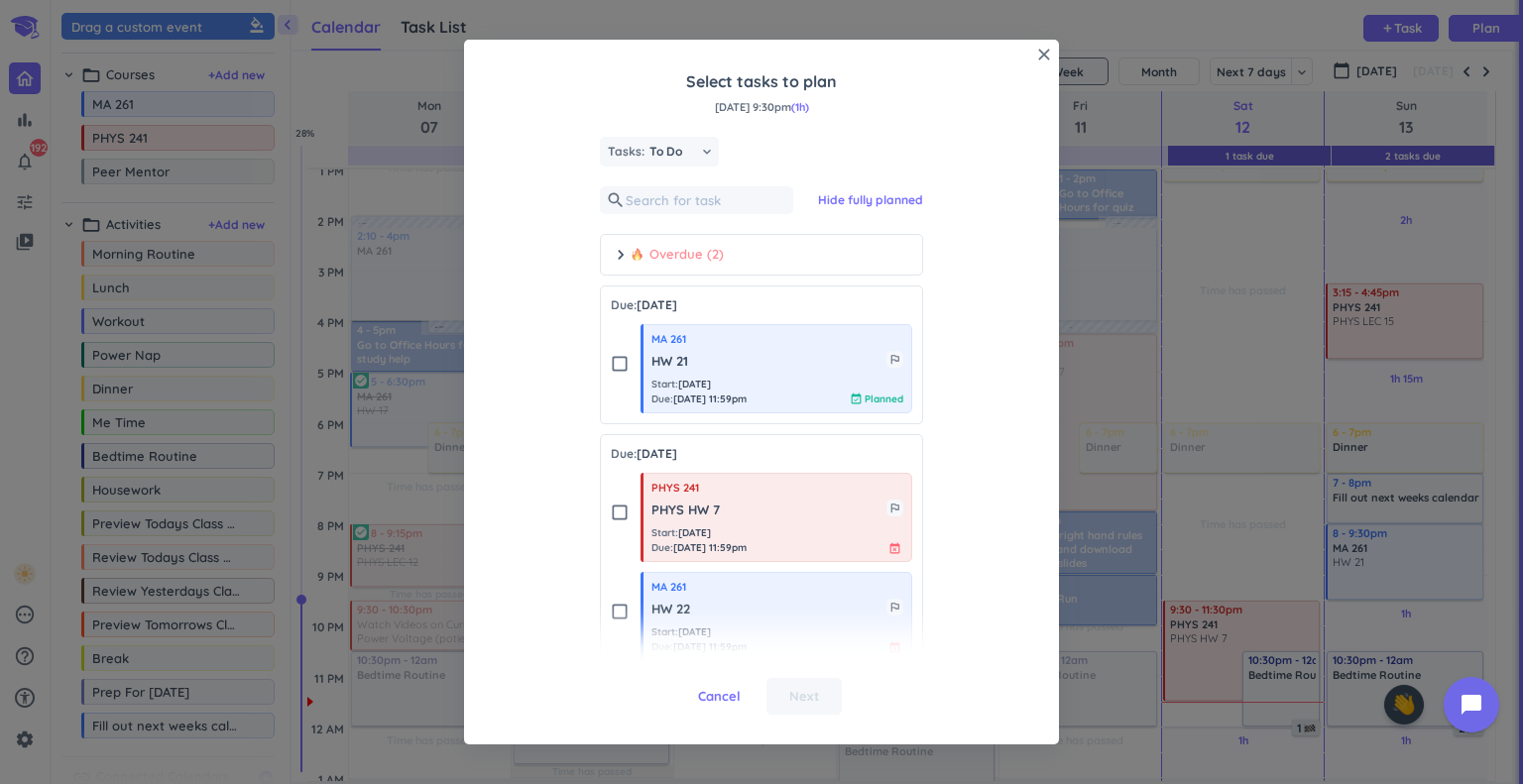 click on "chevron_right Overdue (2)" at bounding box center [762, 255] 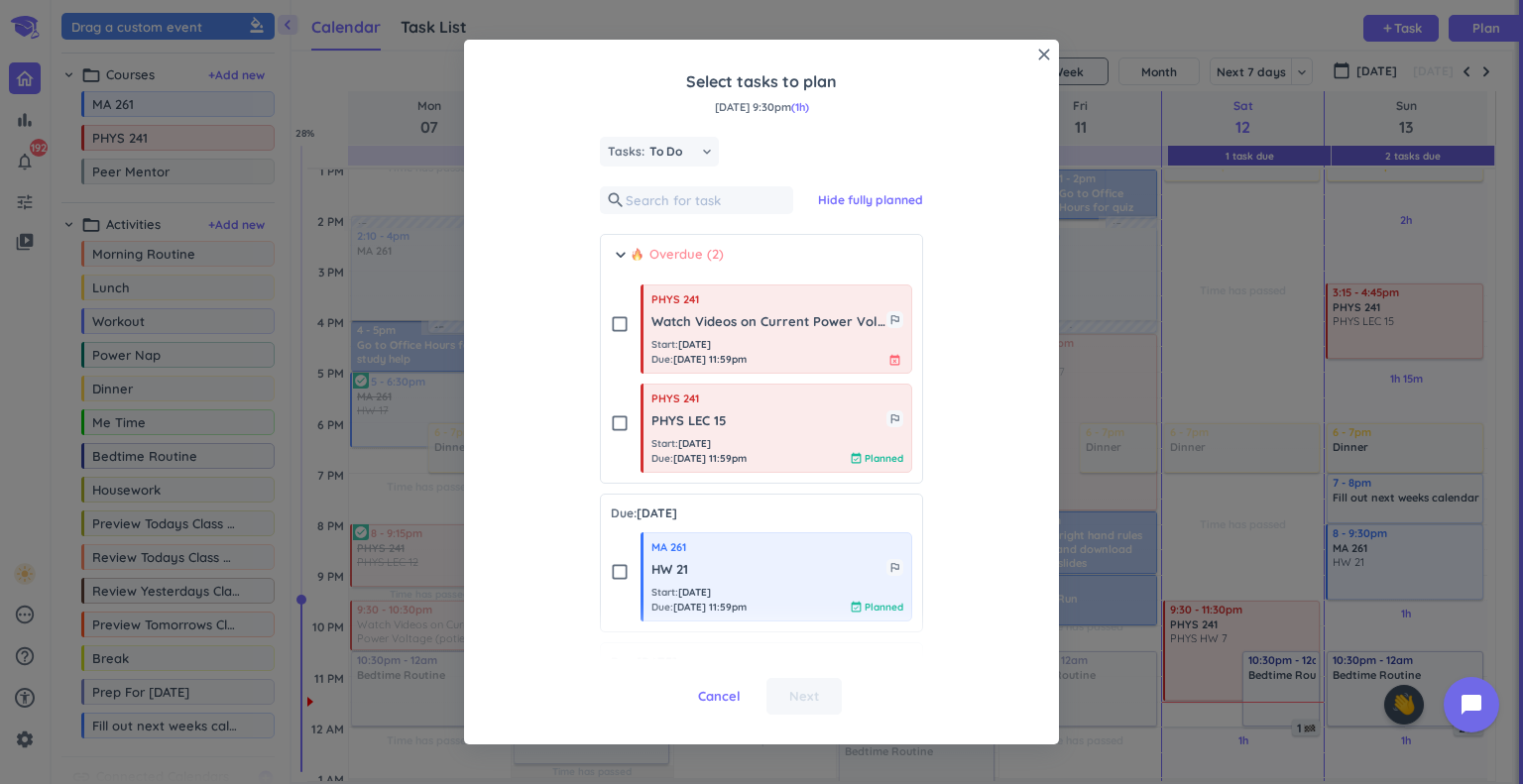 click on "chevron_right Overdue (2)" at bounding box center (762, 260) 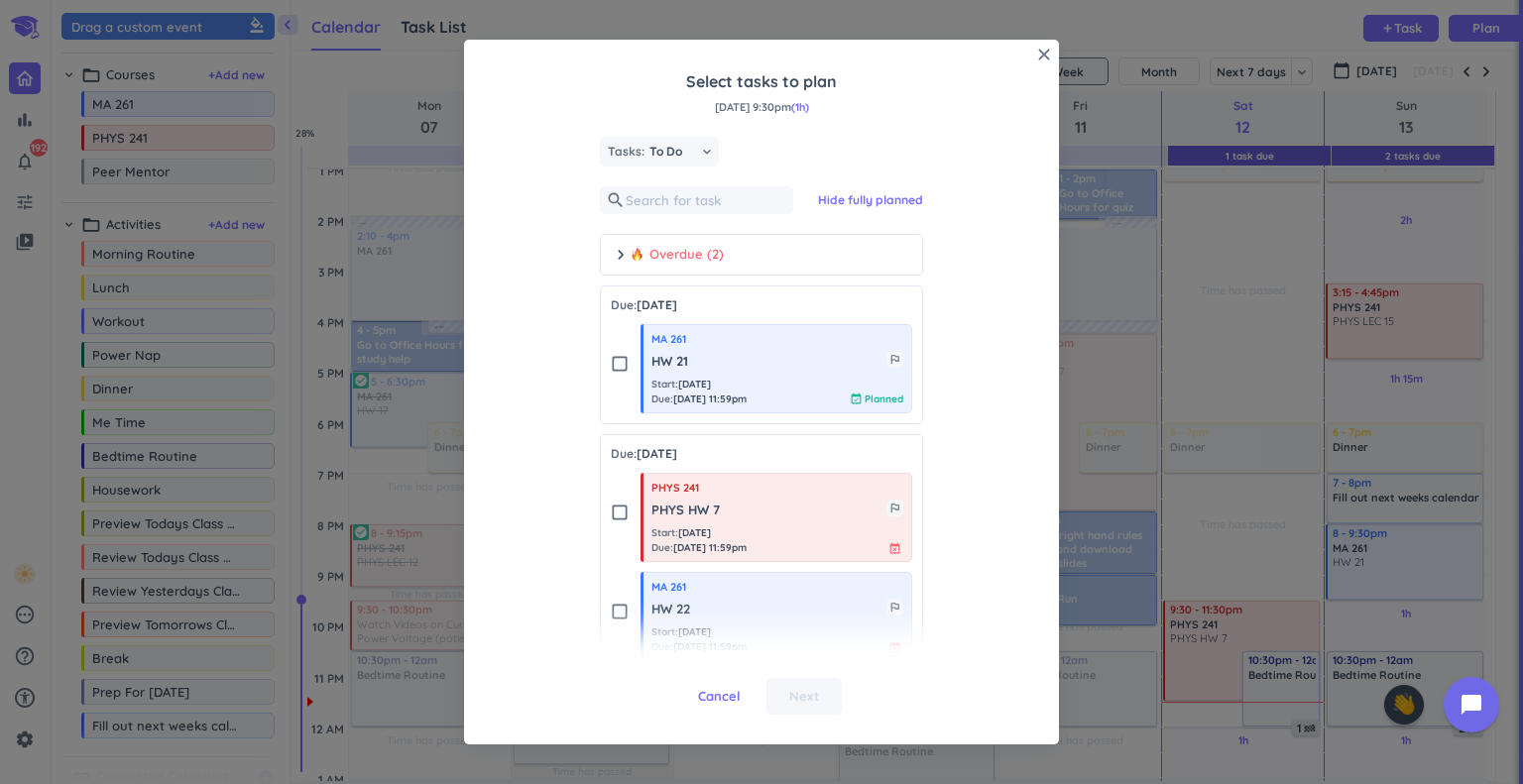 scroll, scrollTop: 27, scrollLeft: 0, axis: vertical 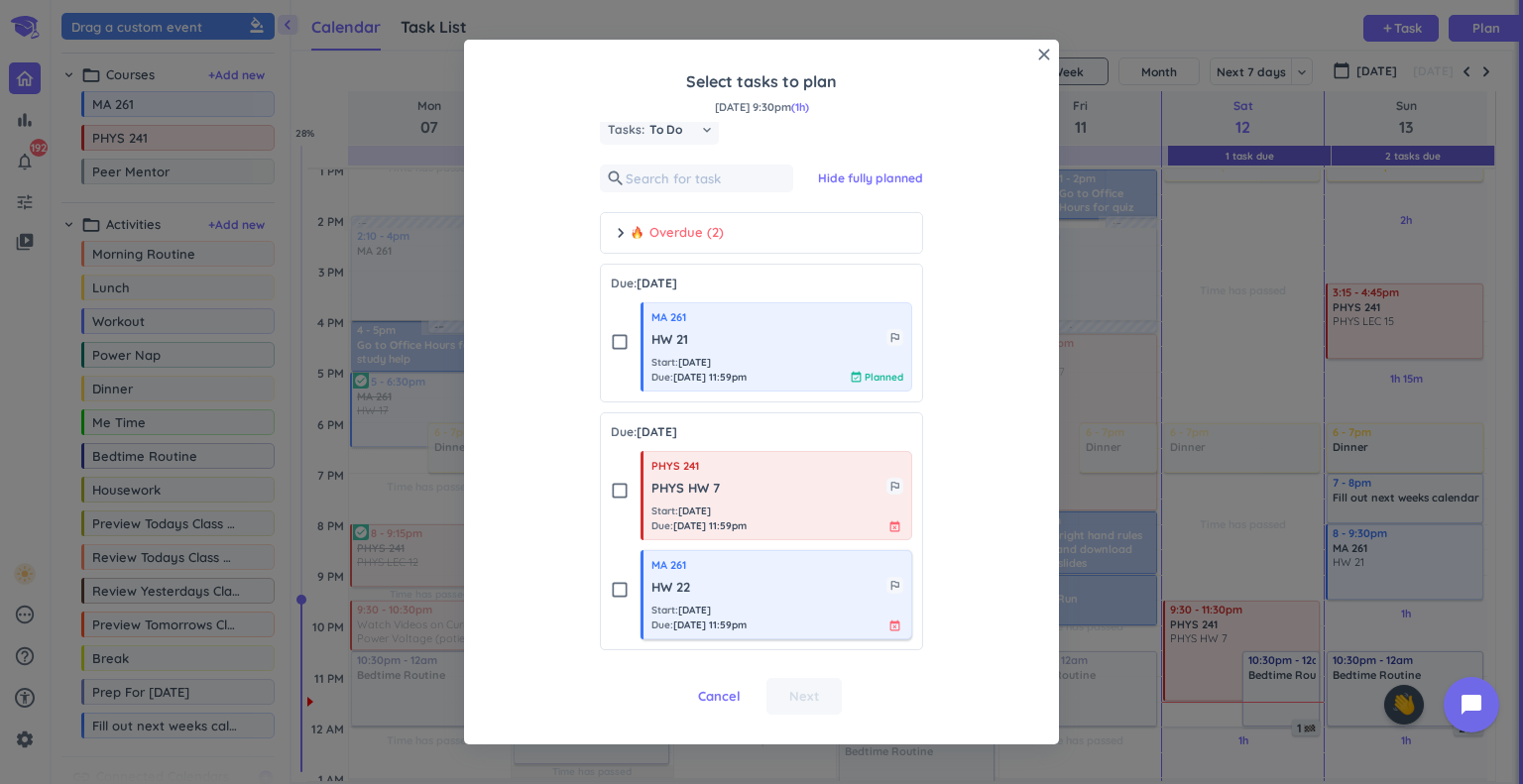 click on "Start :  [DATE]" at bounding box center [699, 610] 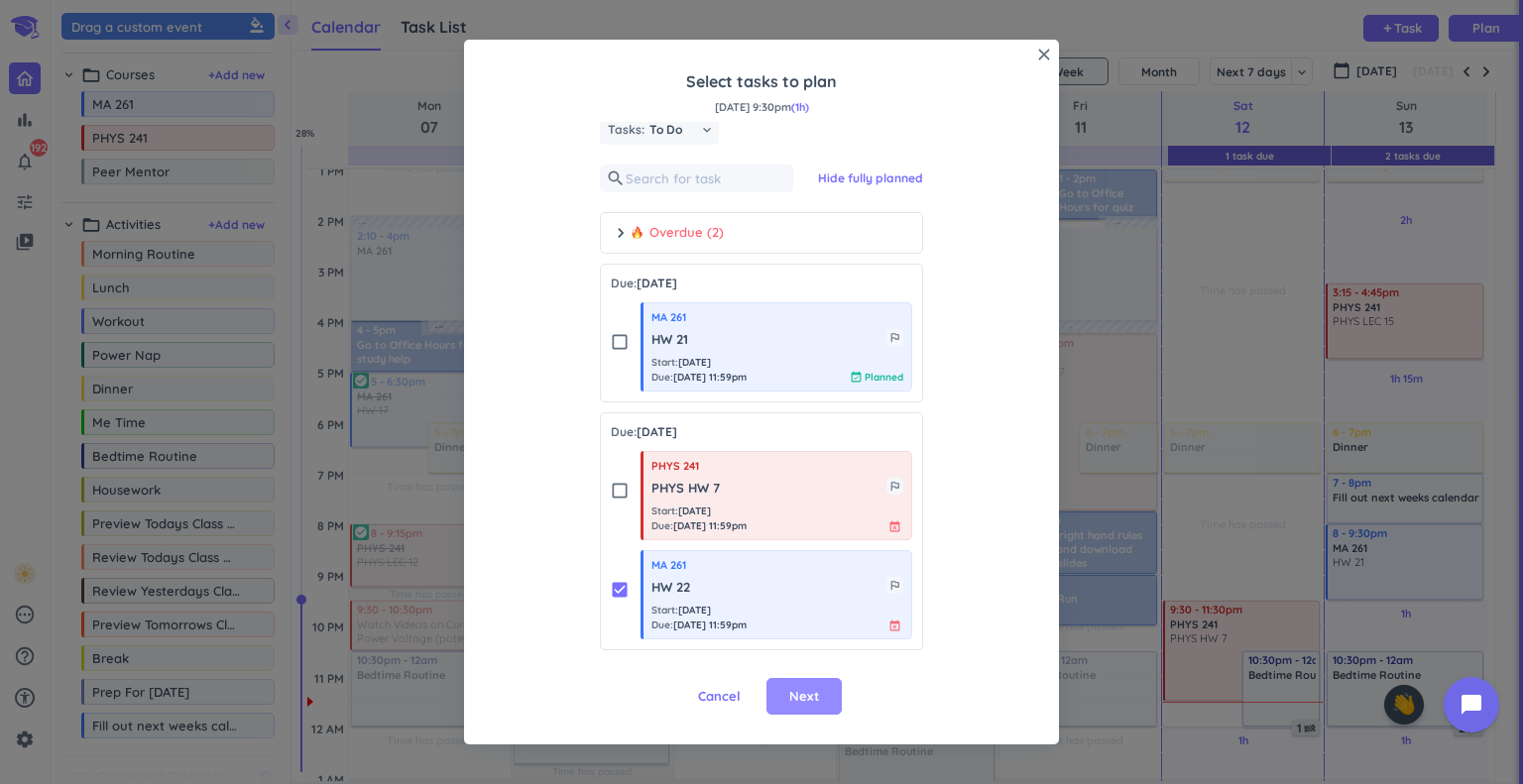 click on "Next" at bounding box center [804, 697] 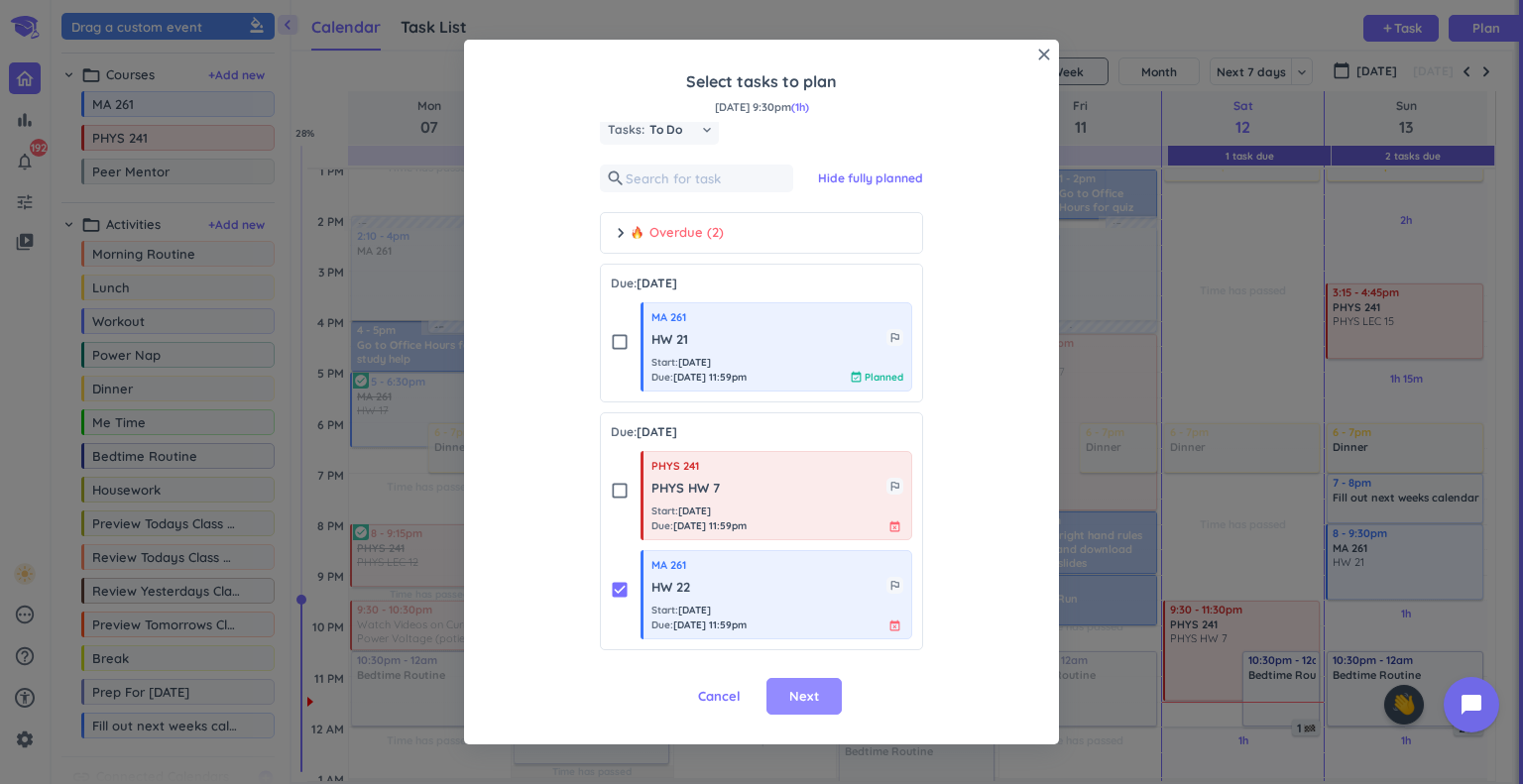 scroll, scrollTop: 0, scrollLeft: 0, axis: both 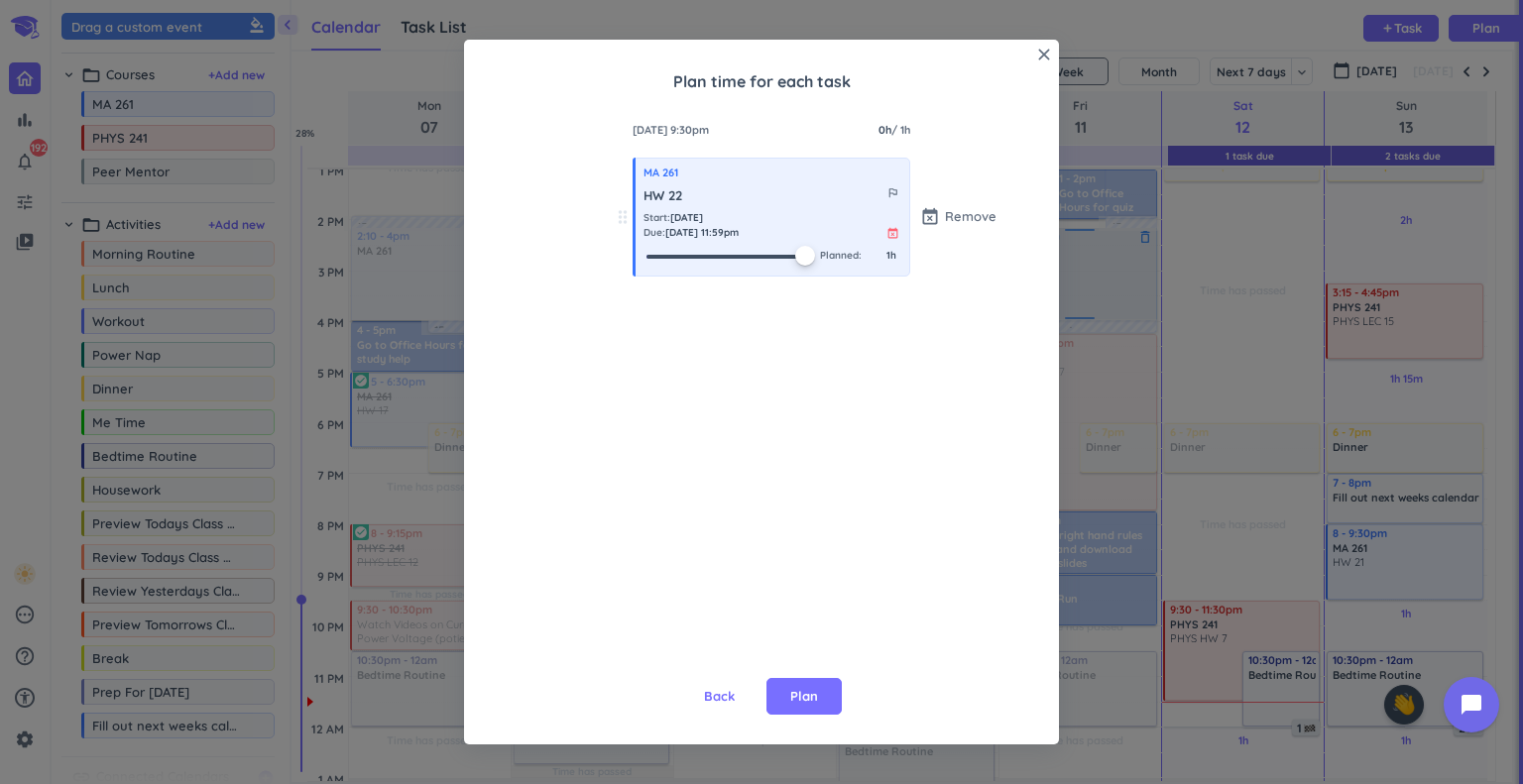 drag, startPoint x: 649, startPoint y: 253, endPoint x: 1064, endPoint y: 251, distance: 415.0048 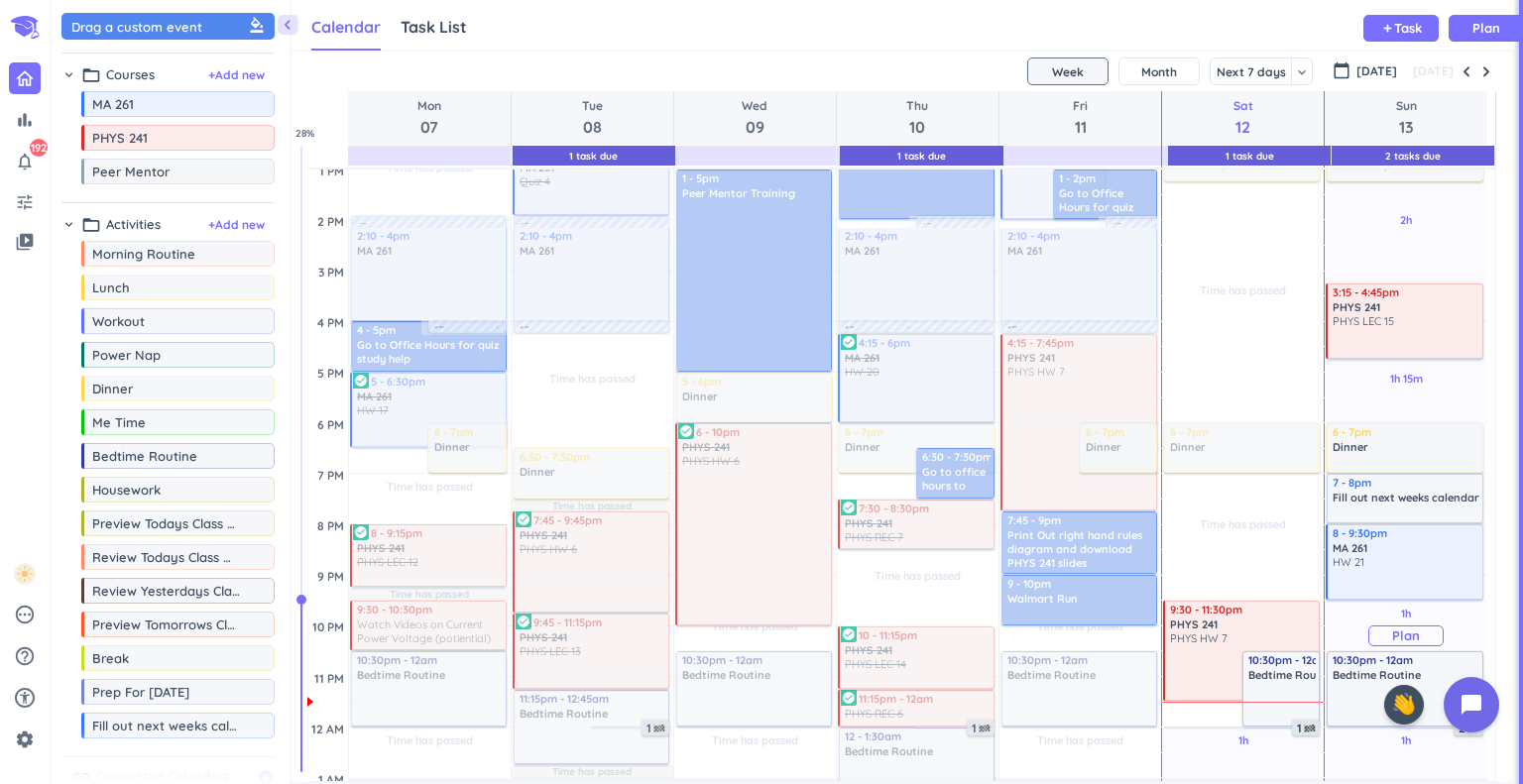 click on "Plan" at bounding box center [1406, 635] 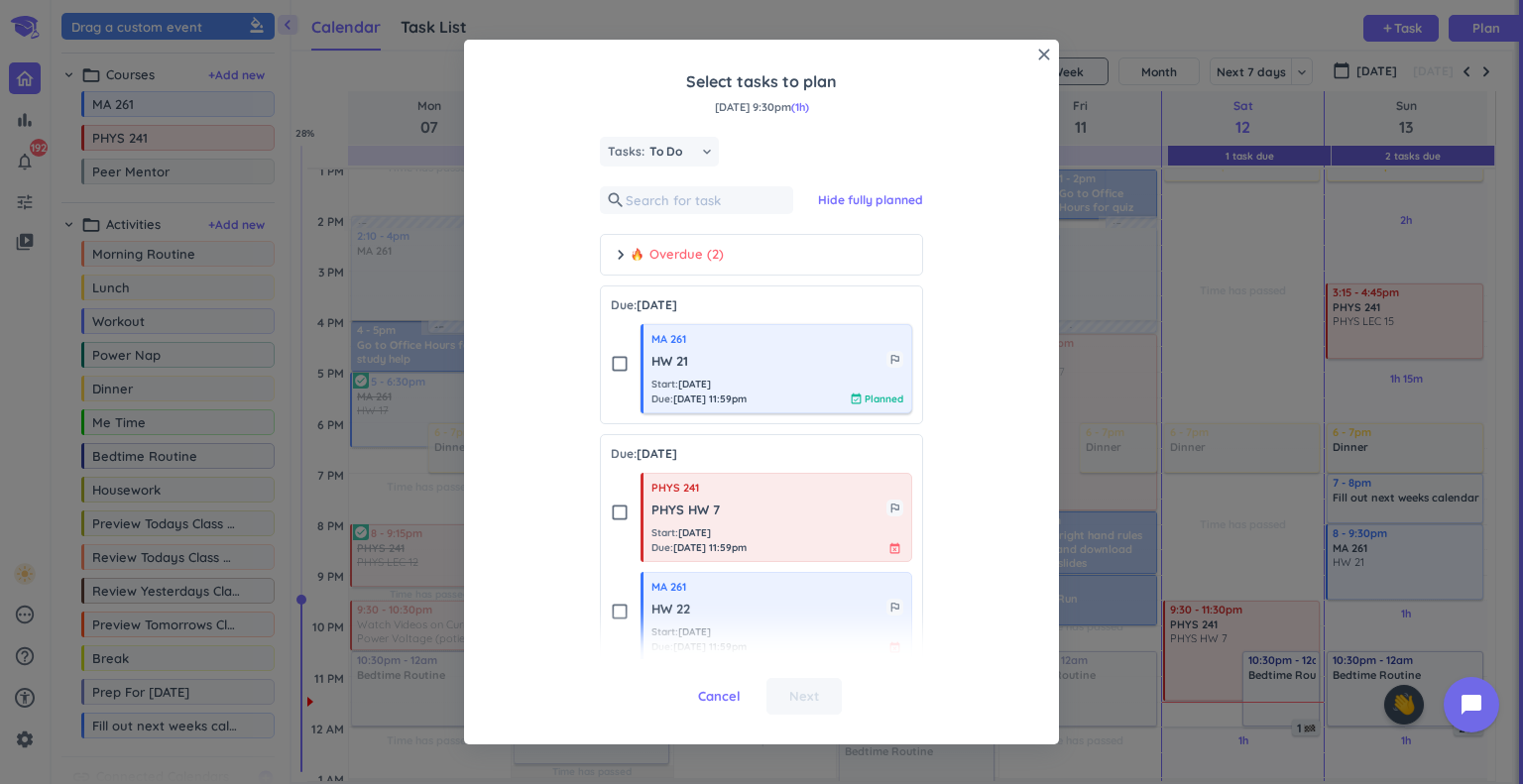scroll, scrollTop: 27, scrollLeft: 0, axis: vertical 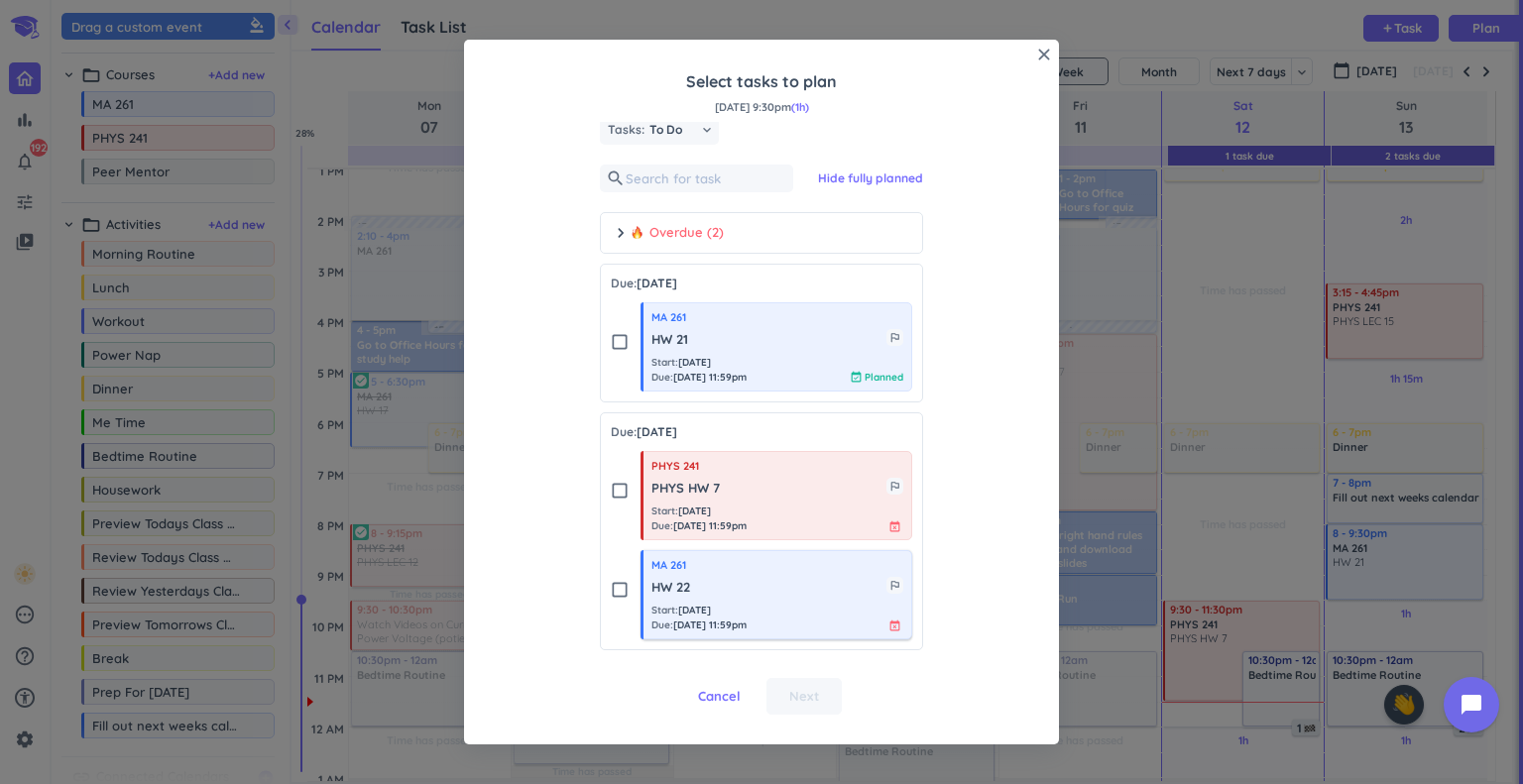 click on "HW 22" at bounding box center (768, 588) 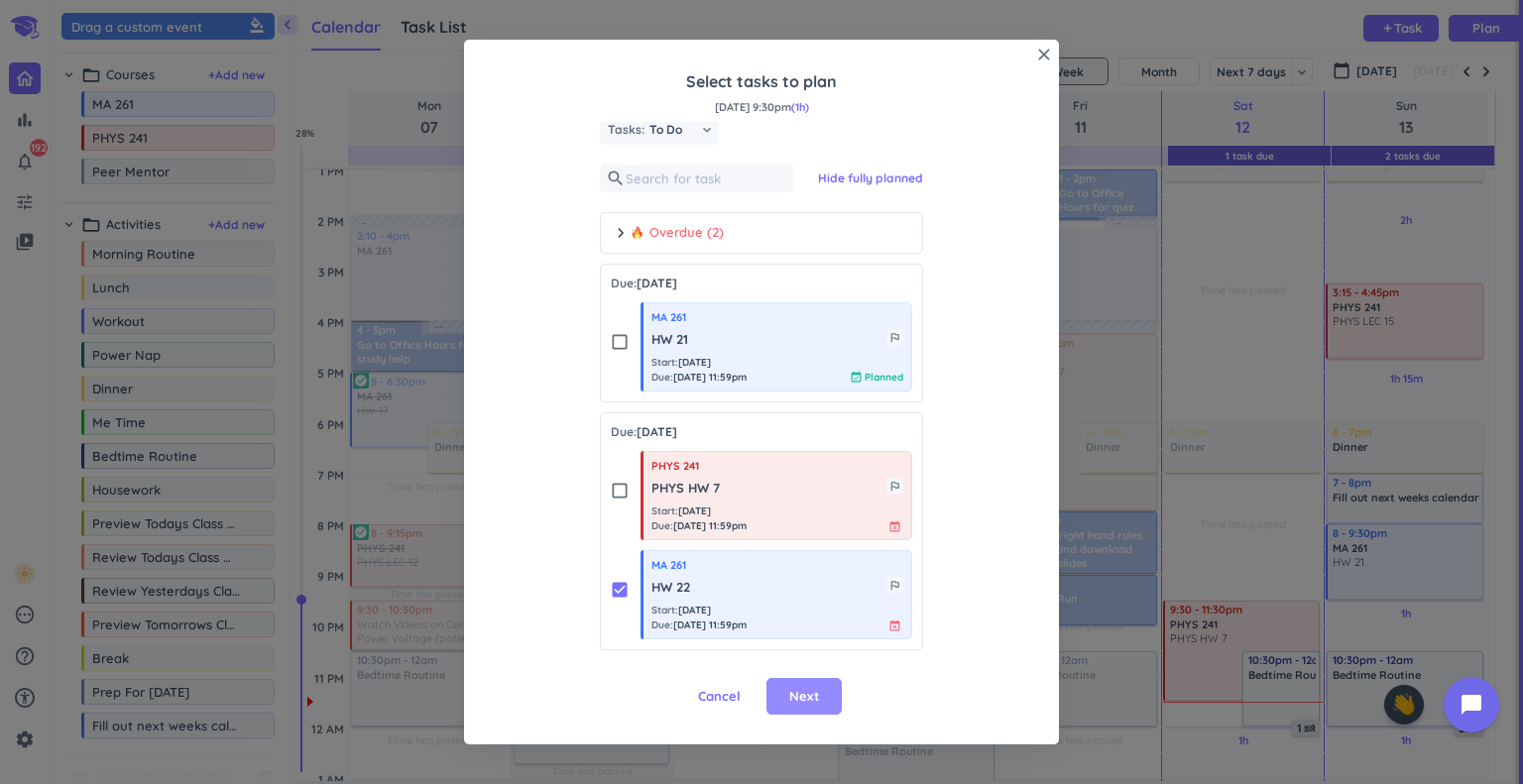 click on "Next" at bounding box center [804, 697] 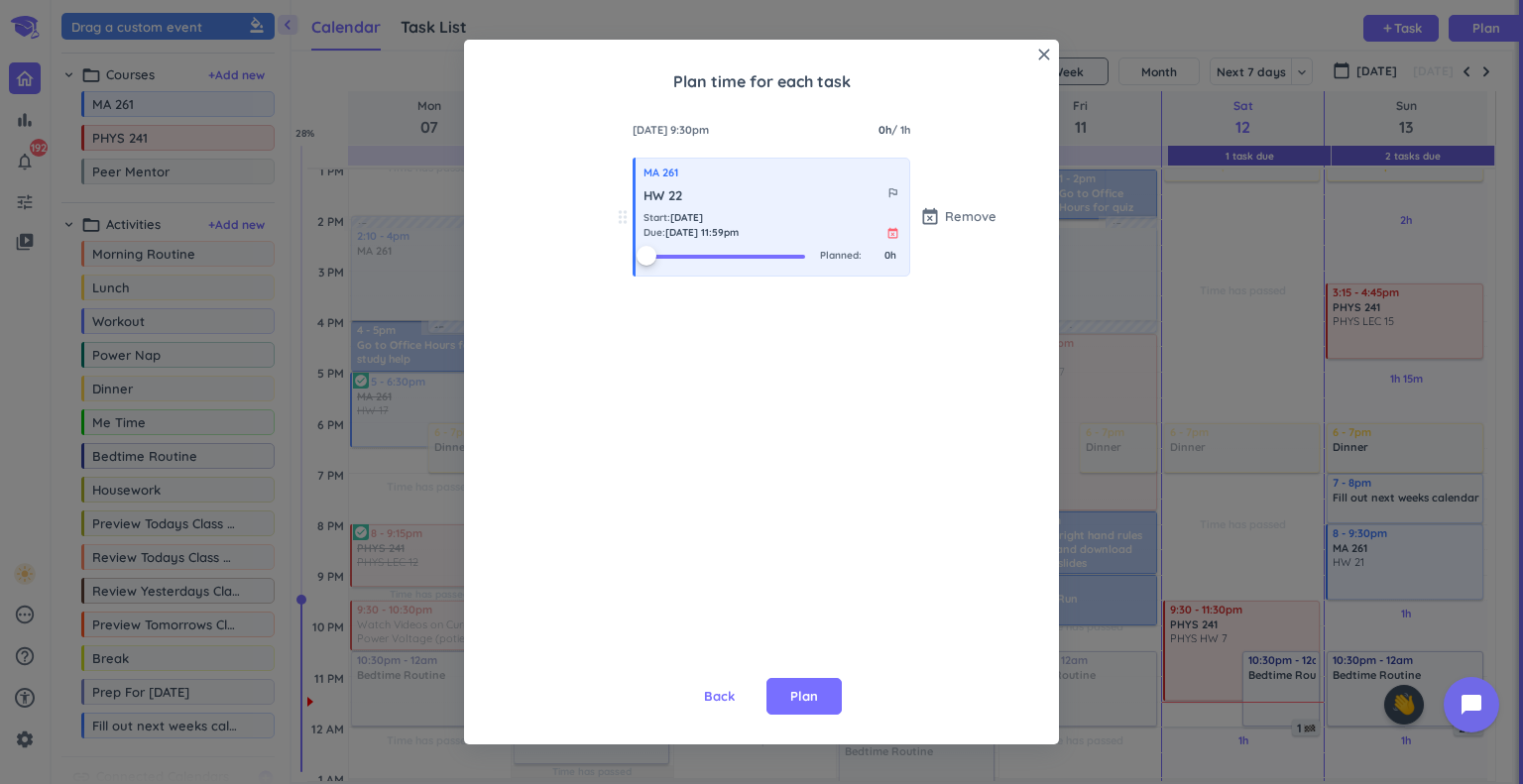 scroll, scrollTop: 0, scrollLeft: 0, axis: both 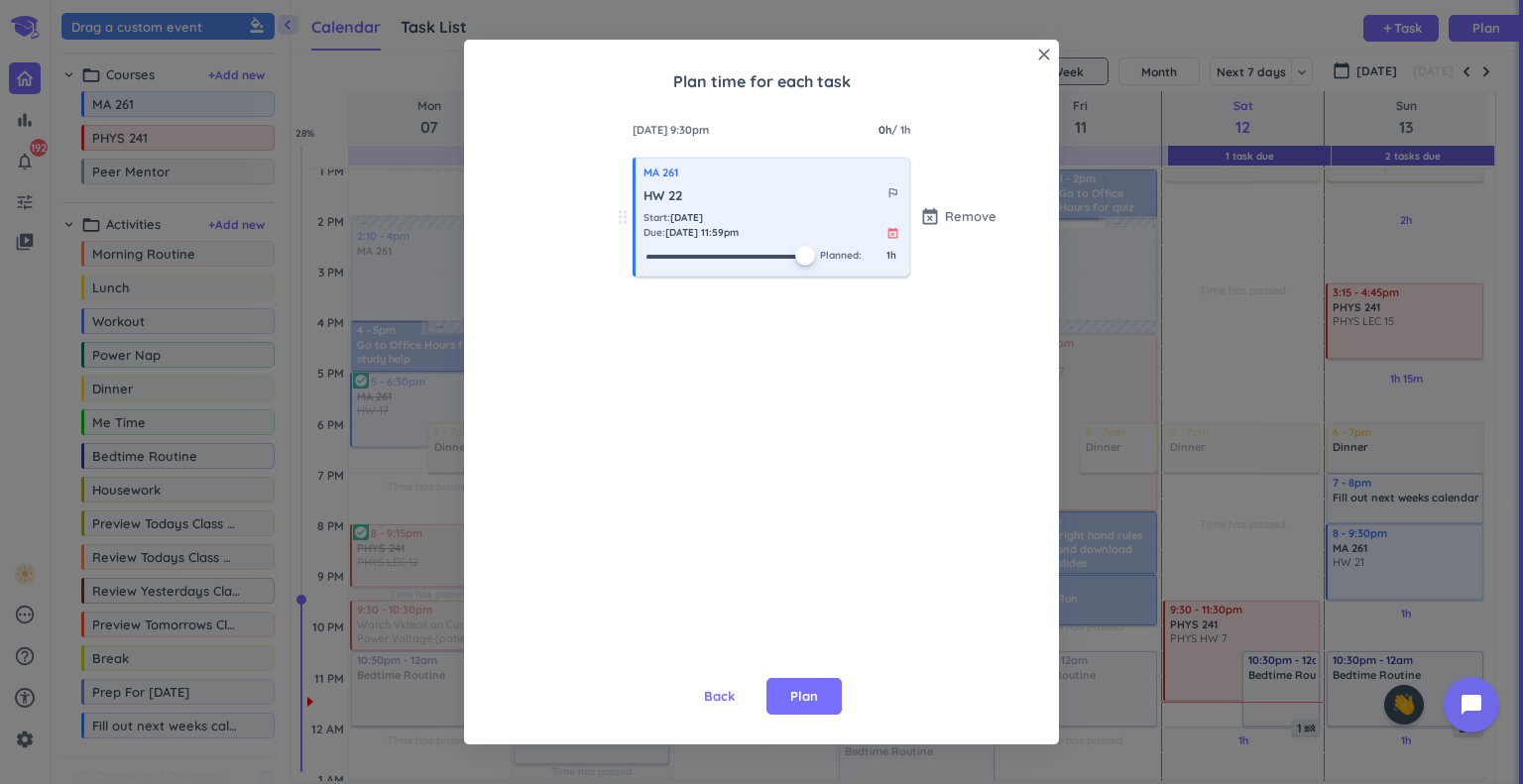 drag, startPoint x: 644, startPoint y: 253, endPoint x: 878, endPoint y: 244, distance: 234.17301 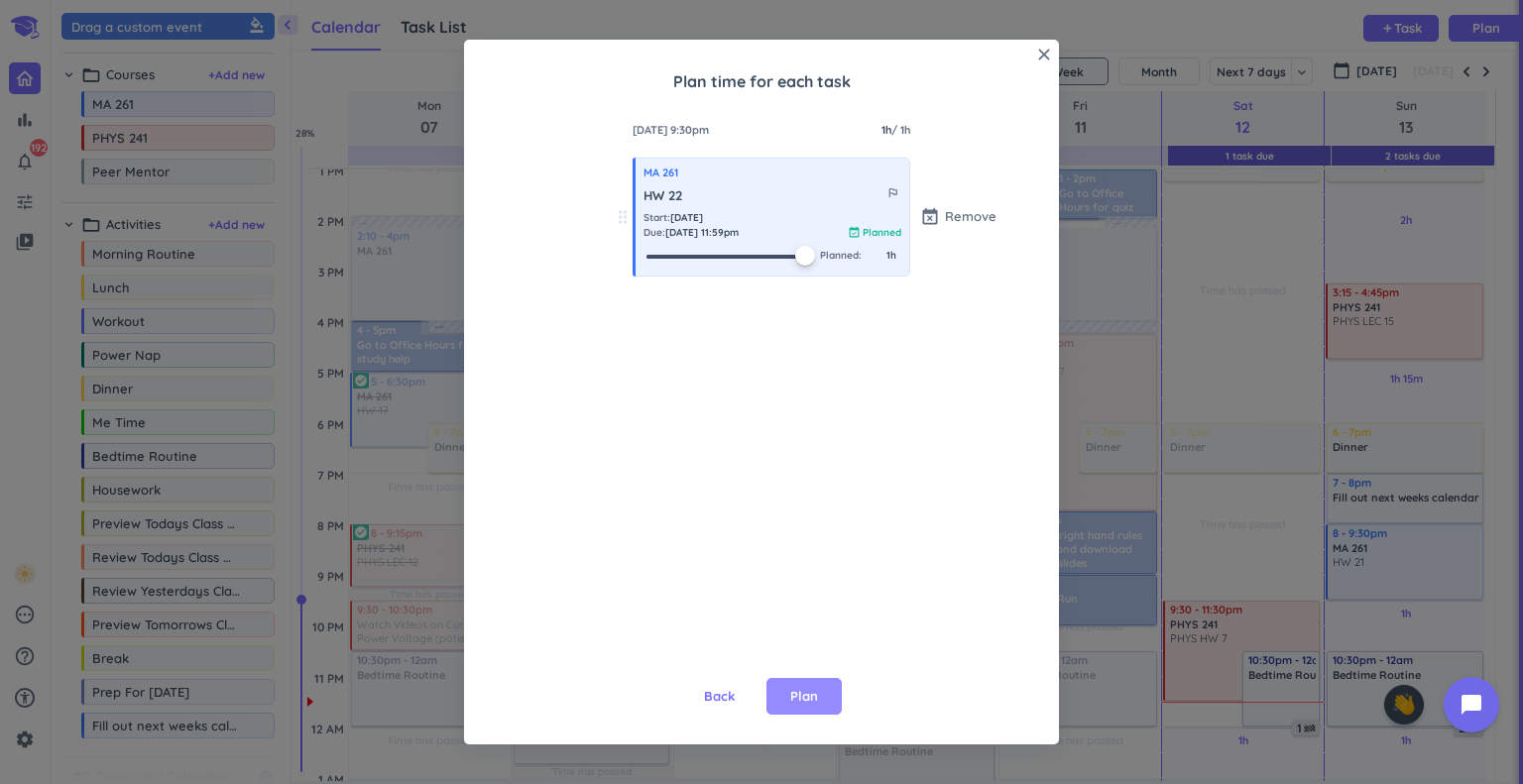 click on "Plan" at bounding box center (804, 697) 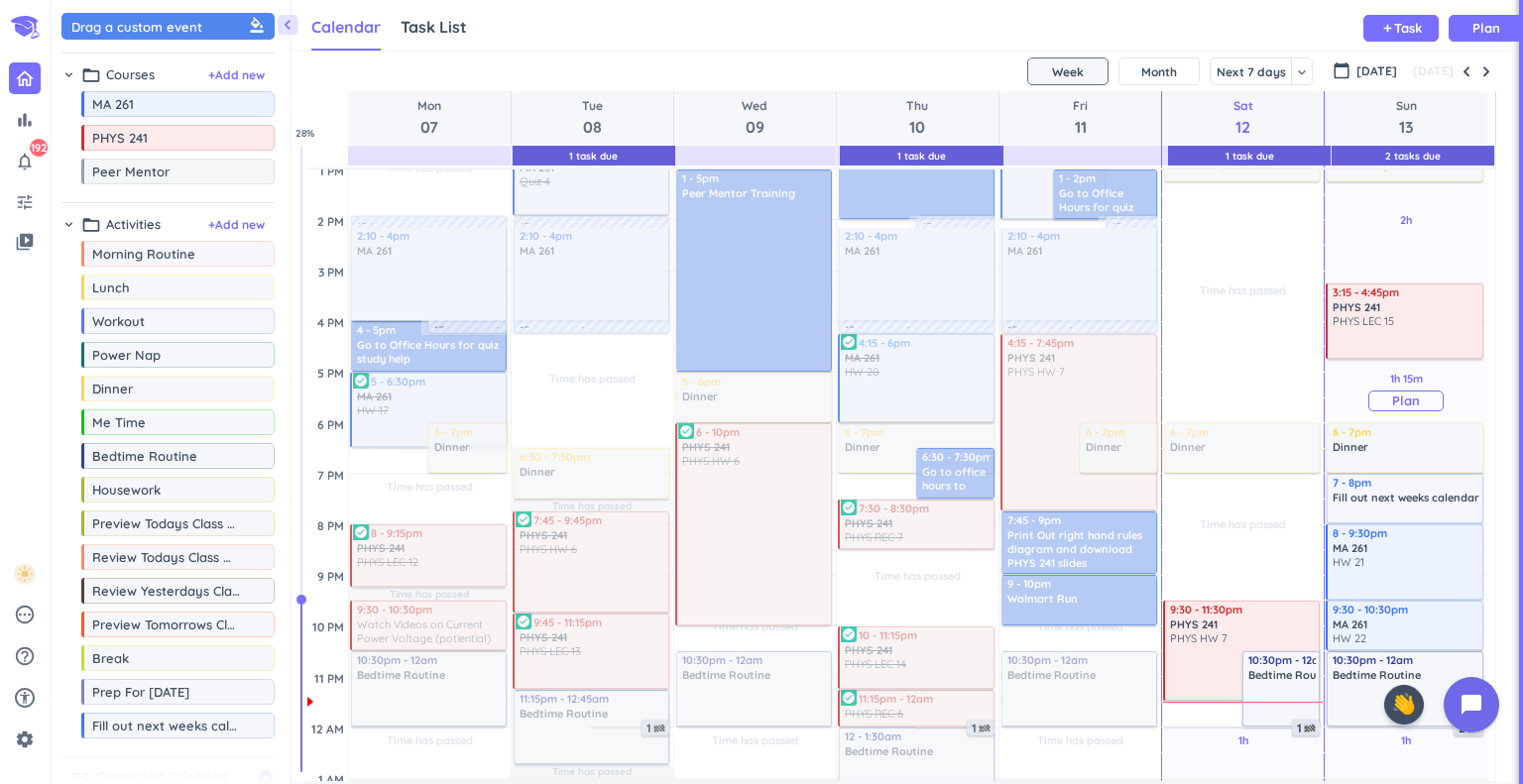 scroll, scrollTop: 606, scrollLeft: 0, axis: vertical 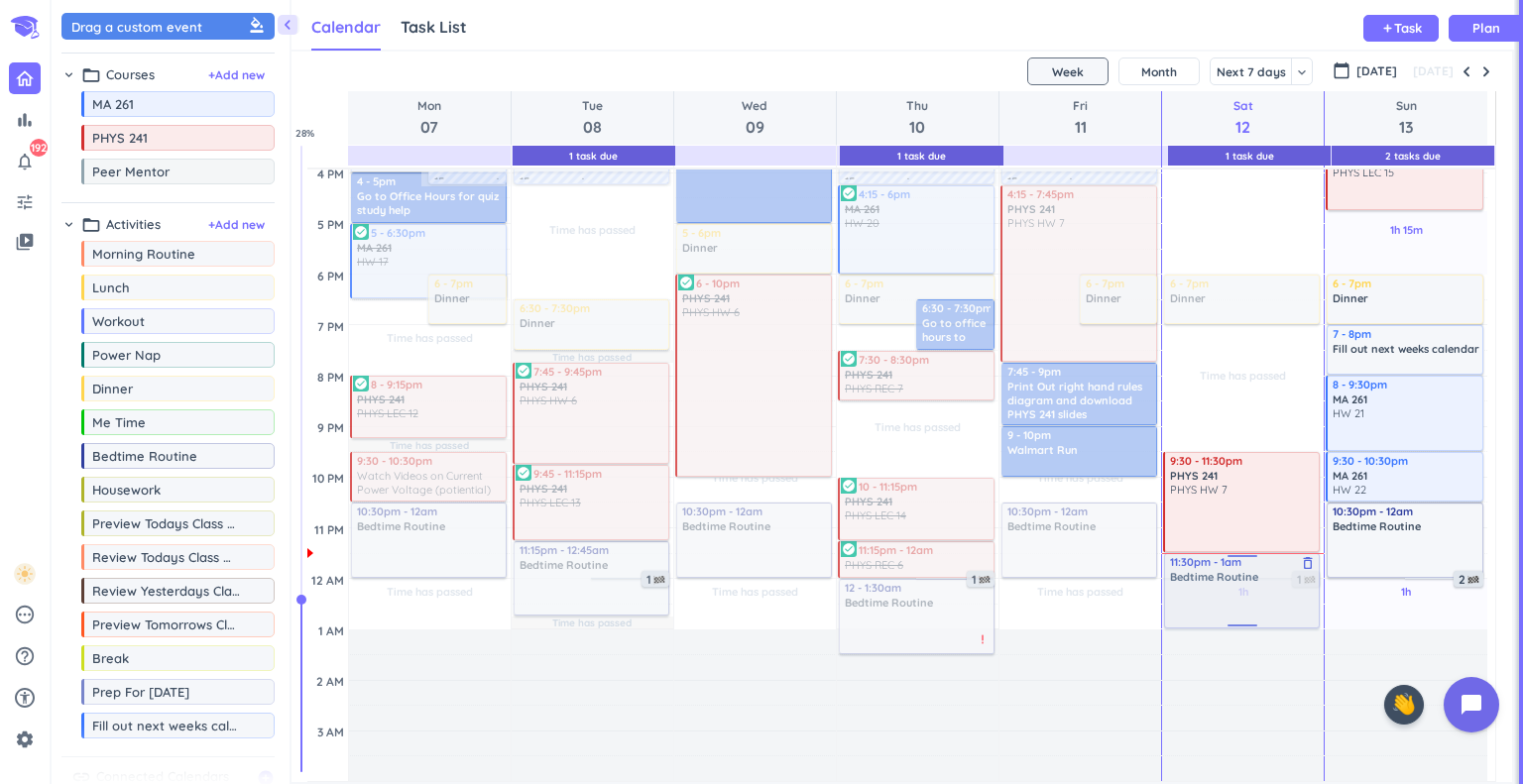 drag, startPoint x: 1277, startPoint y: 531, endPoint x: 1207, endPoint y: 572, distance: 81.1234 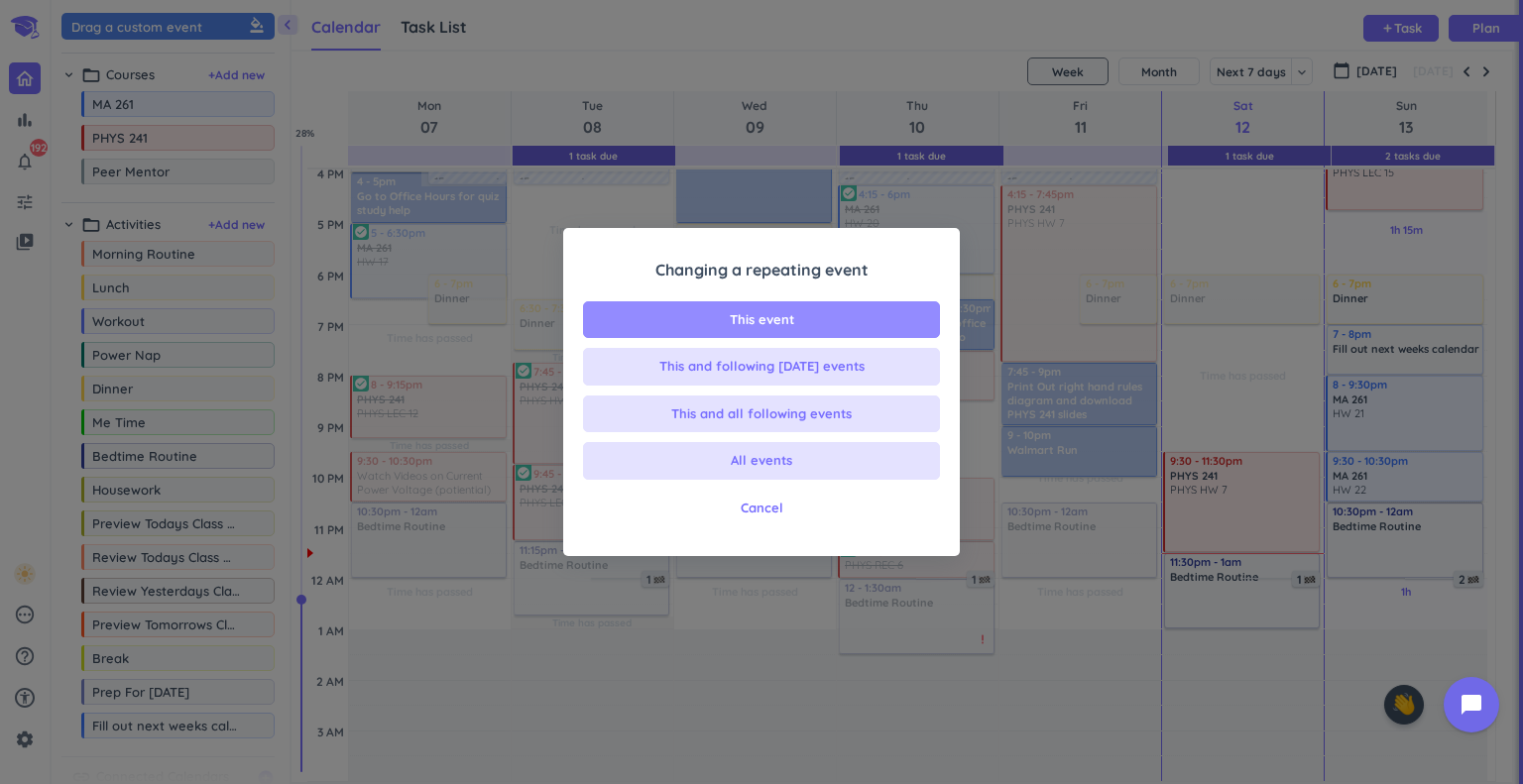 click on "This event" at bounding box center (762, 320) 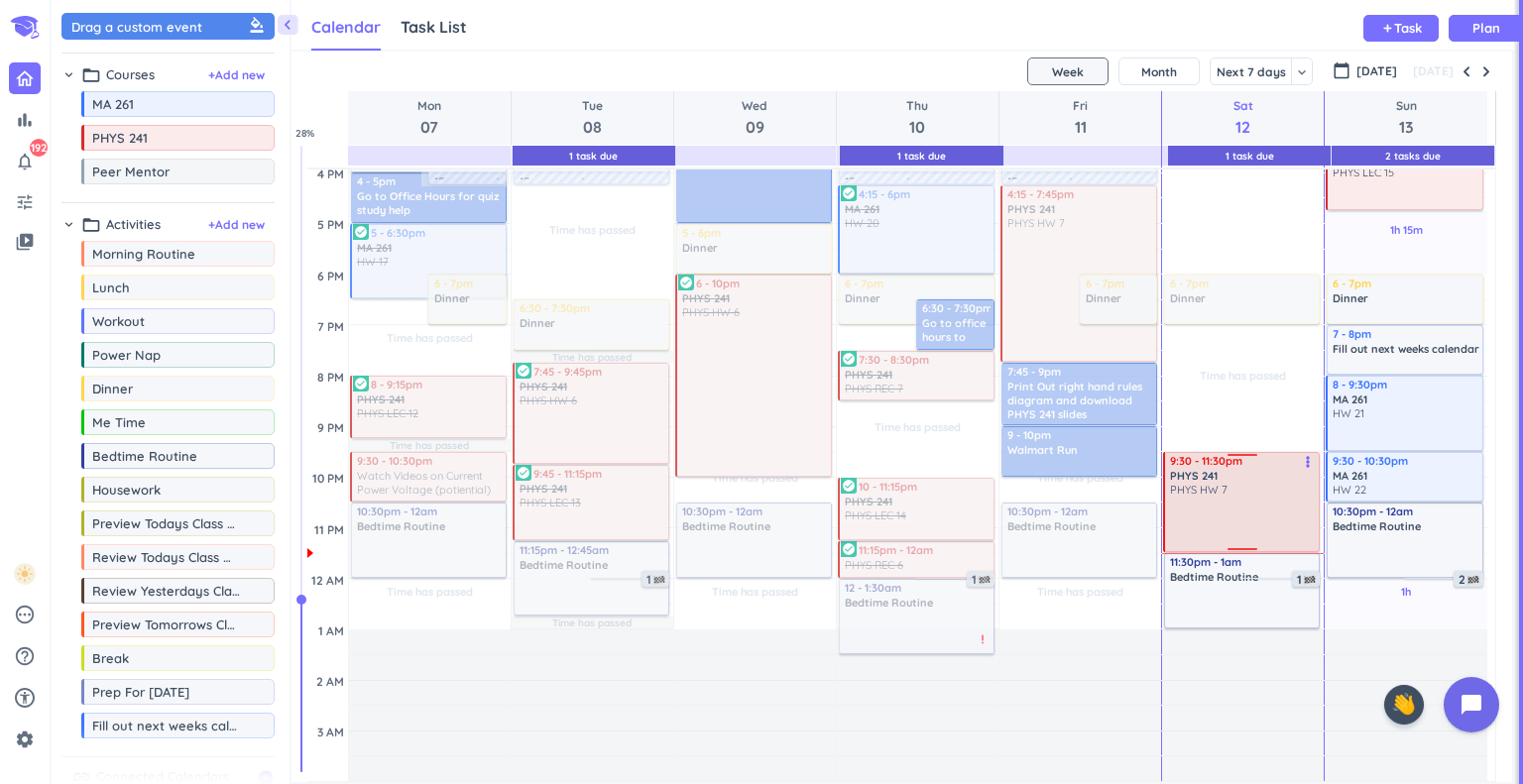 click at bounding box center [1242, 522] 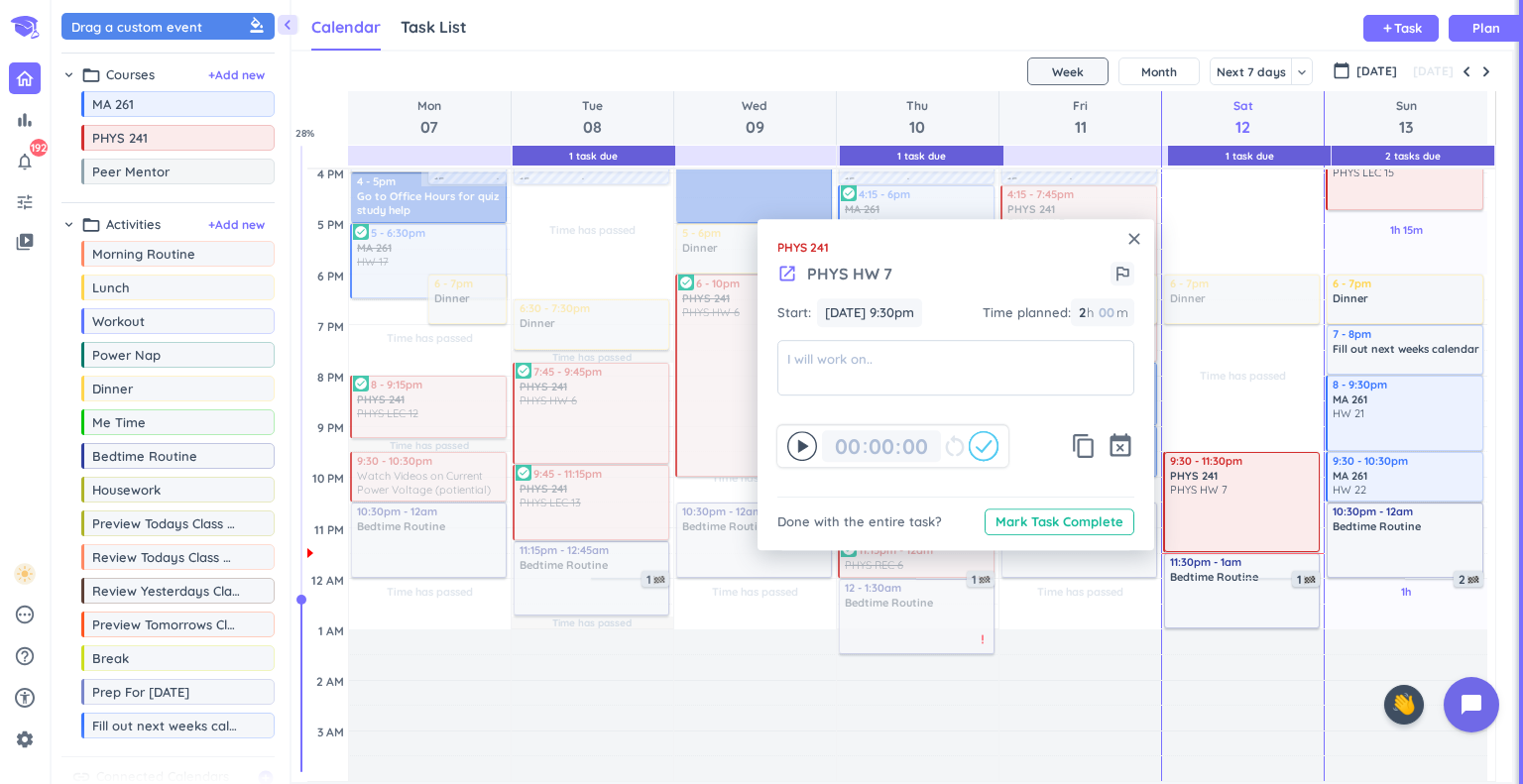 click on "close" at bounding box center (1134, 239) 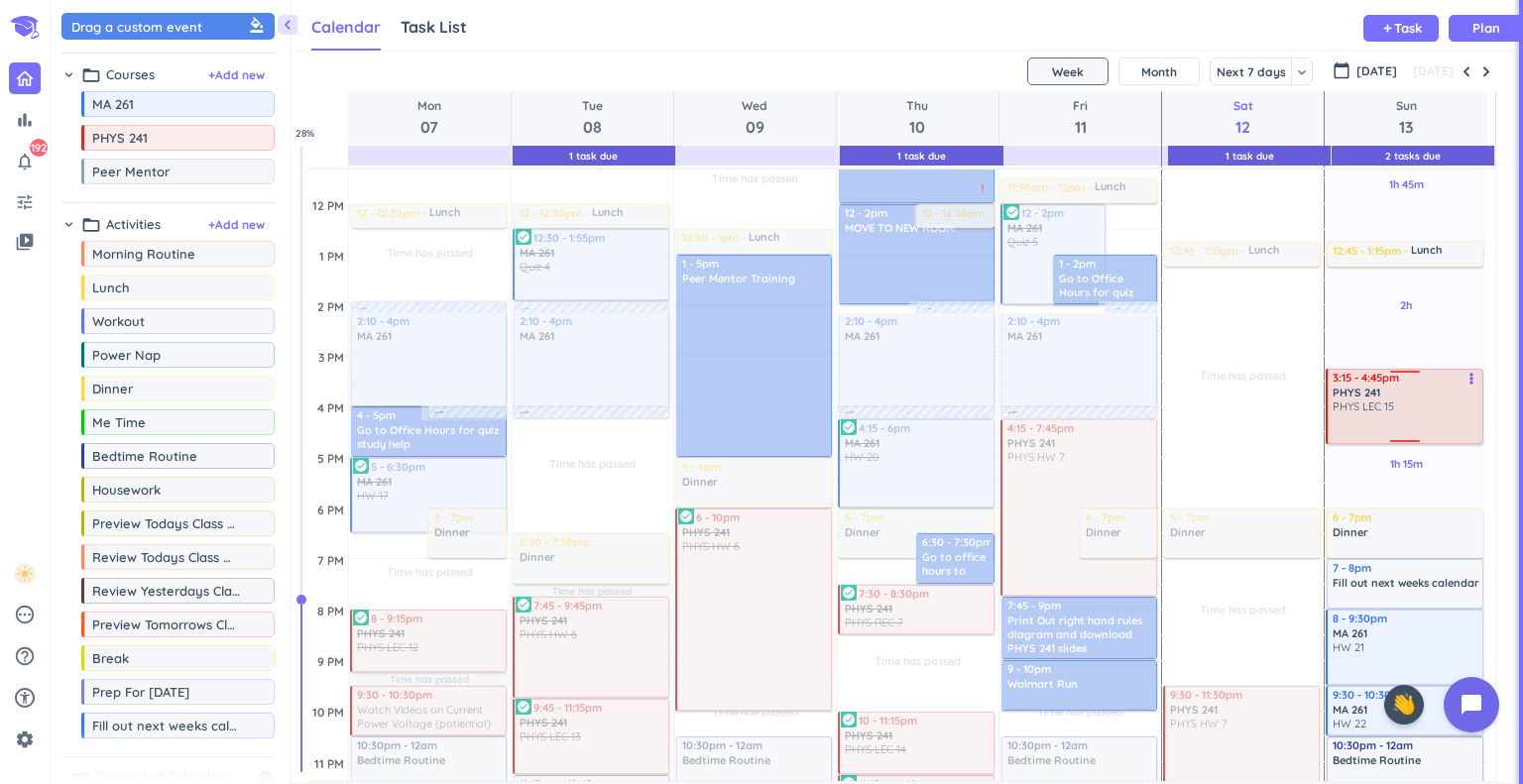 scroll, scrollTop: 369, scrollLeft: 0, axis: vertical 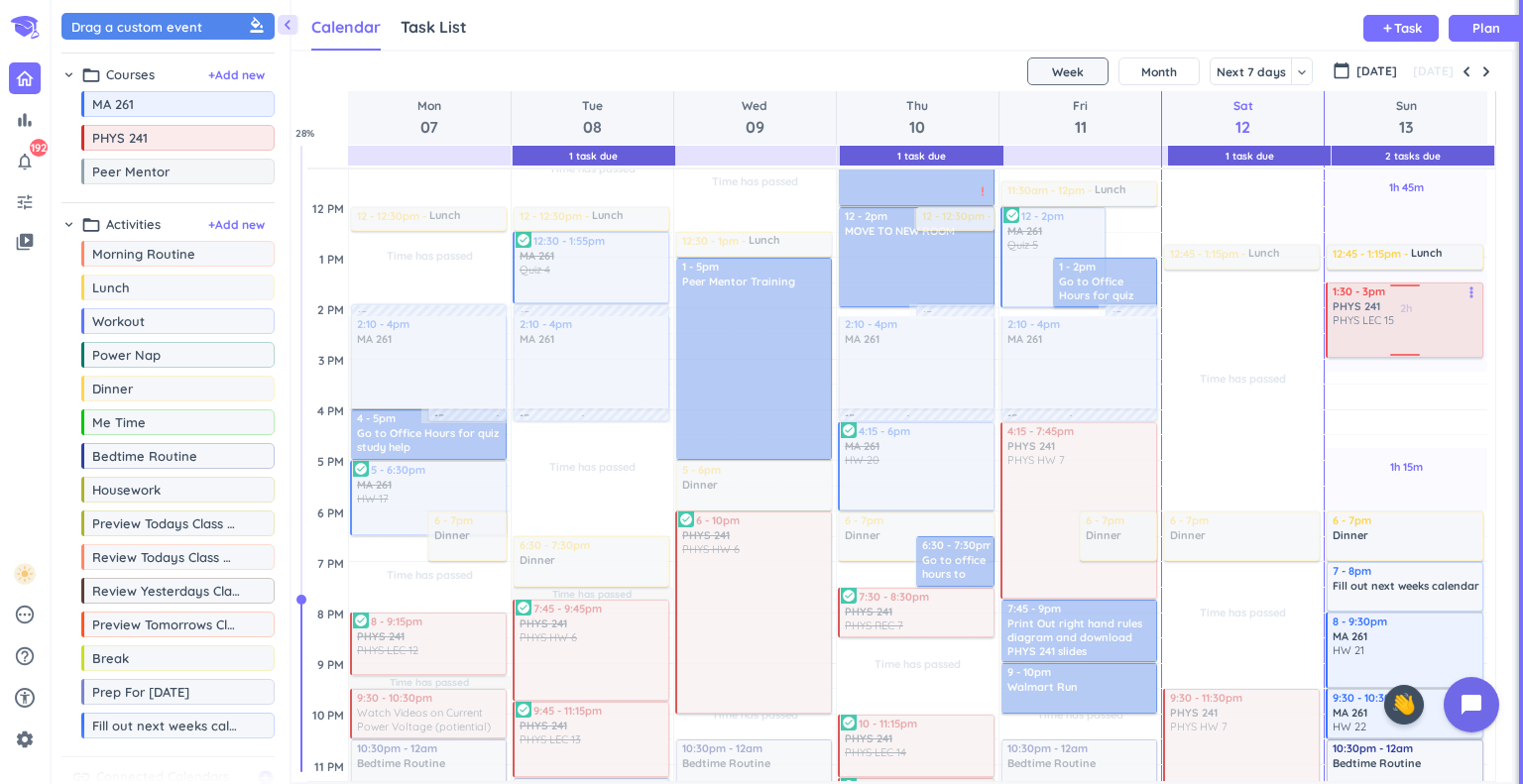 drag, startPoint x: 1362, startPoint y: 416, endPoint x: 1380, endPoint y: 323, distance: 94.72592 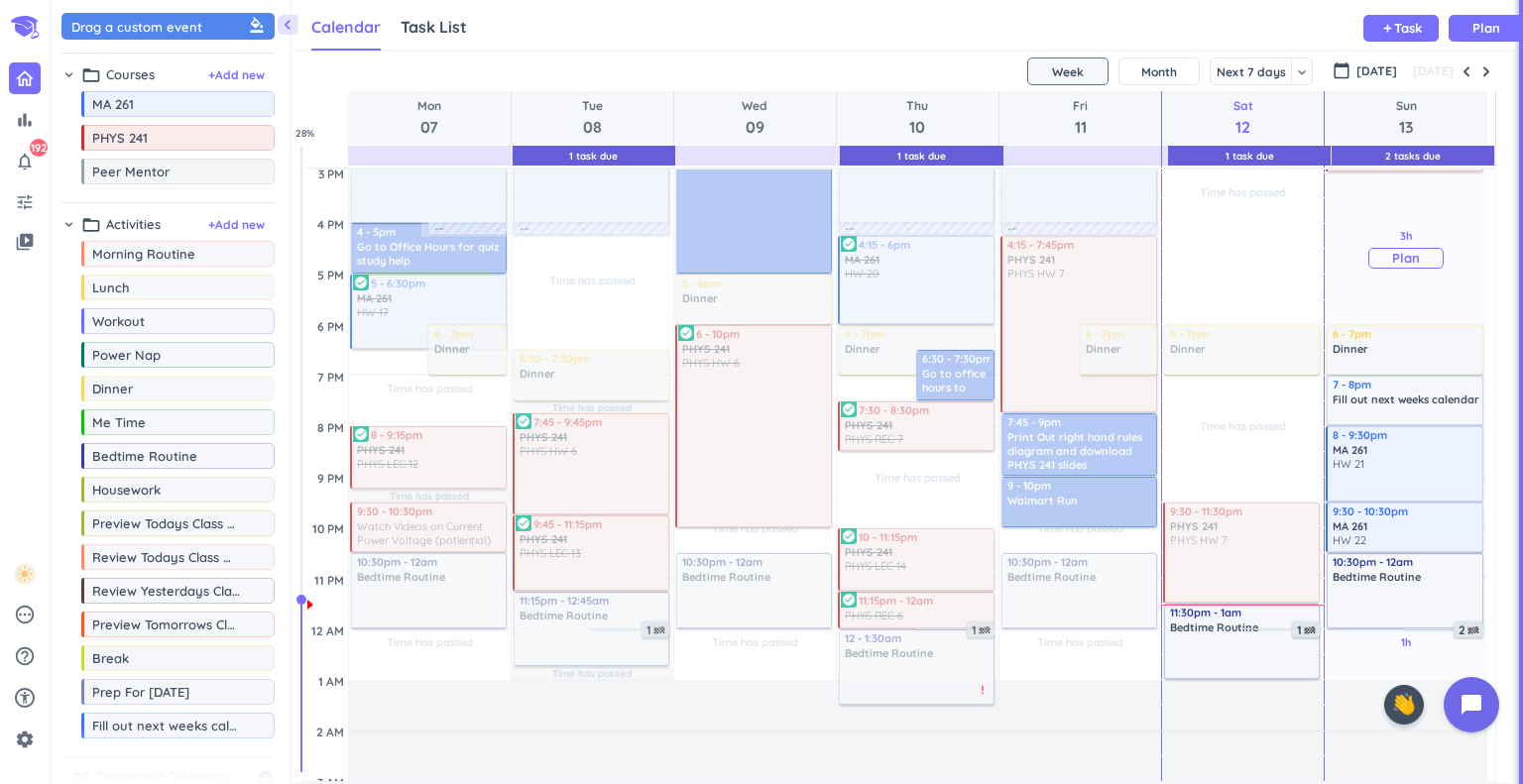 scroll, scrollTop: 606, scrollLeft: 0, axis: vertical 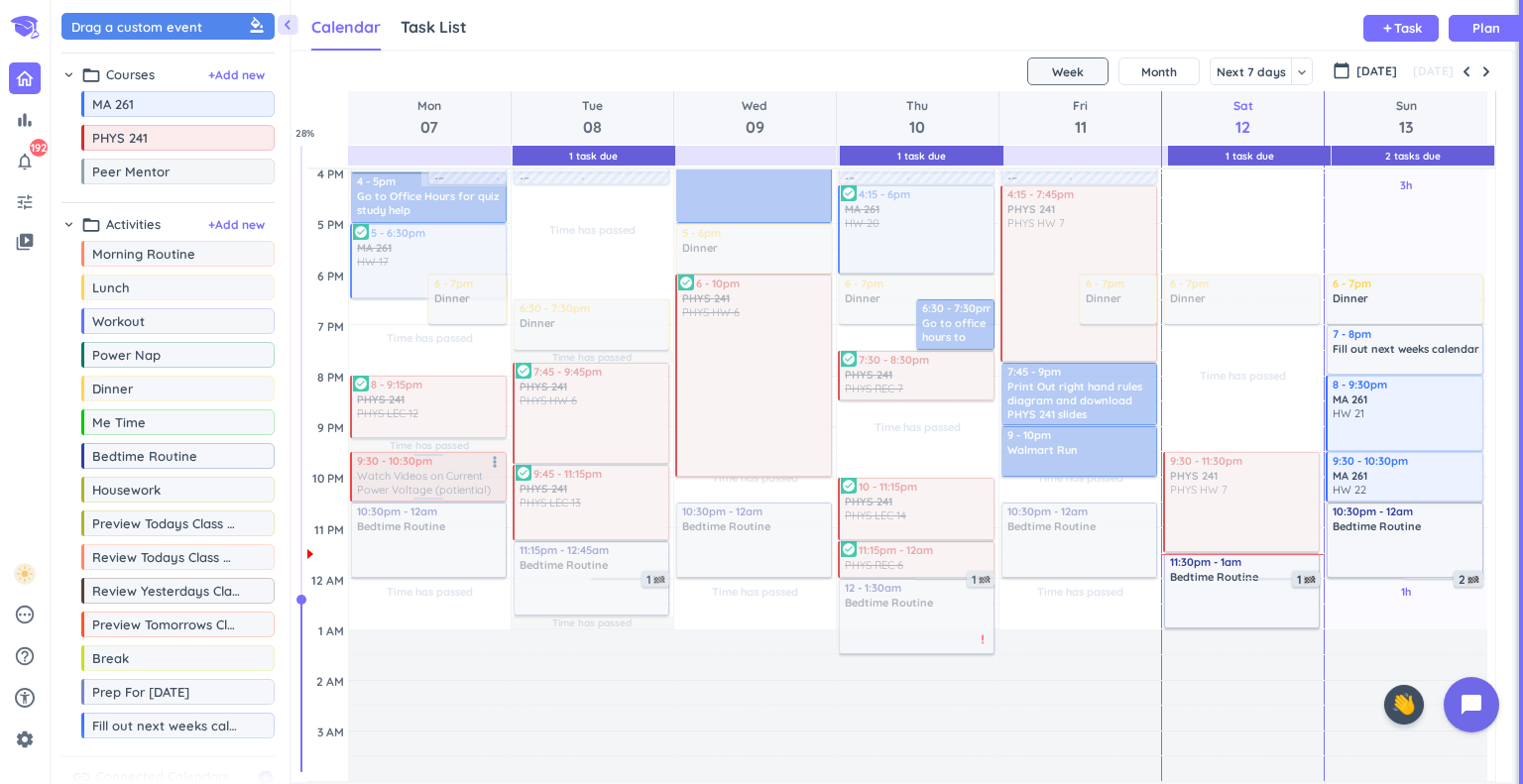 click at bounding box center (427, 477) 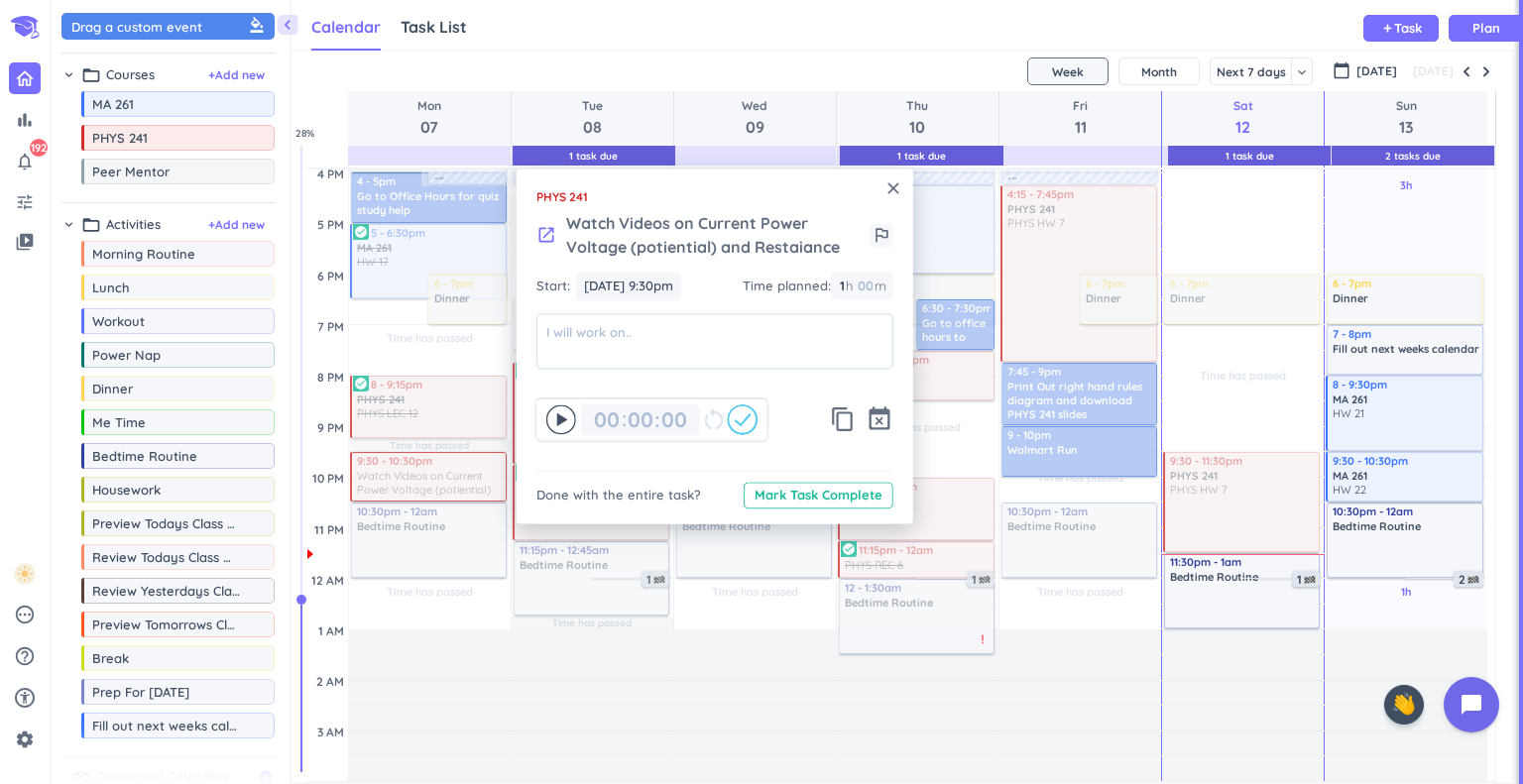 click on "close PHYS 241 launch Watch Videos on Current Power Voltage (potiential) and Restaiance outlined_flag Start: [DATE] 9:30pm [DATE] 9:30pm Time planned : 1 1 00 h 00 m 00 00 : 00 restart_alt content_copy event_busy Done with the entire task? Mark Task Complete" at bounding box center [715, 346] 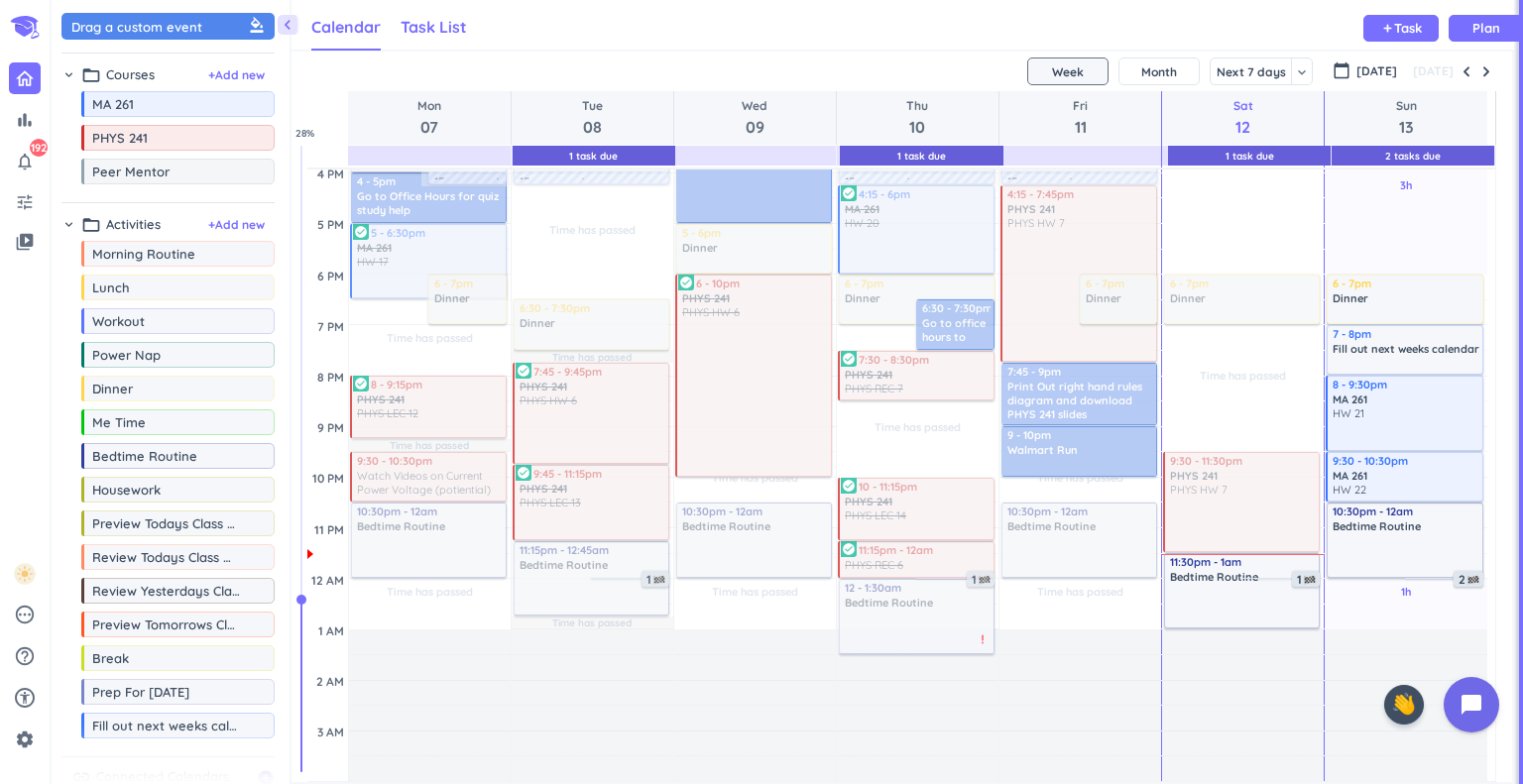 click on "Task List" at bounding box center [433, 27] 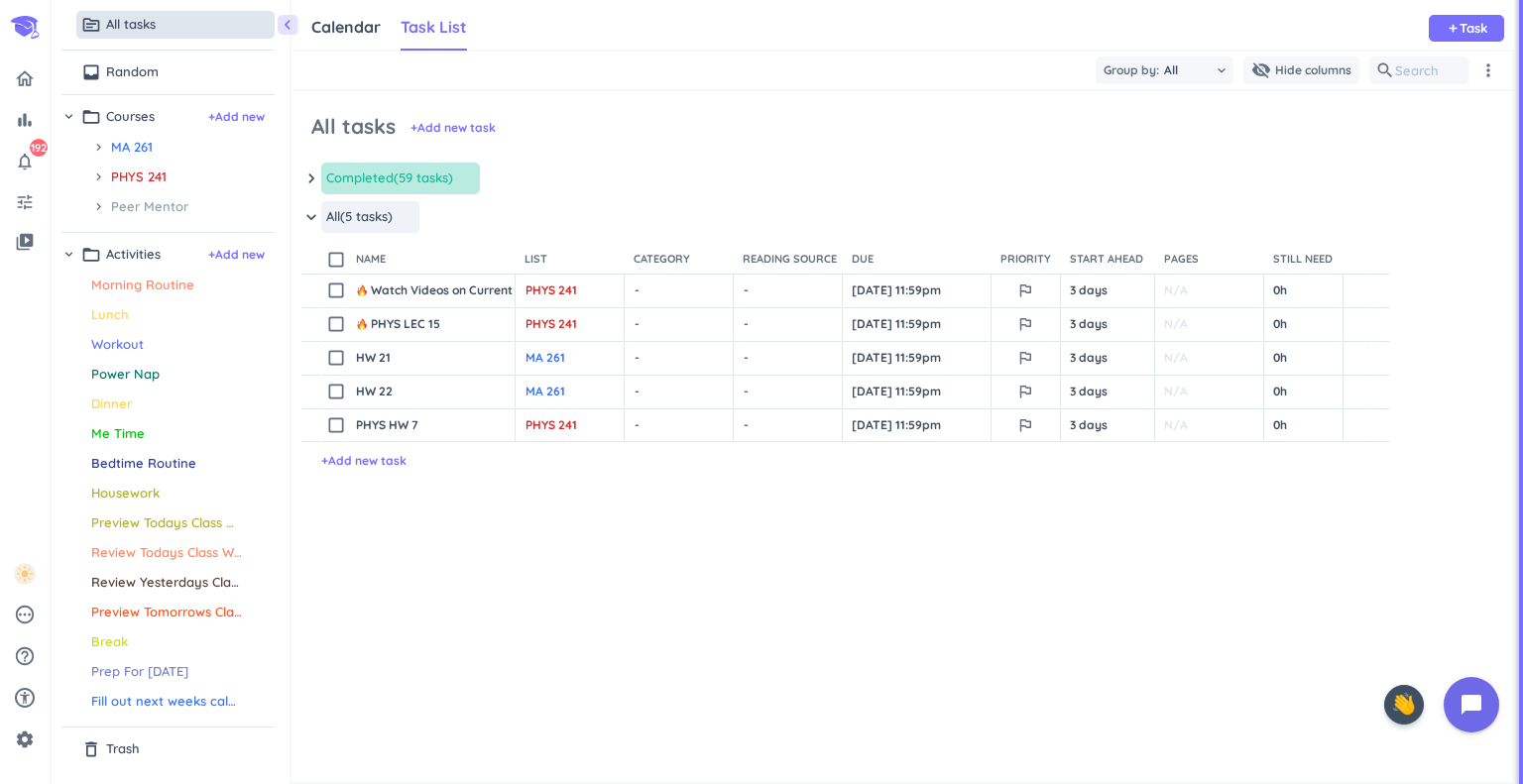 scroll, scrollTop: 9, scrollLeft: 8, axis: both 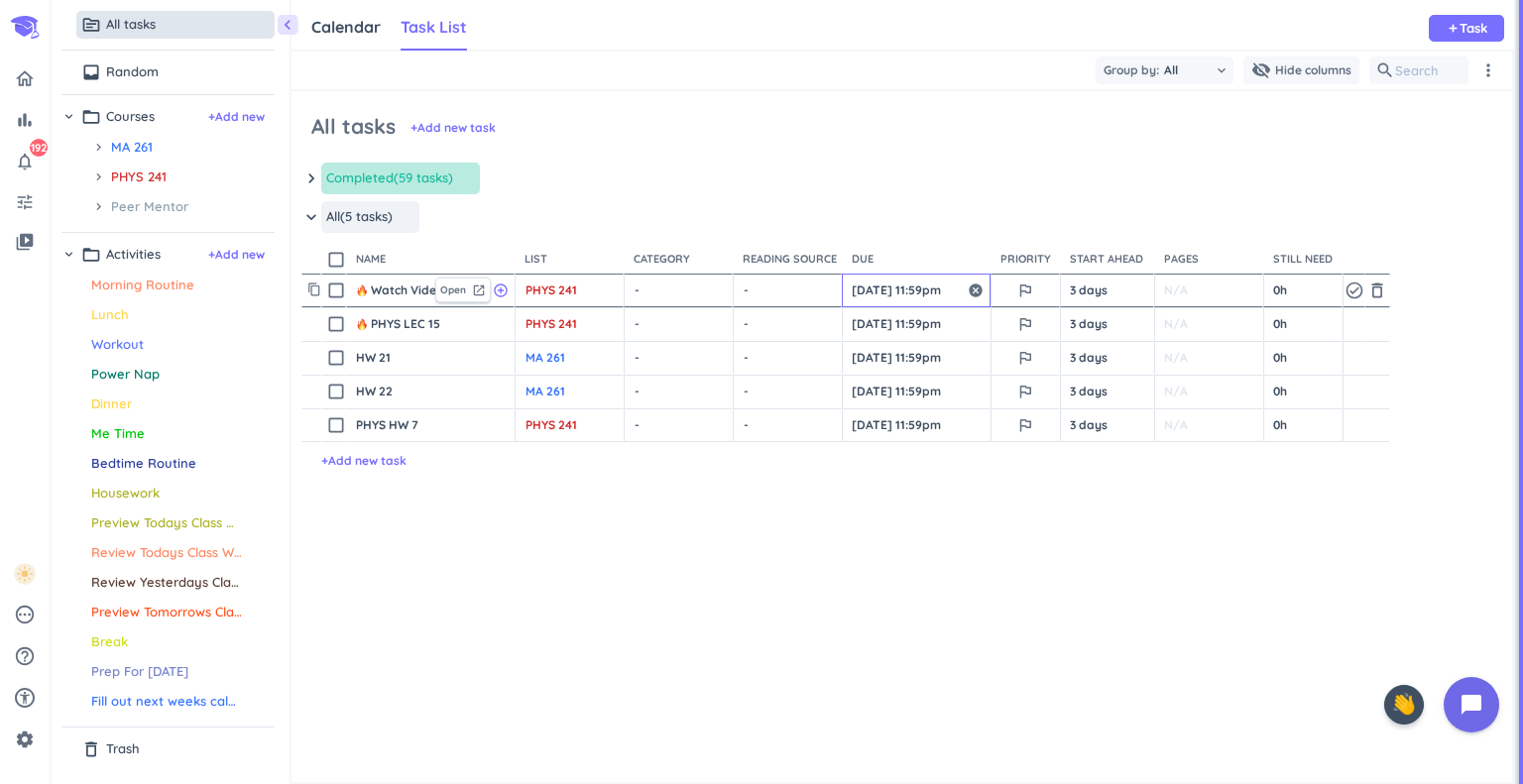 click on "[DATE] 11:59pm" at bounding box center [916, 290] 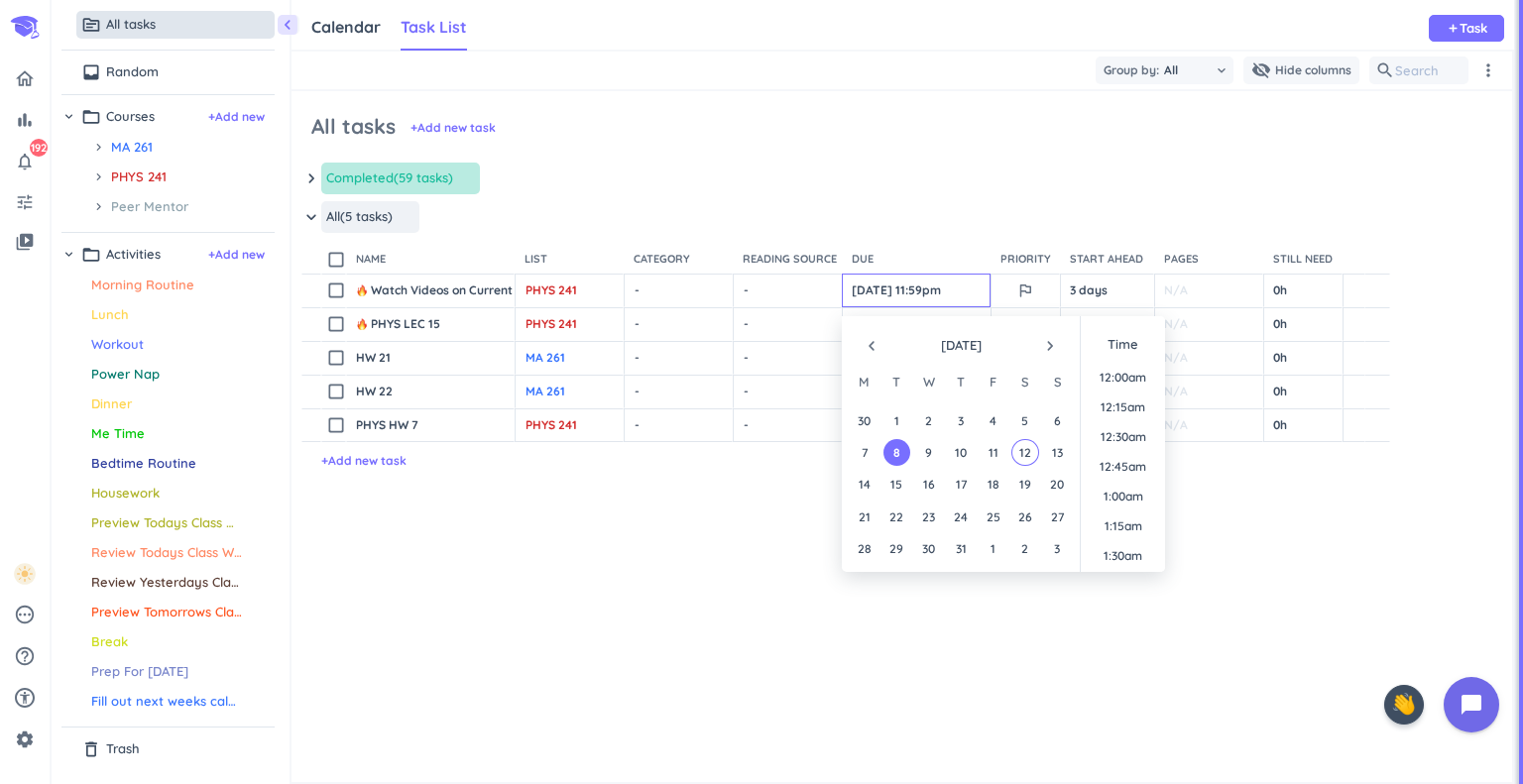 scroll, scrollTop: 2674, scrollLeft: 0, axis: vertical 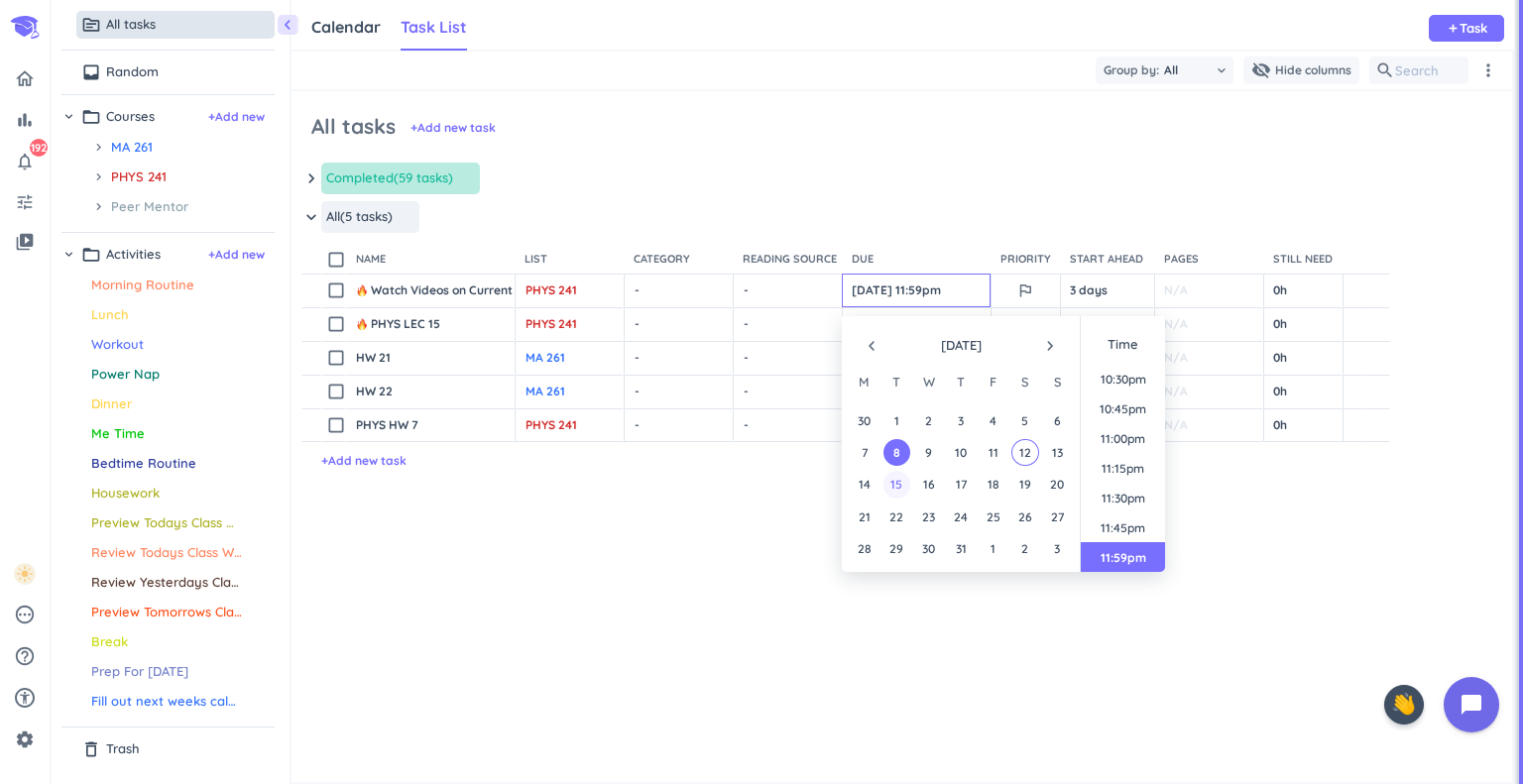 click on "15" at bounding box center (896, 484) 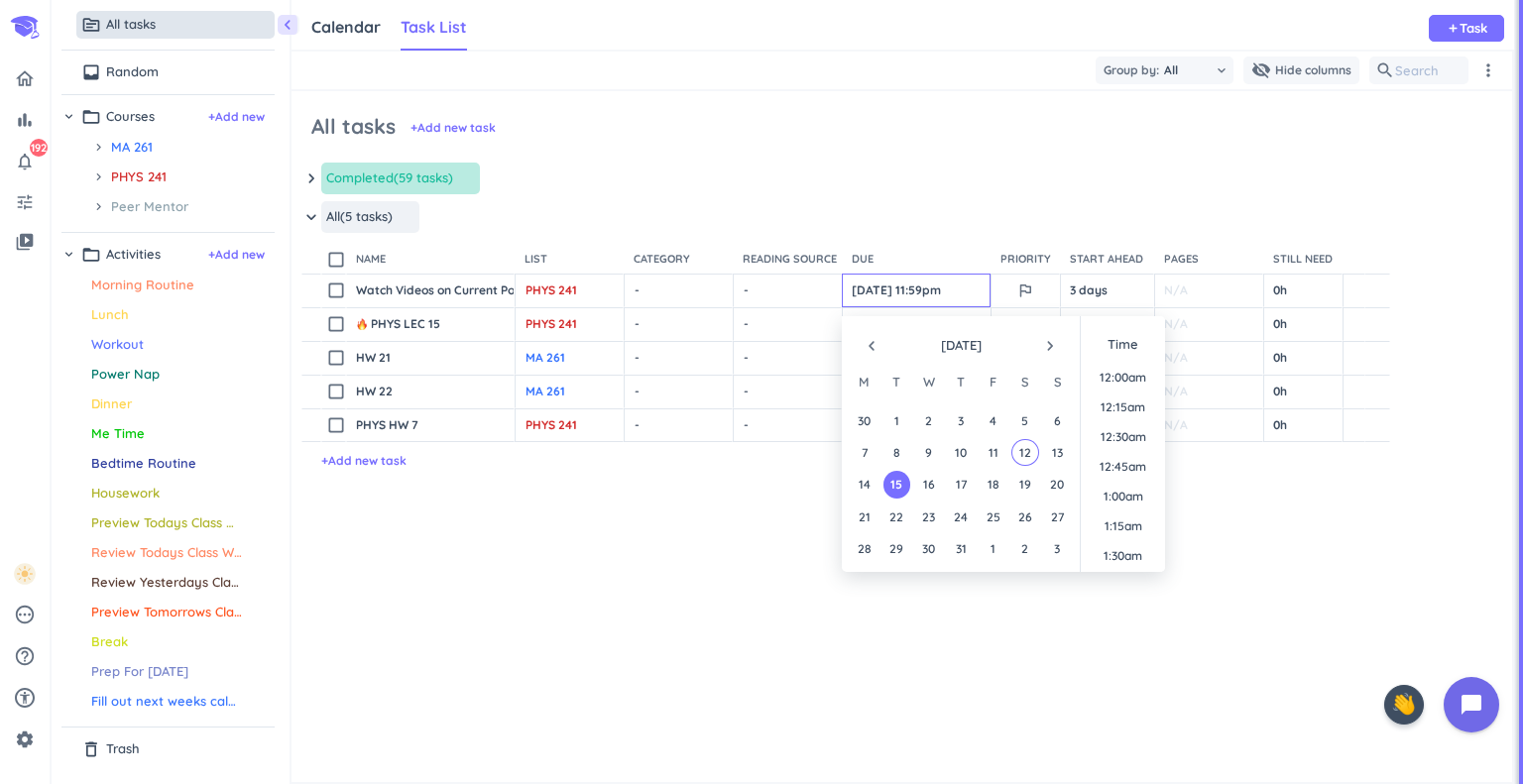 scroll, scrollTop: 2674, scrollLeft: 0, axis: vertical 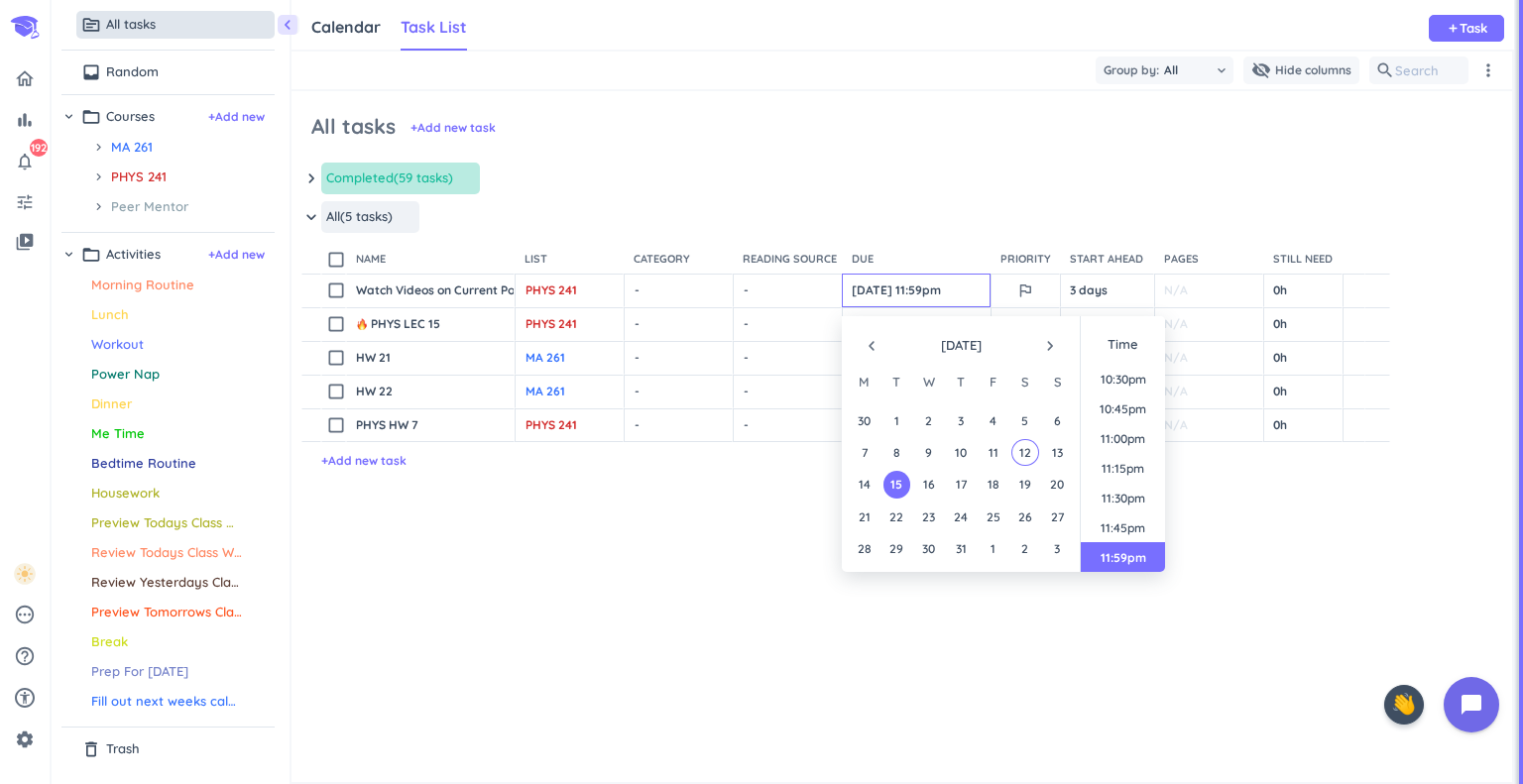 click on "content_copy check_box_outline_blank PHYS HW 7 Open launch add_circle_outline PHYS 241 cancel keyboard_arrow_down - cancel keyboard_arrow_down - cancel keyboard_arrow_down [DATE] 11:59pm outlined_flag 3   days N/A 0h check_circle_outline delete_outline +  Add new task" at bounding box center [901, 544] 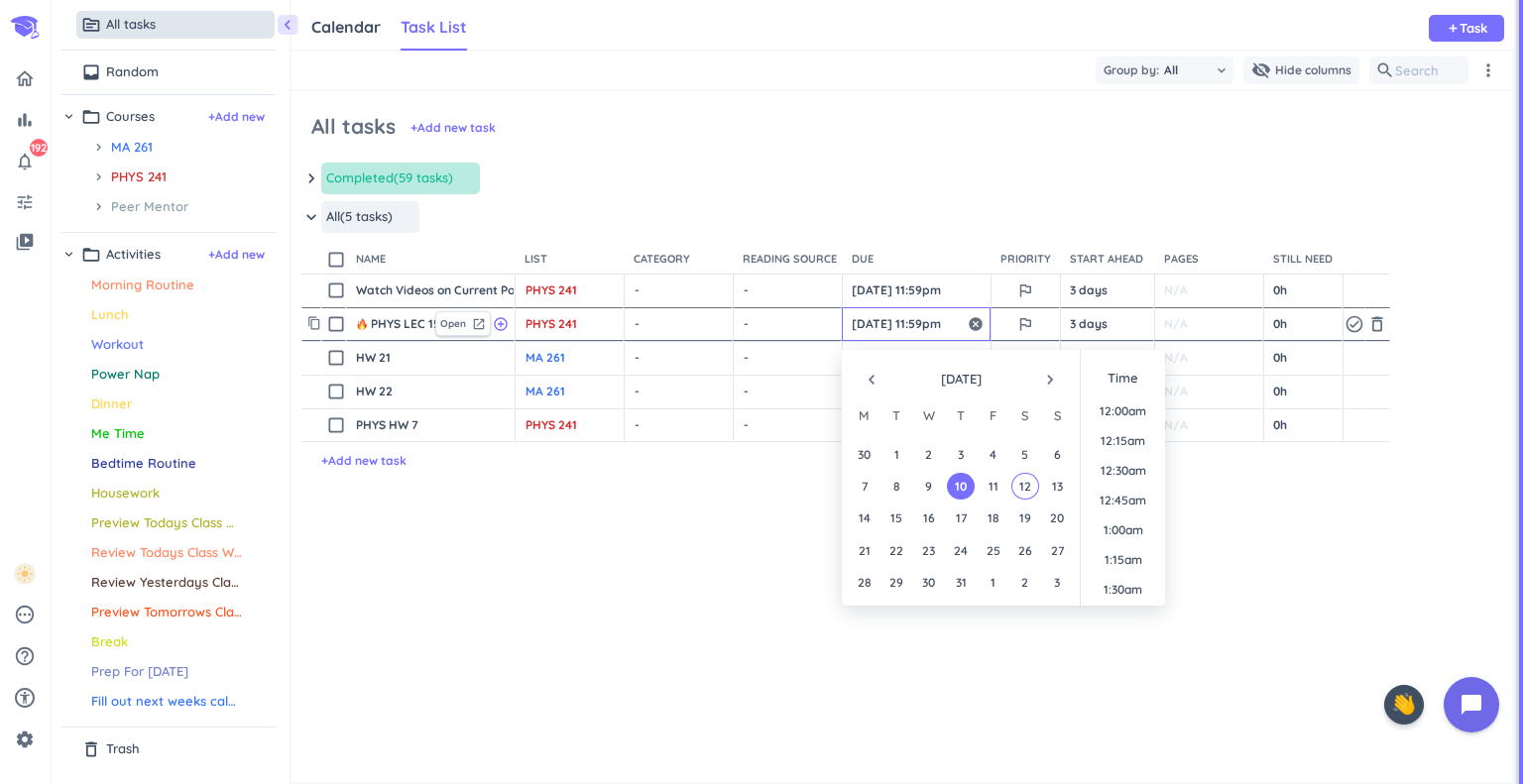 click on "[DATE] 11:59pm" at bounding box center [916, 324] 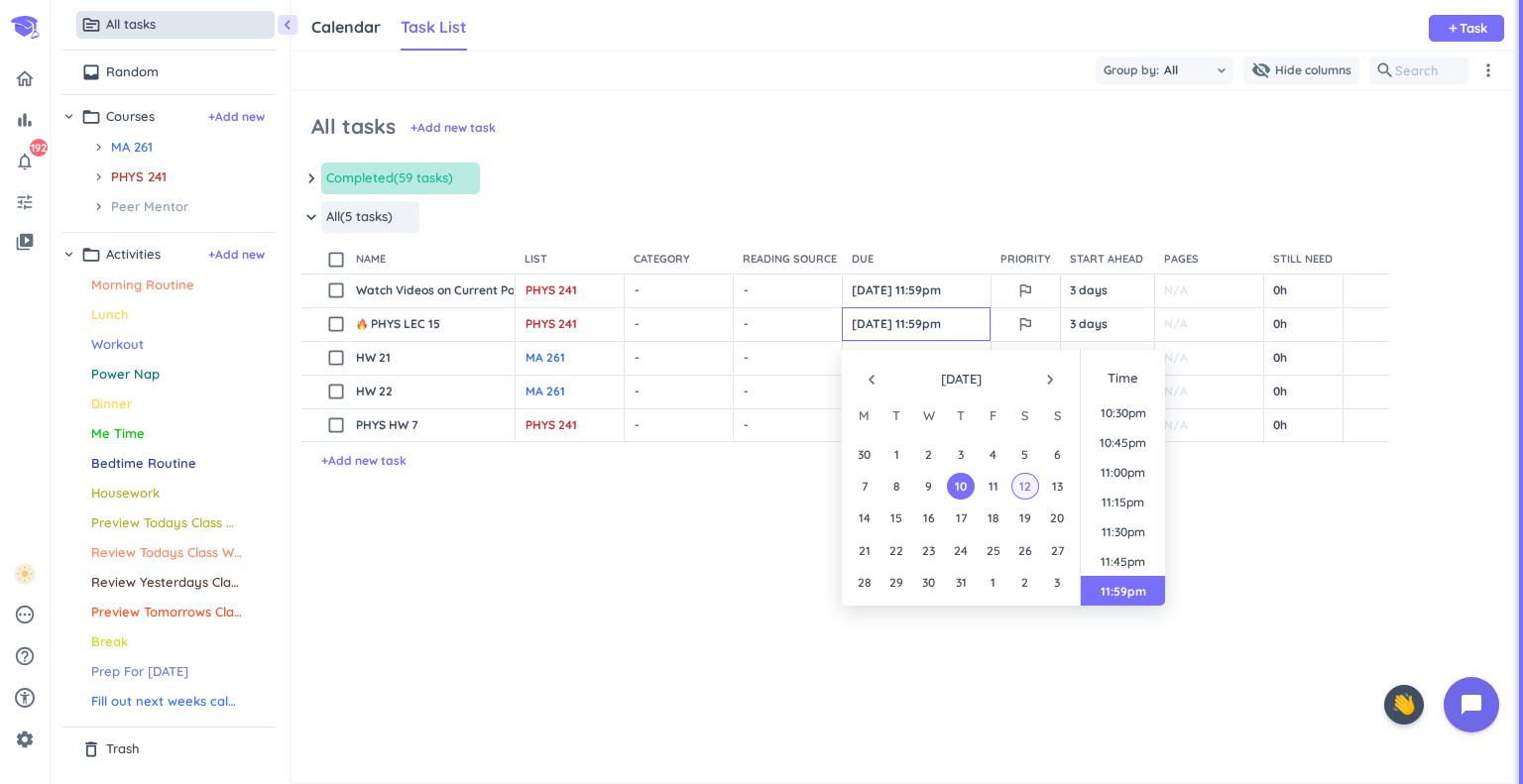 click on "12" at bounding box center [1024, 486] 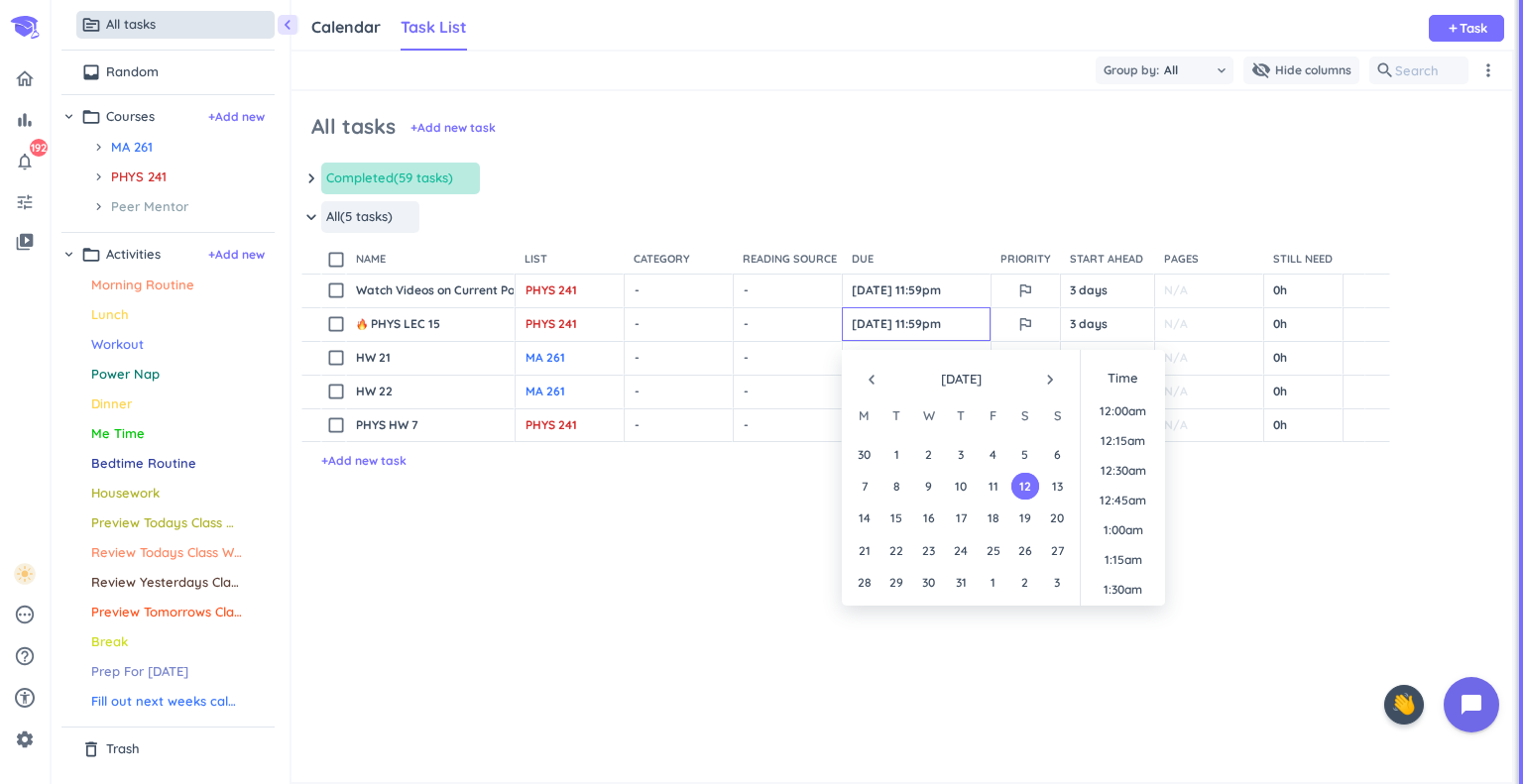 scroll, scrollTop: 0, scrollLeft: 0, axis: both 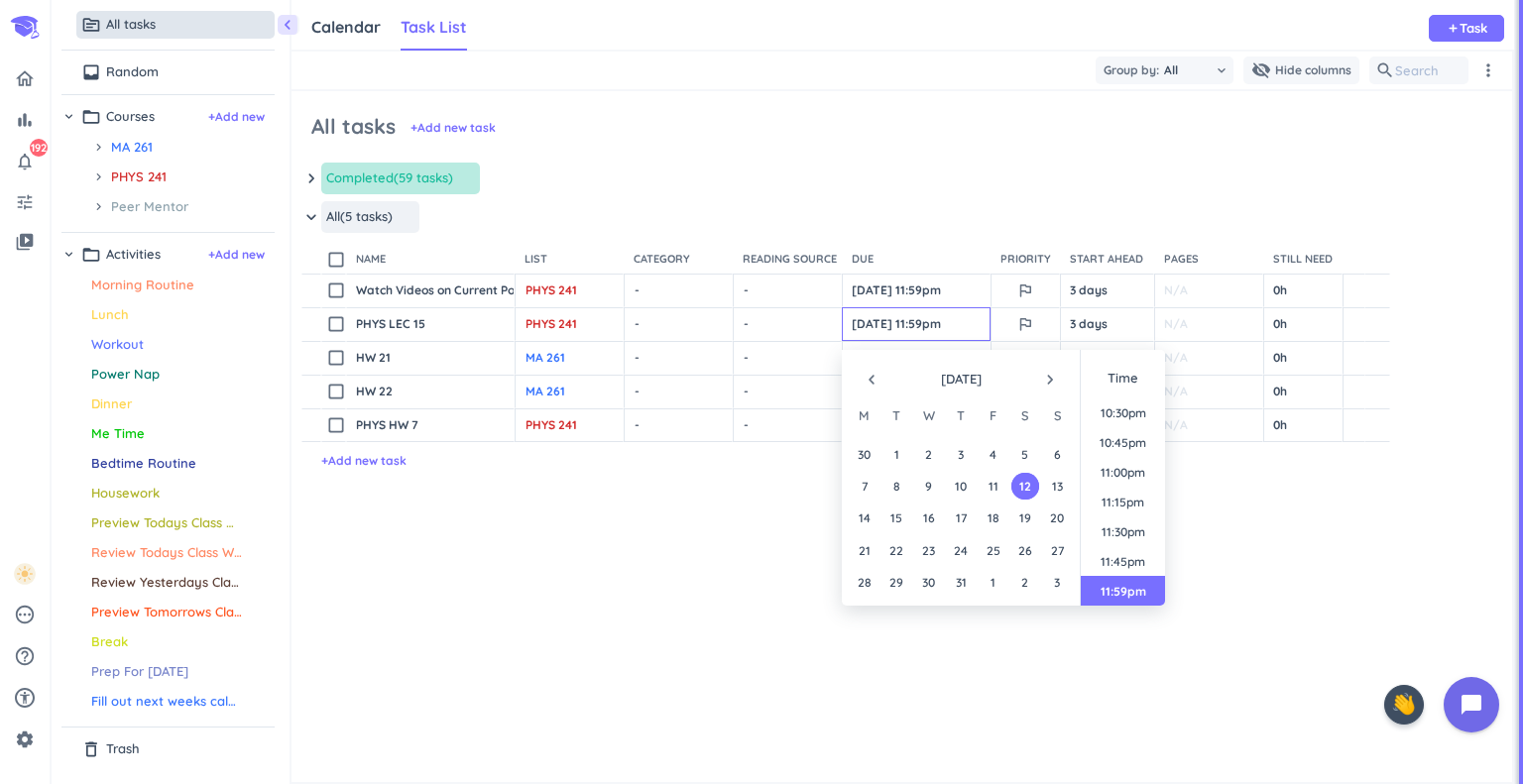 click on "content_copy check_box_outline_blank PHYS HW 7 Open launch add_circle_outline PHYS 241 cancel keyboard_arrow_down - cancel keyboard_arrow_down - cancel keyboard_arrow_down [DATE] 11:59pm outlined_flag 3   days N/A 0h check_circle_outline delete_outline +  Add new task" at bounding box center [901, 544] 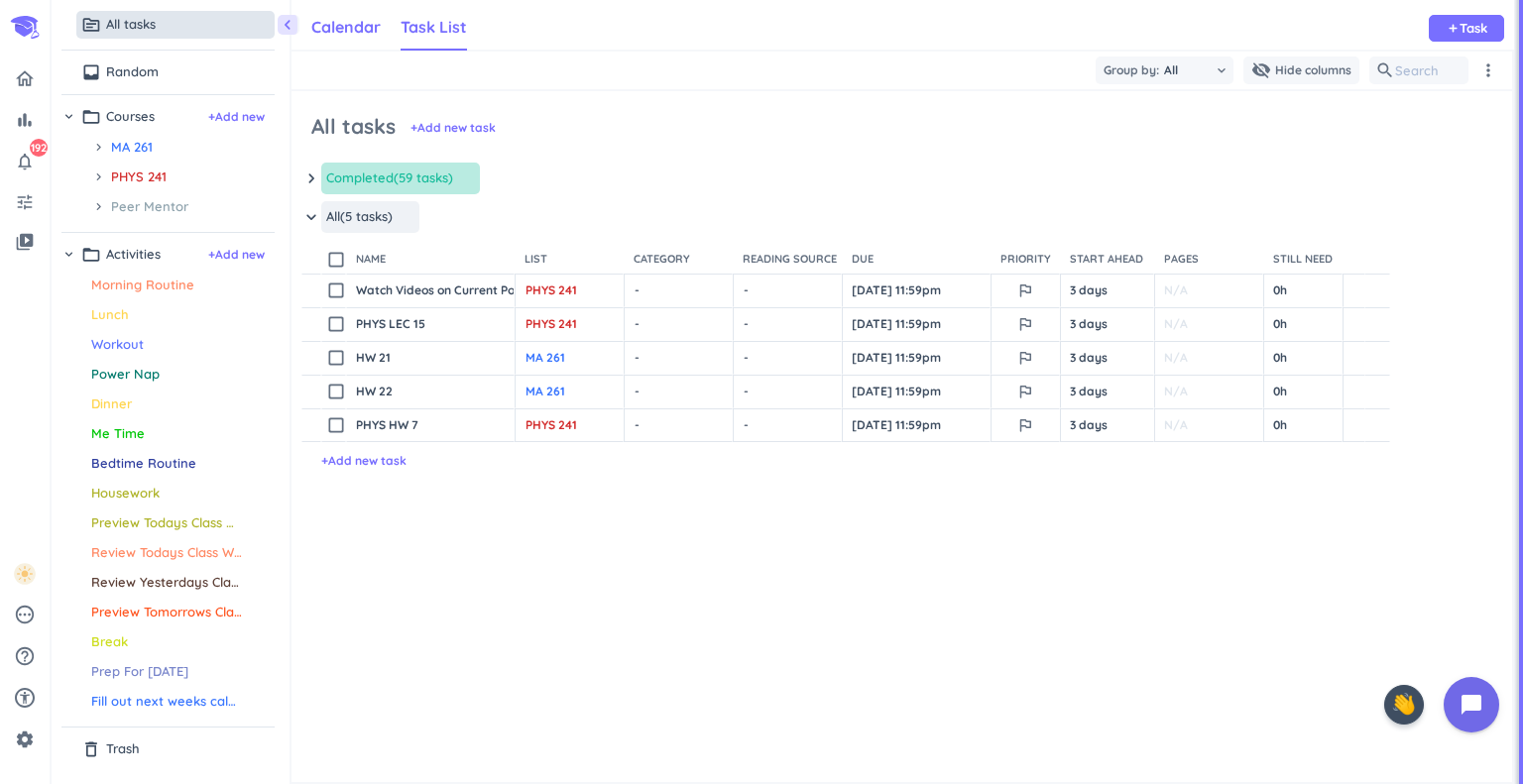 click on "Calendar" at bounding box center (346, 28) 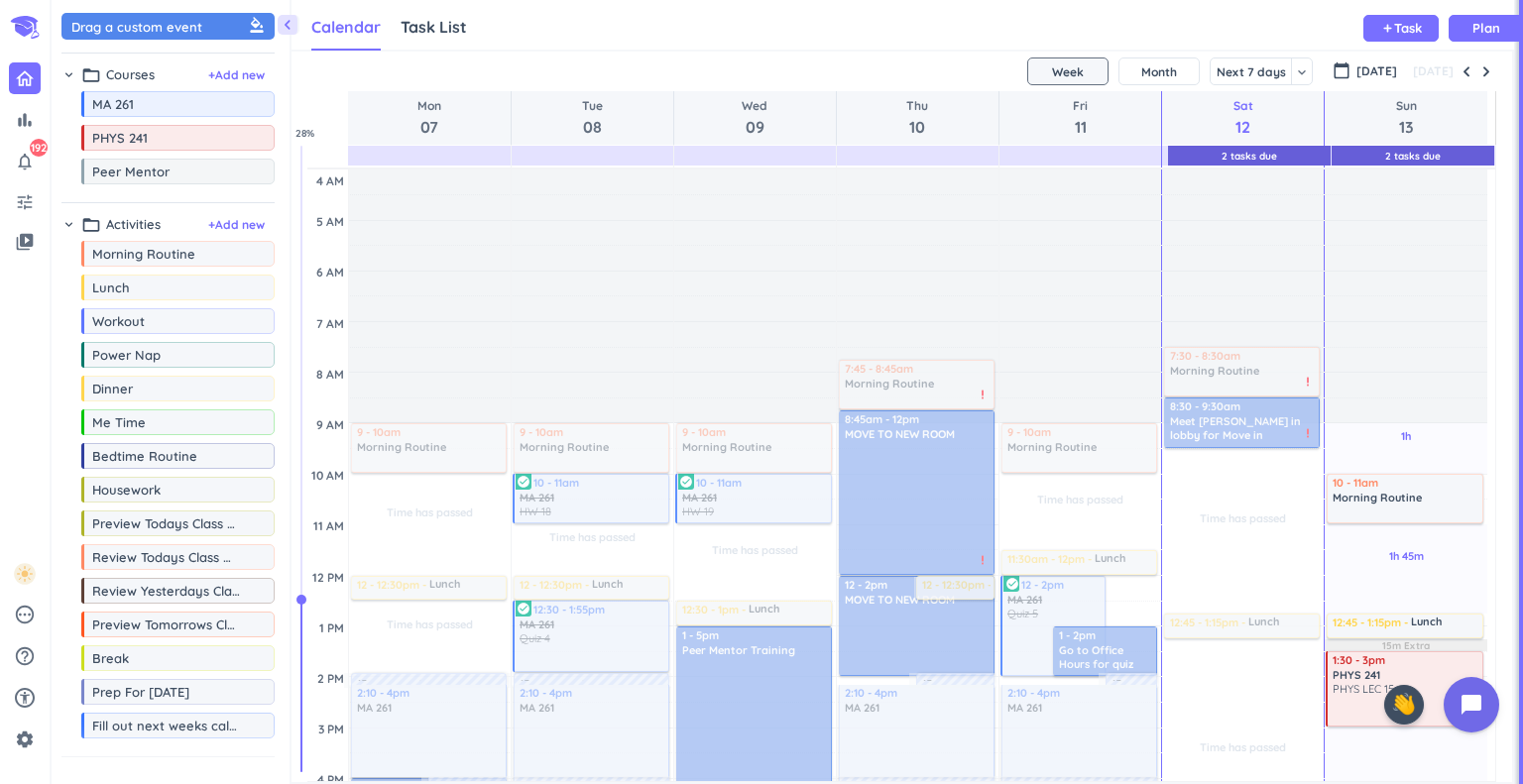 scroll, scrollTop: 9, scrollLeft: 8, axis: both 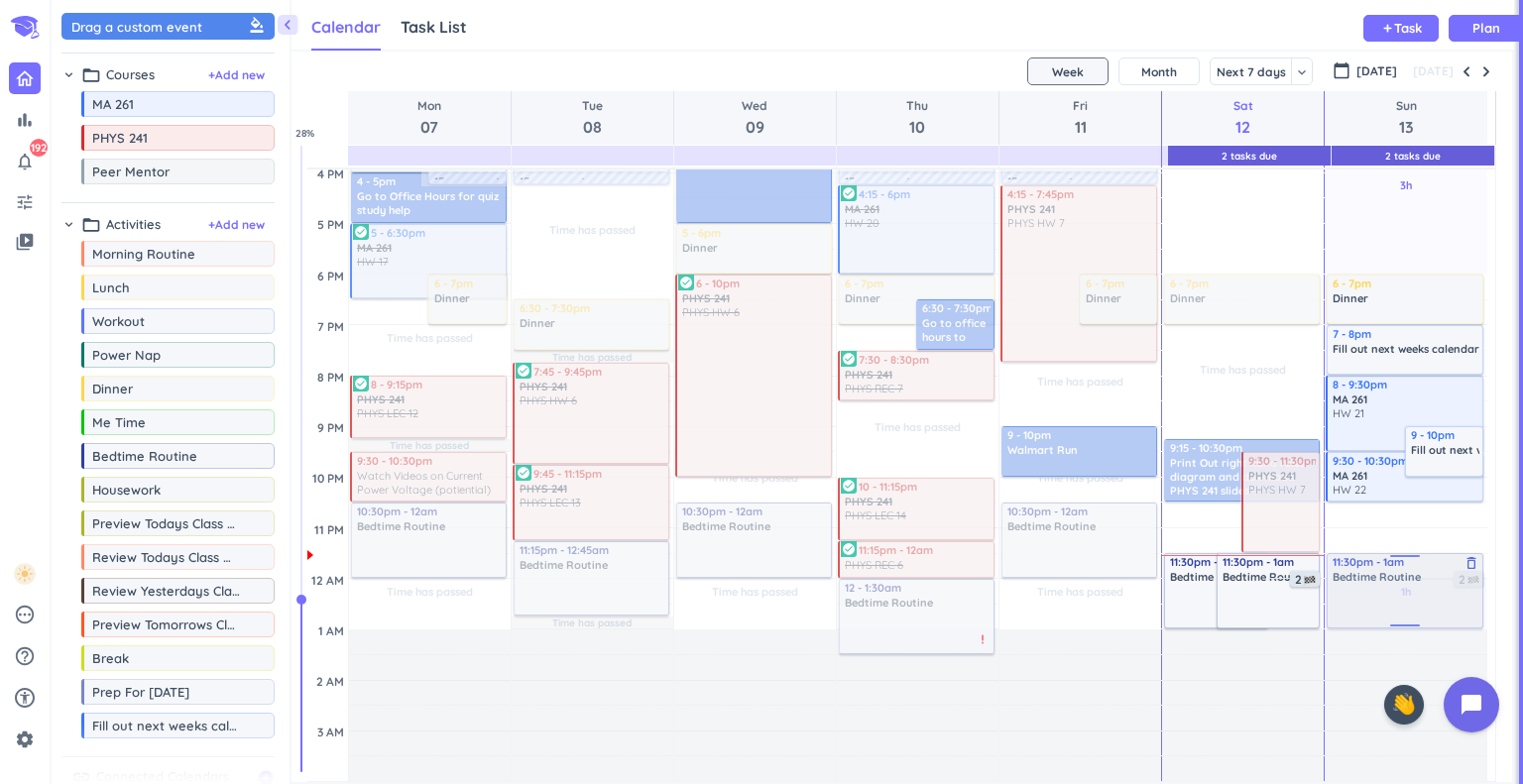 drag, startPoint x: 1390, startPoint y: 537, endPoint x: 1341, endPoint y: 585, distance: 68.593 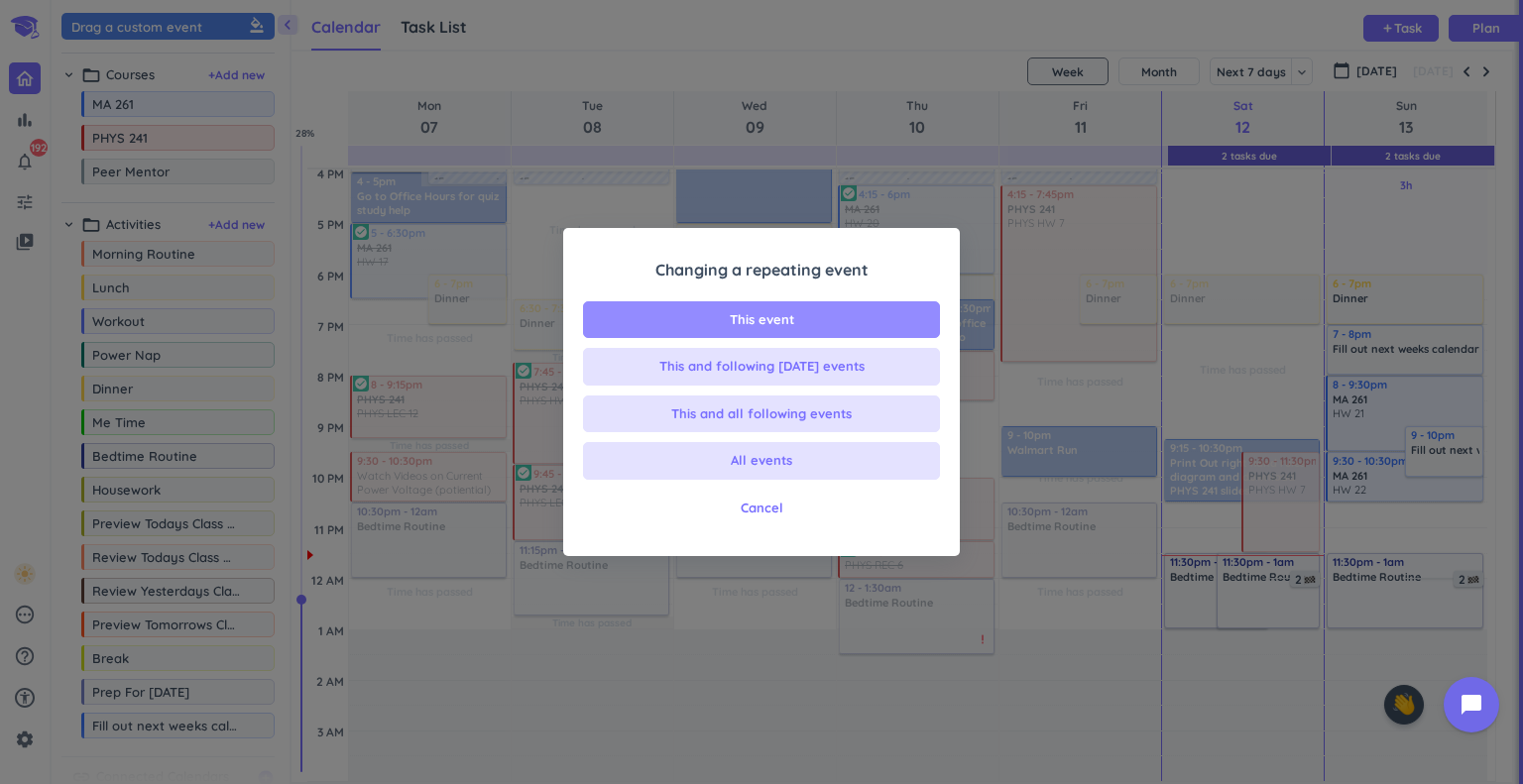 click on "This event" at bounding box center (762, 320) 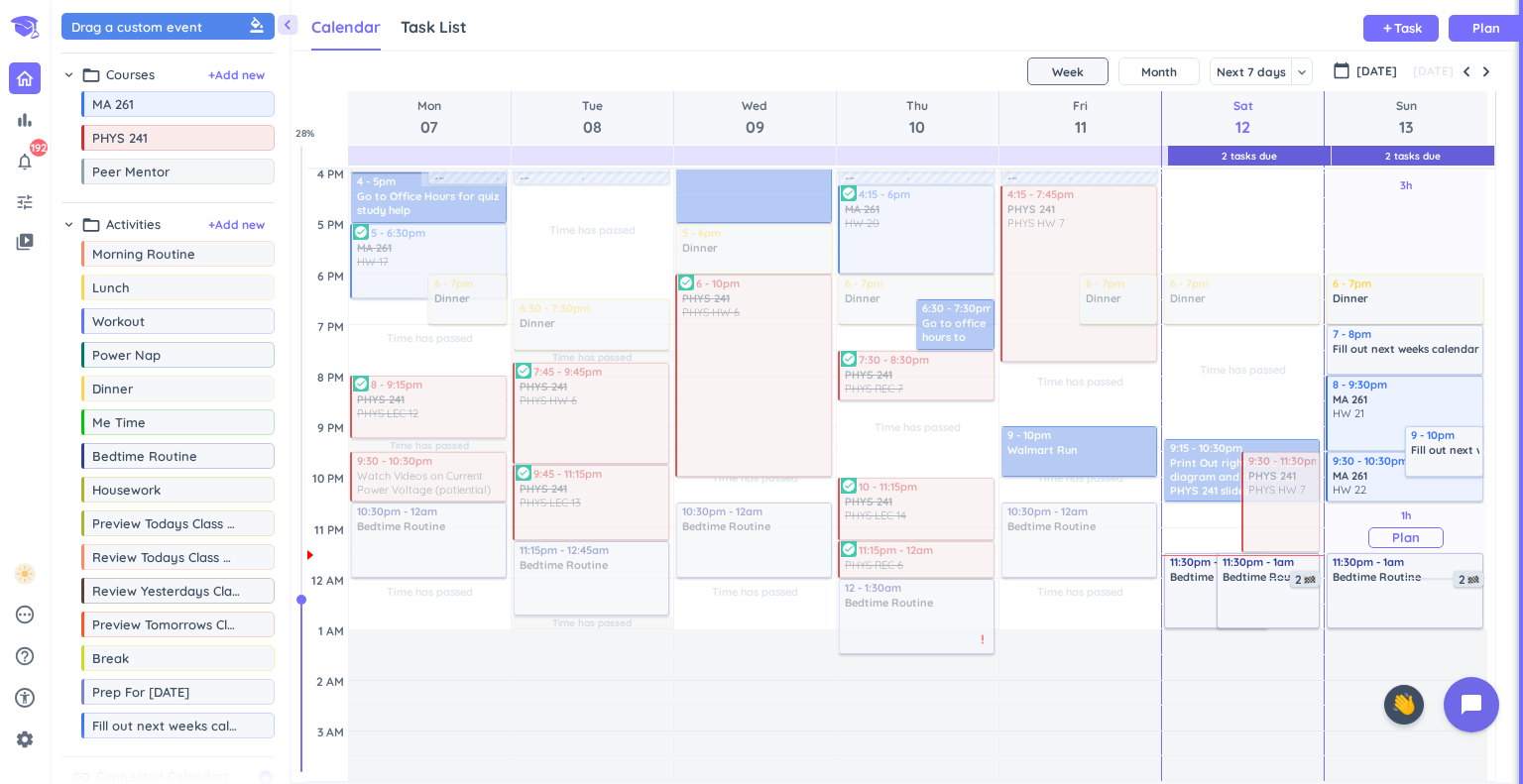 click on "Plan" at bounding box center [1406, 537] 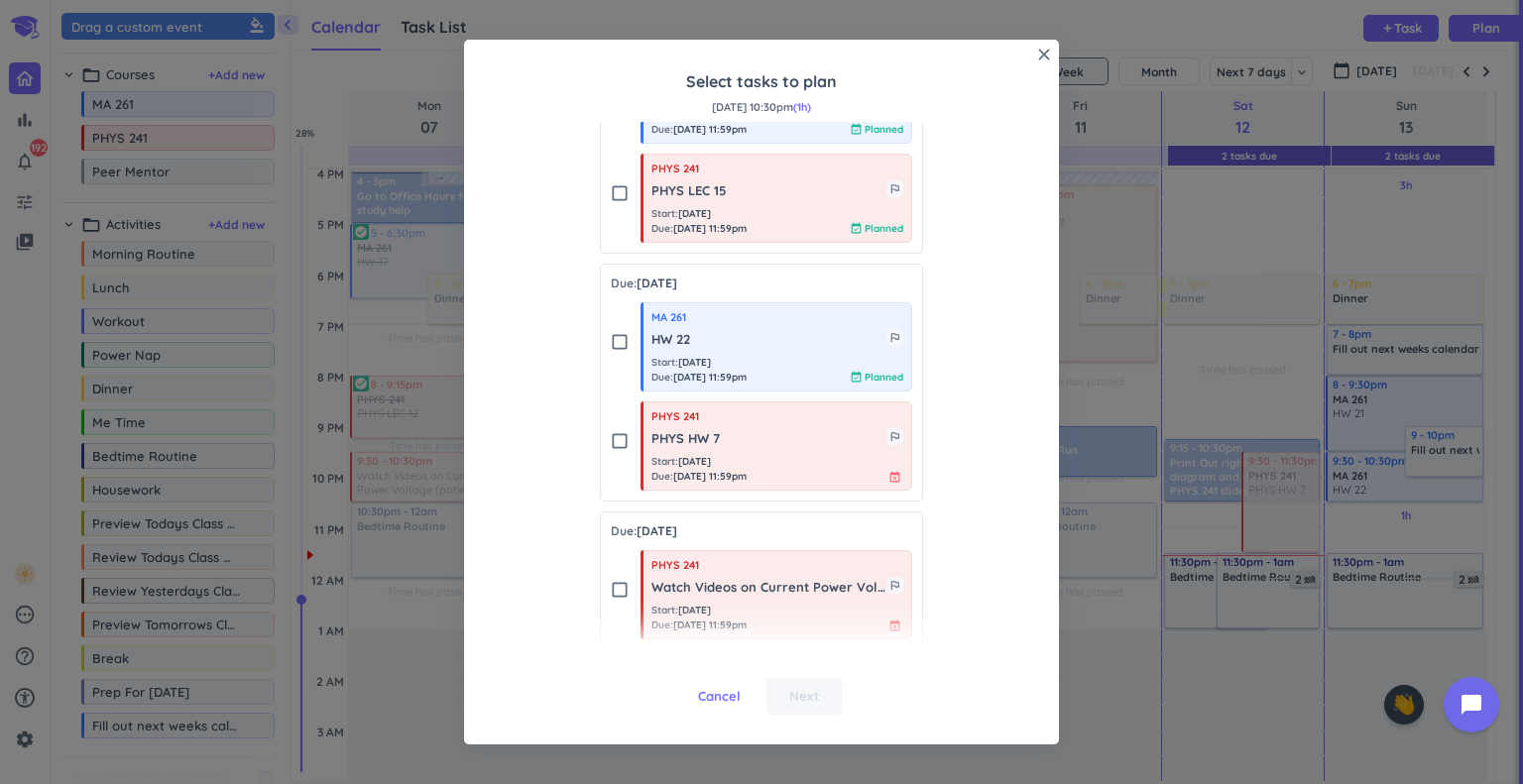 scroll, scrollTop: 173, scrollLeft: 0, axis: vertical 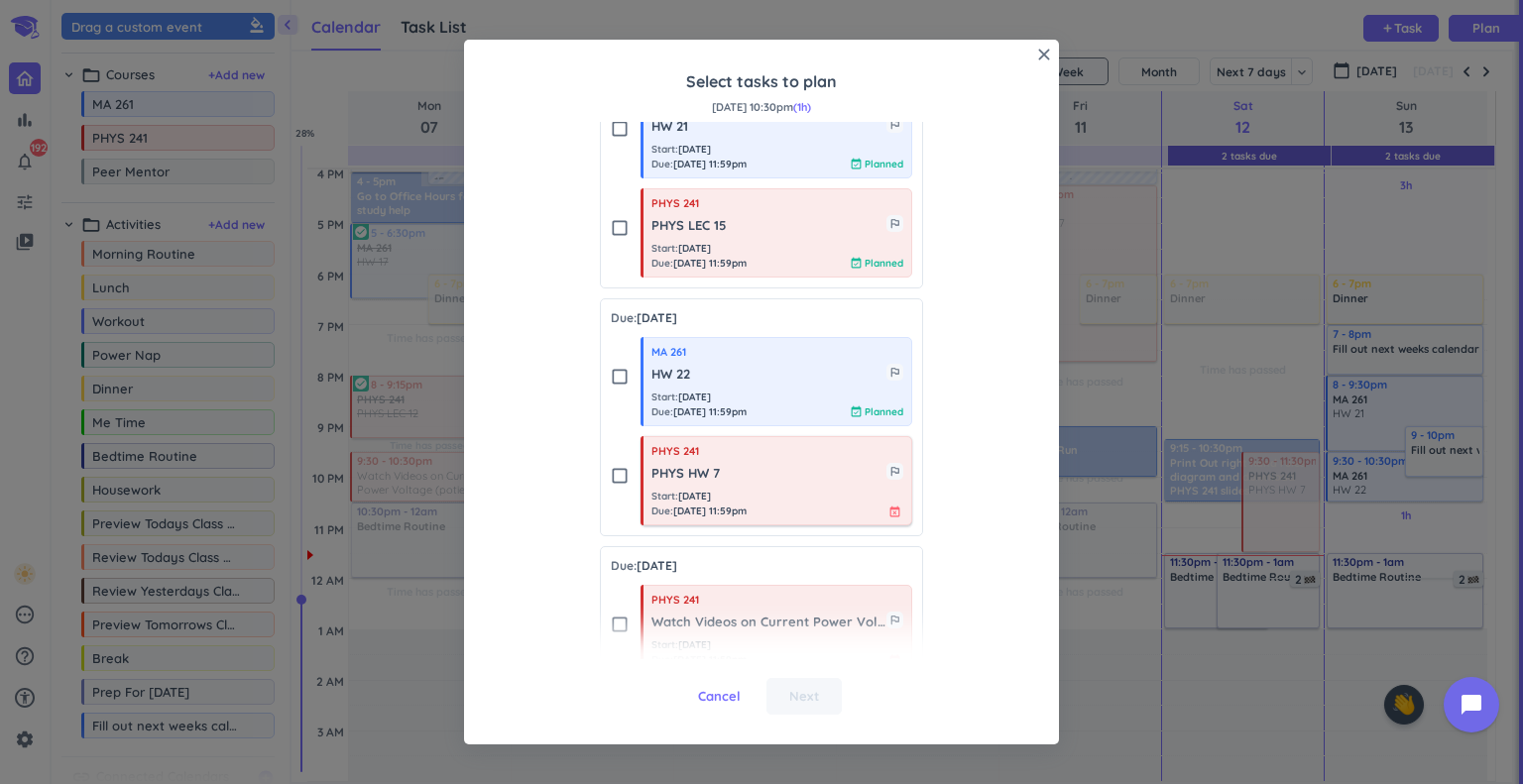 click on "PHYS HW 7 outlined_flag" at bounding box center (777, 471) 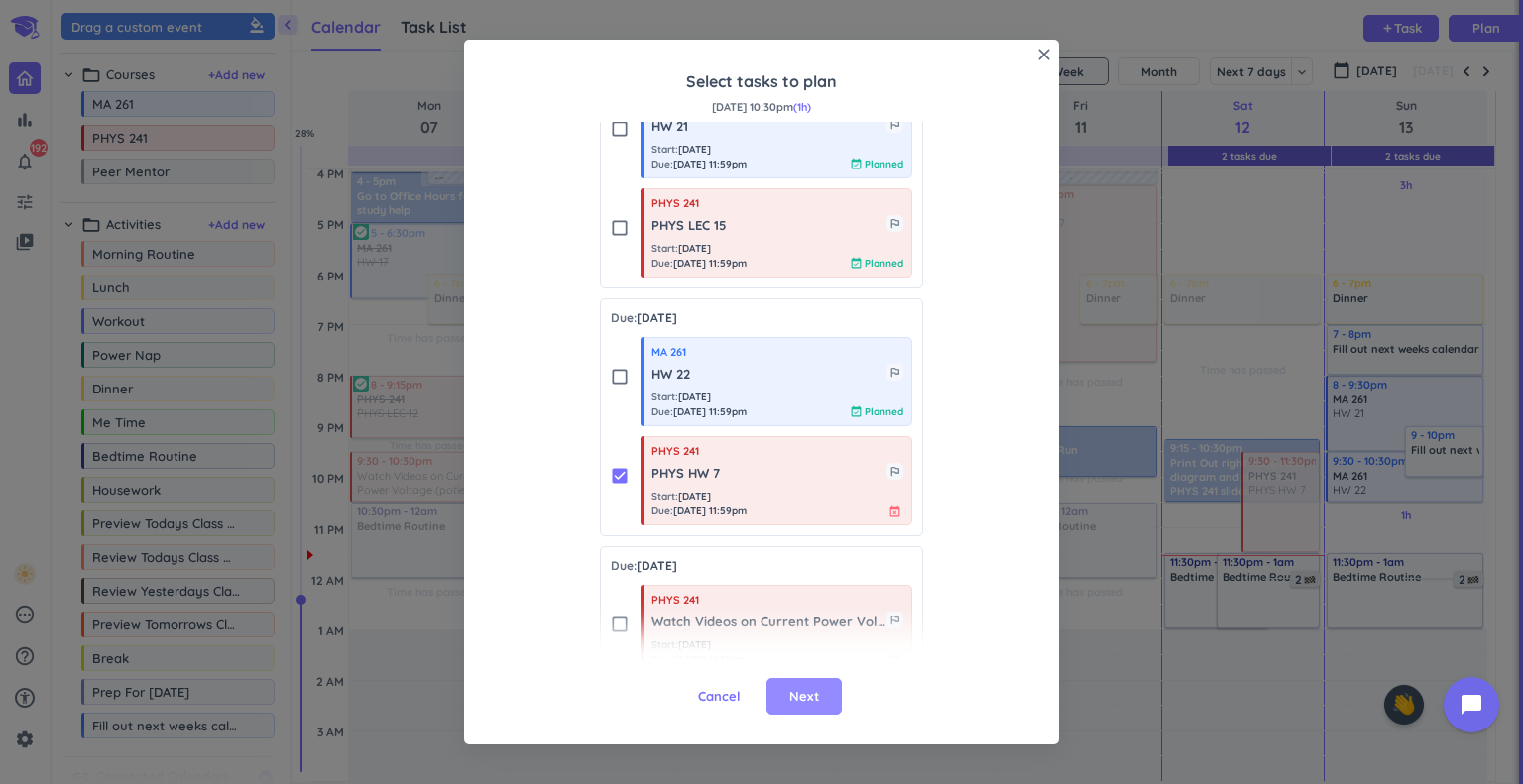 click on "Next" at bounding box center [804, 697] 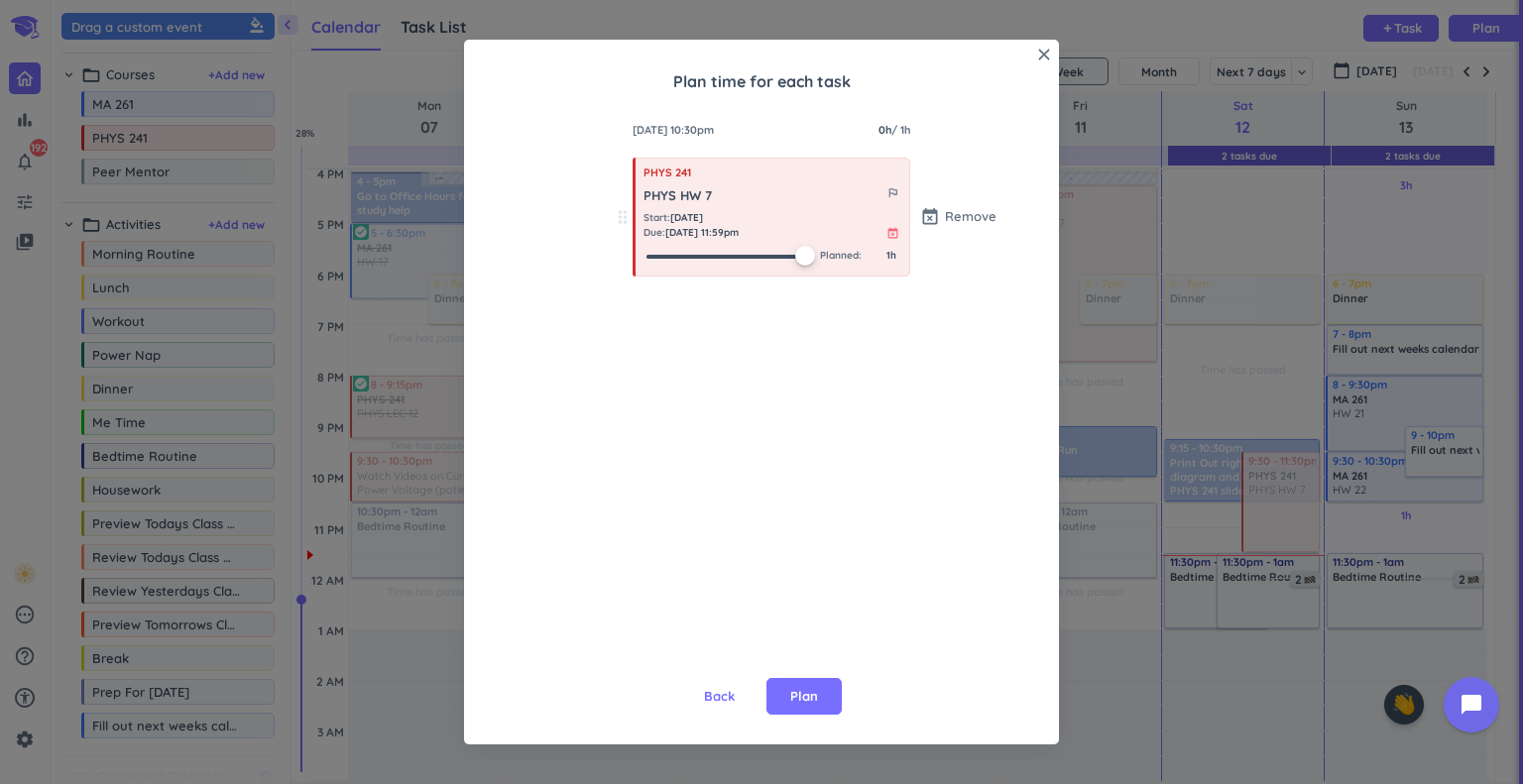 drag, startPoint x: 641, startPoint y: 253, endPoint x: 1028, endPoint y: 254, distance: 387.00129 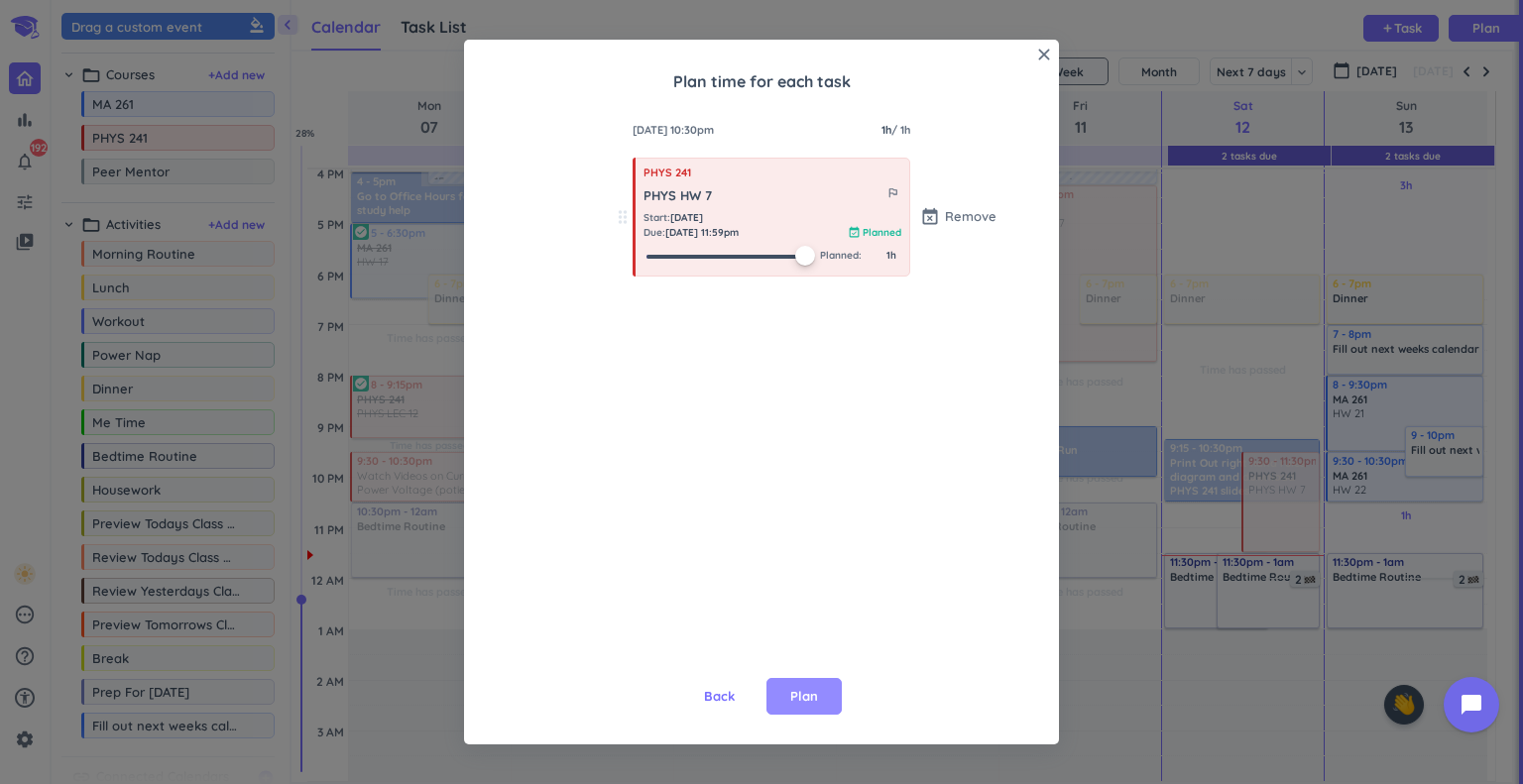 click on "Plan" at bounding box center [804, 697] 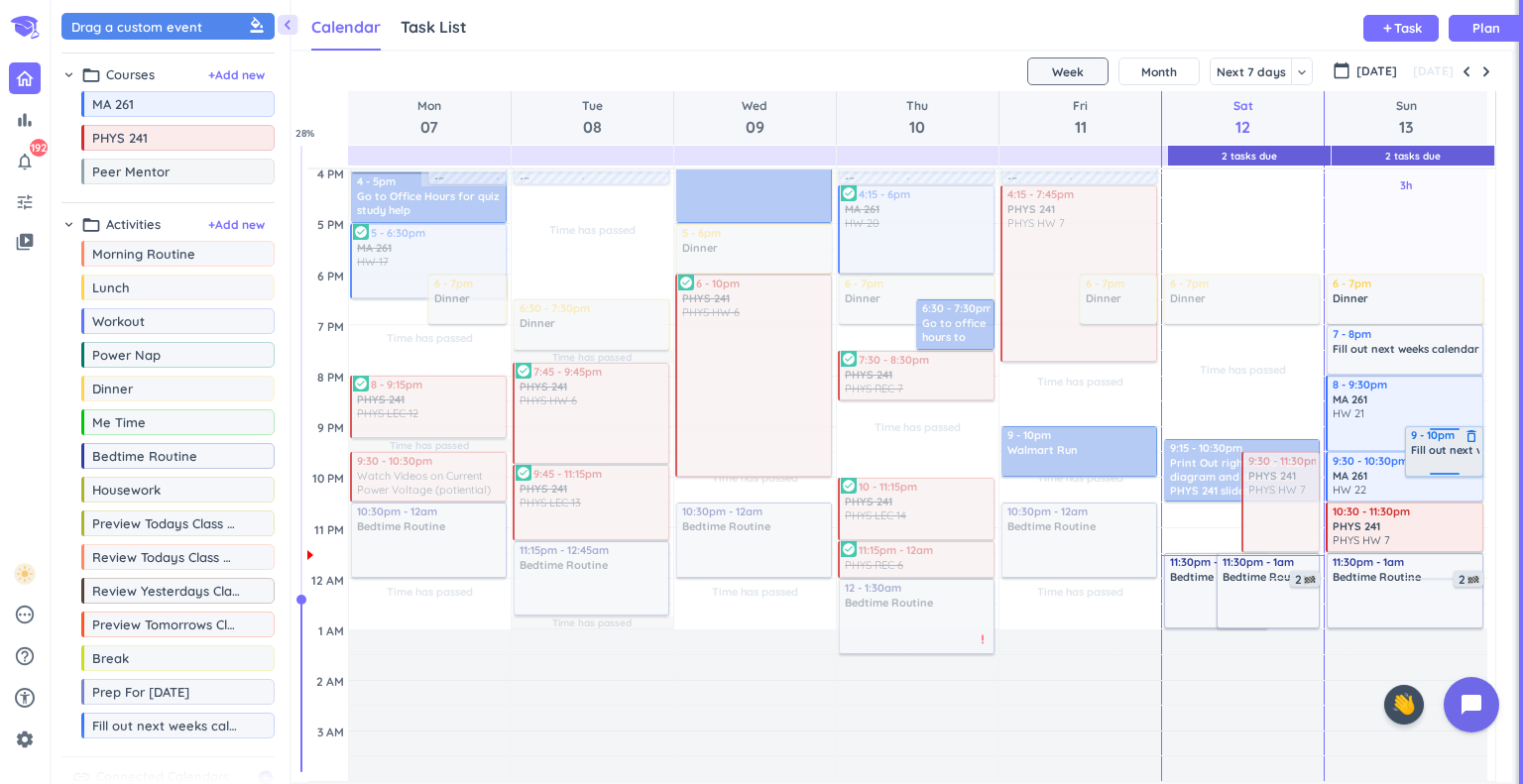 click on "delete_outline" at bounding box center [1471, 436] 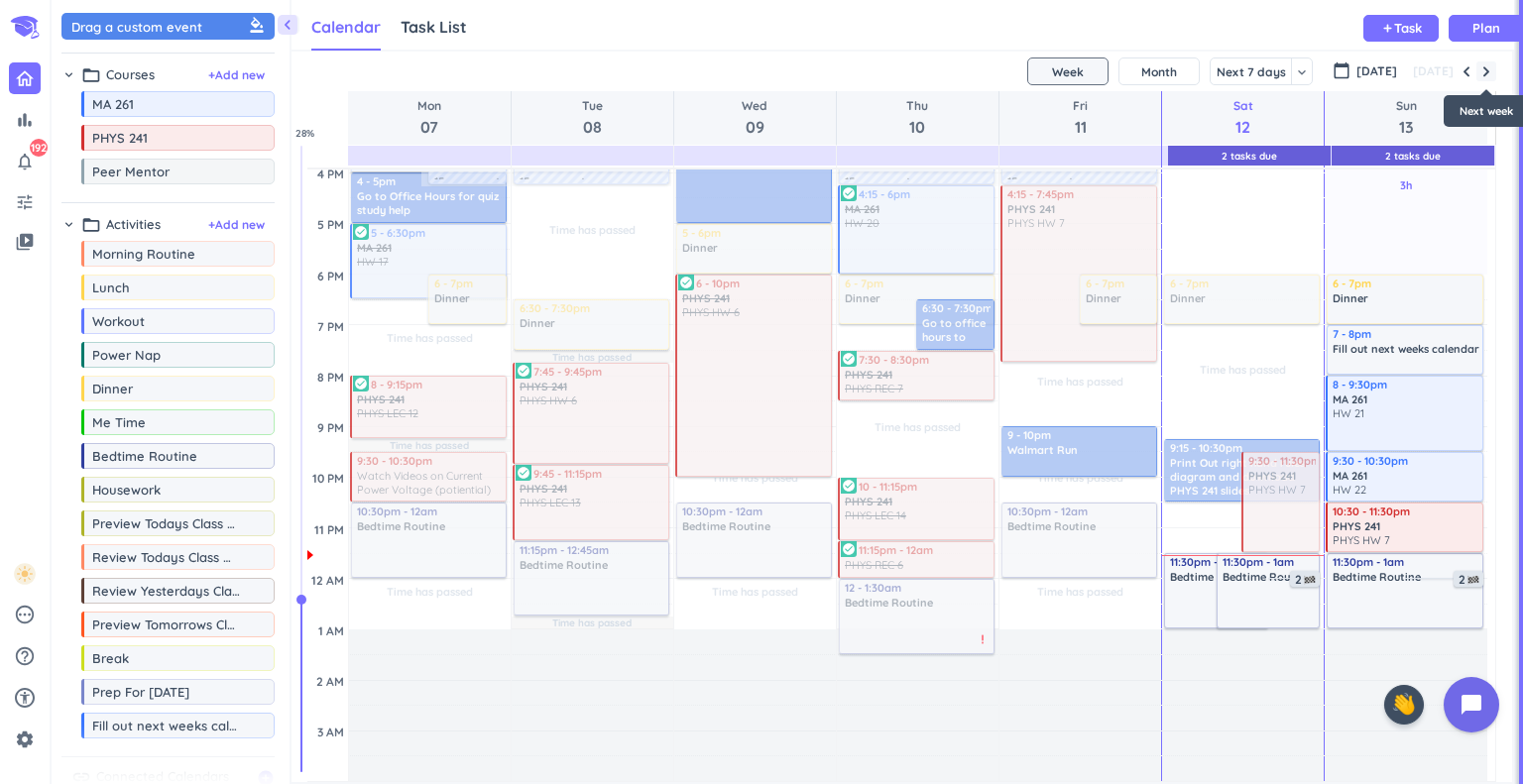 click at bounding box center [1486, 71] 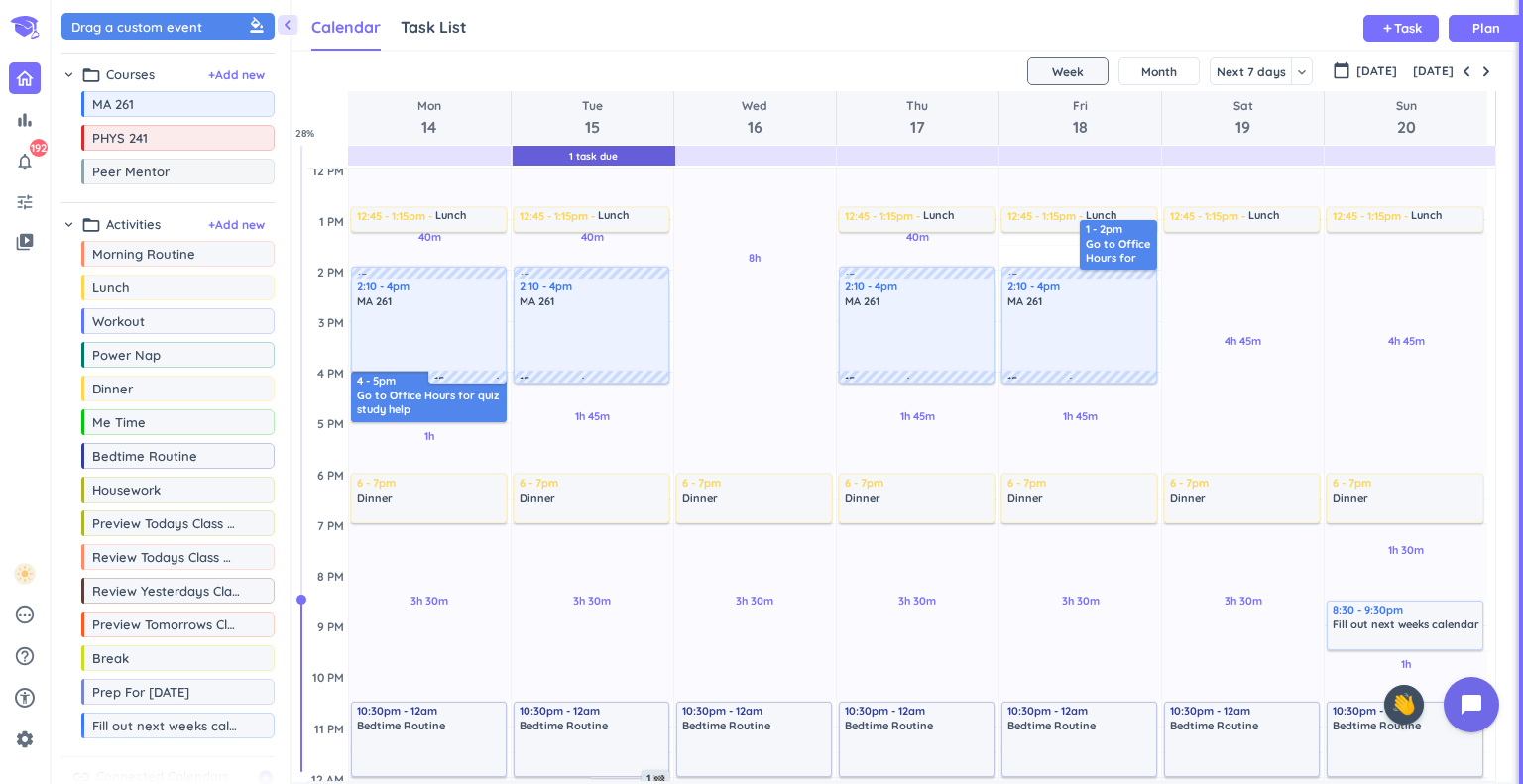 scroll, scrollTop: 439, scrollLeft: 0, axis: vertical 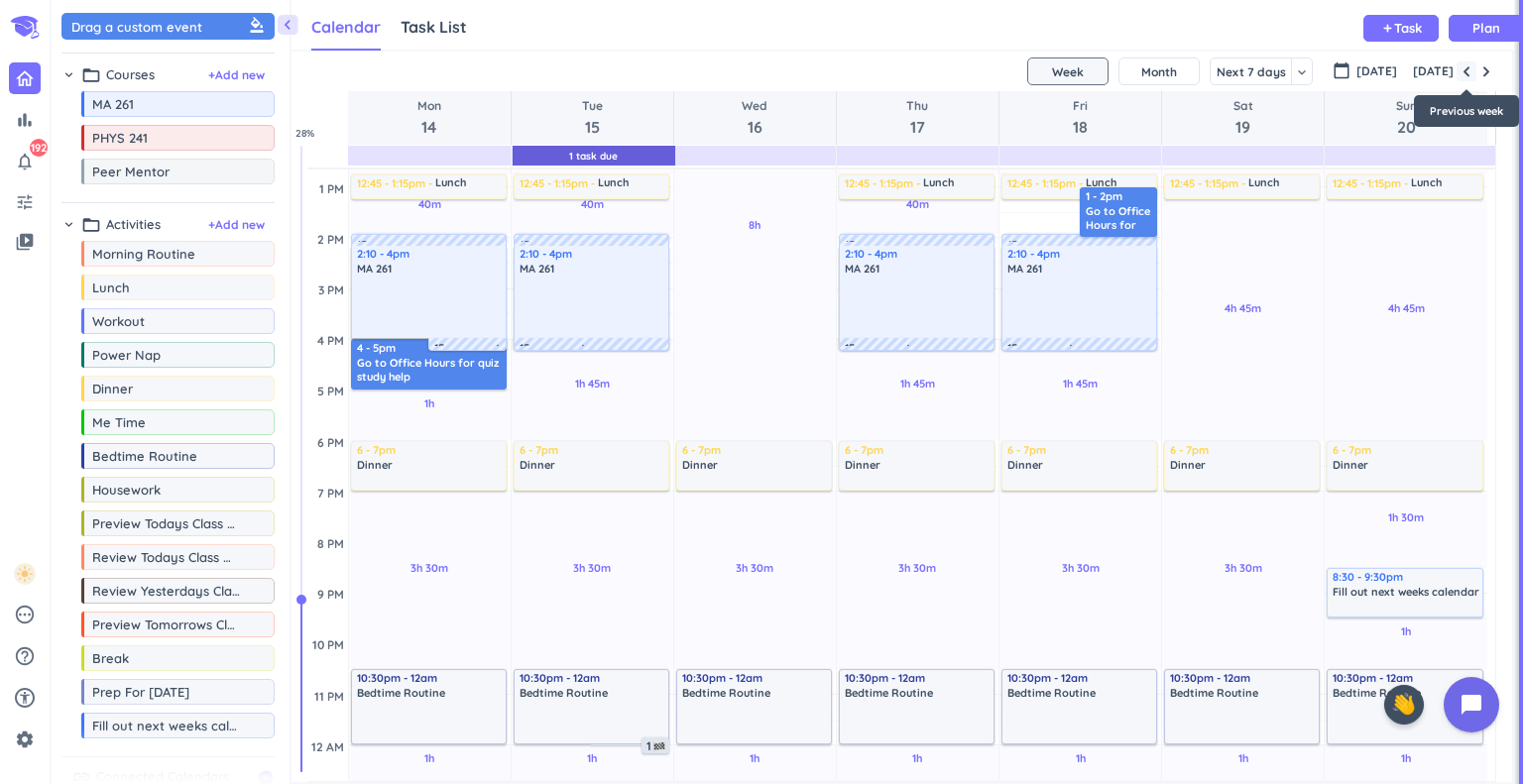 click at bounding box center [1466, 71] 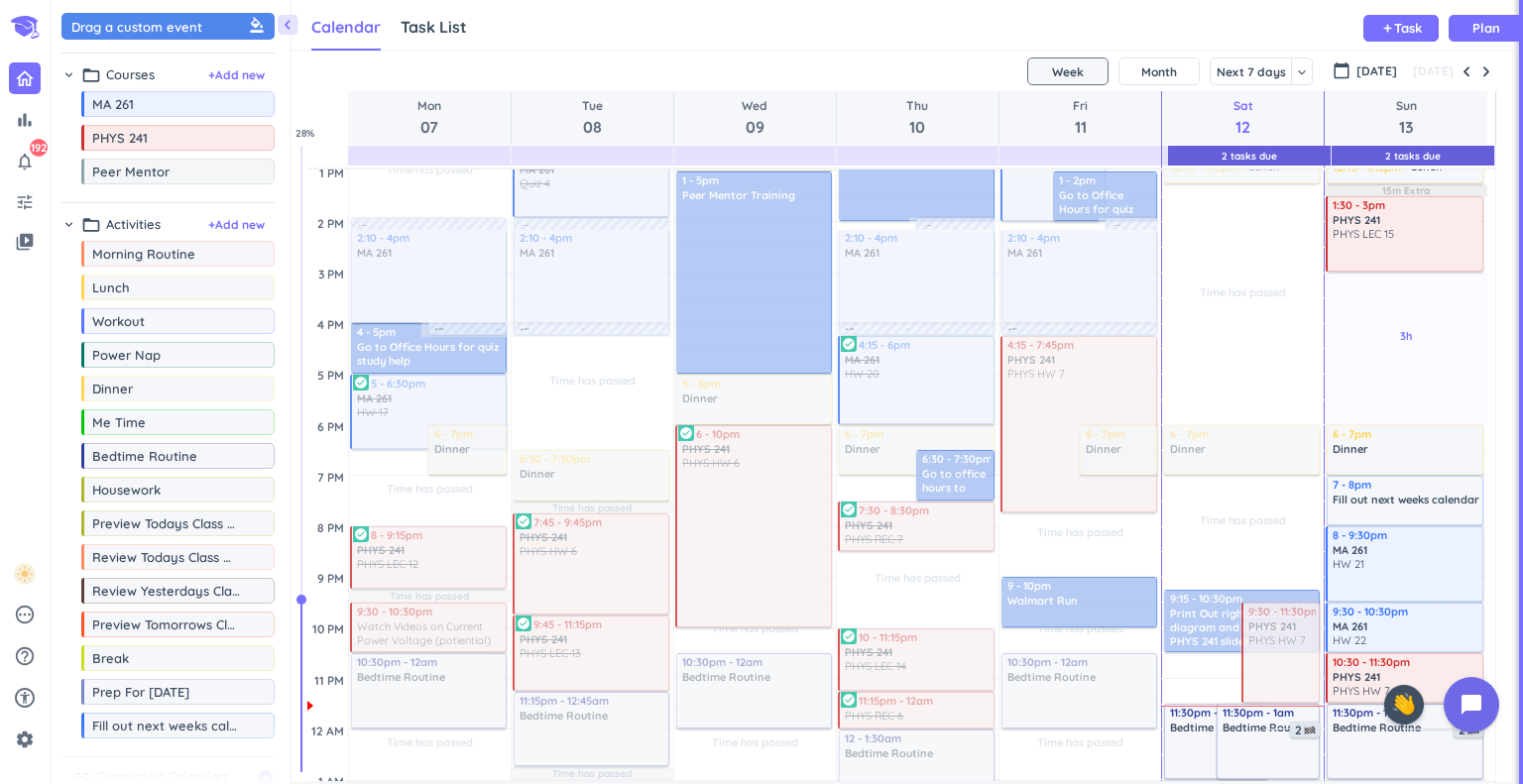 scroll, scrollTop: 606, scrollLeft: 0, axis: vertical 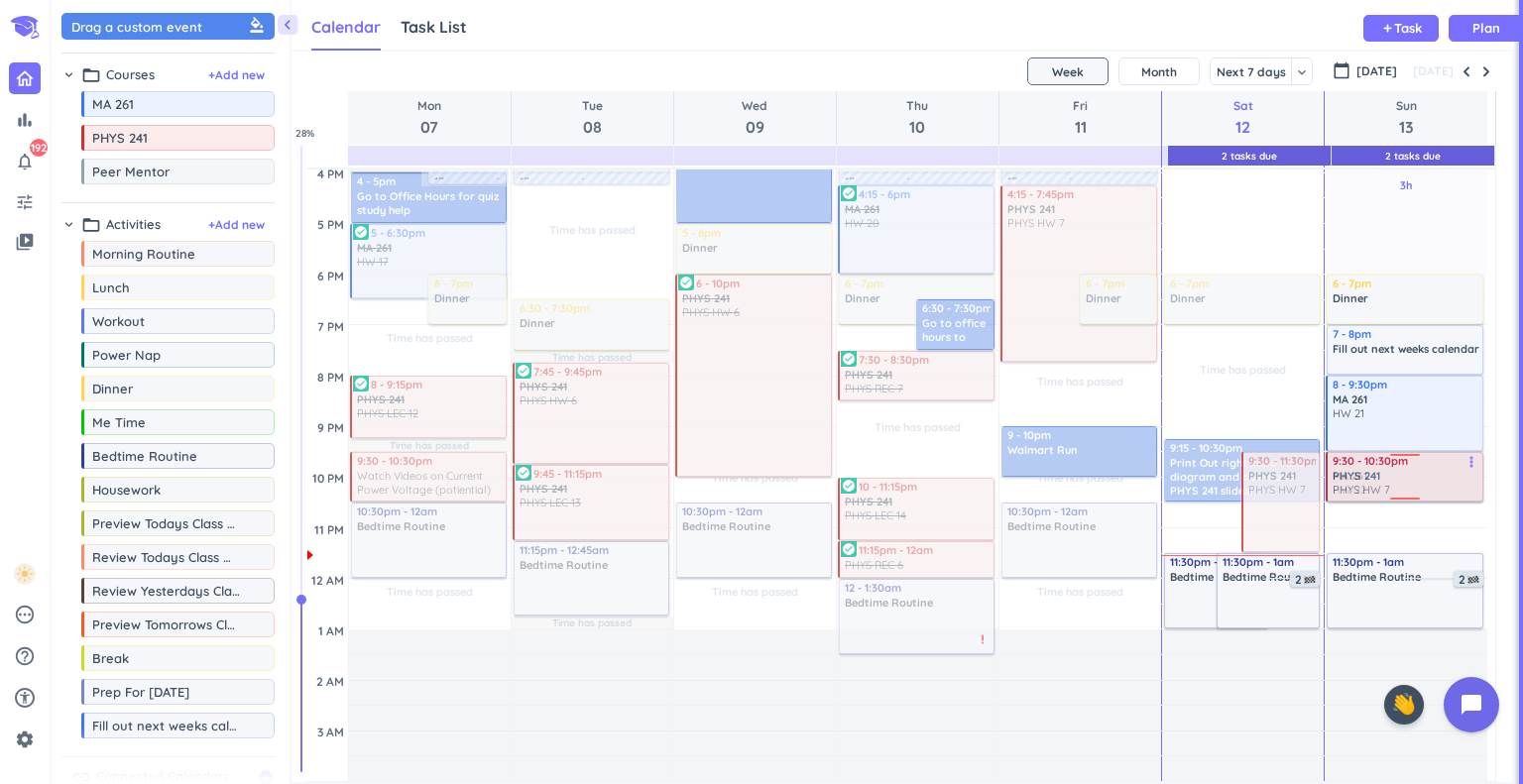 drag, startPoint x: 1364, startPoint y: 531, endPoint x: 1349, endPoint y: 469, distance: 63.7887 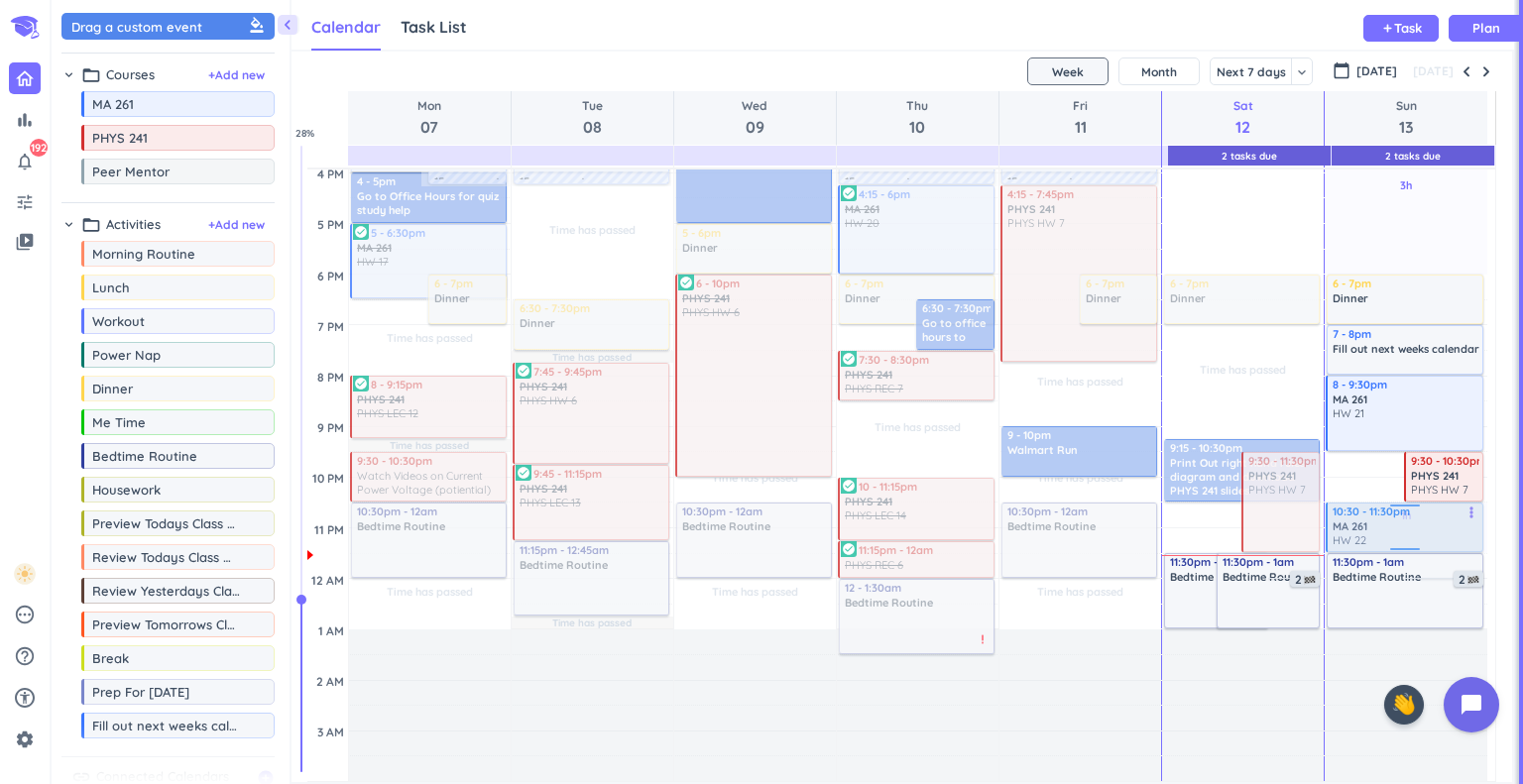 drag, startPoint x: 1352, startPoint y: 471, endPoint x: 1347, endPoint y: 526, distance: 55.22681 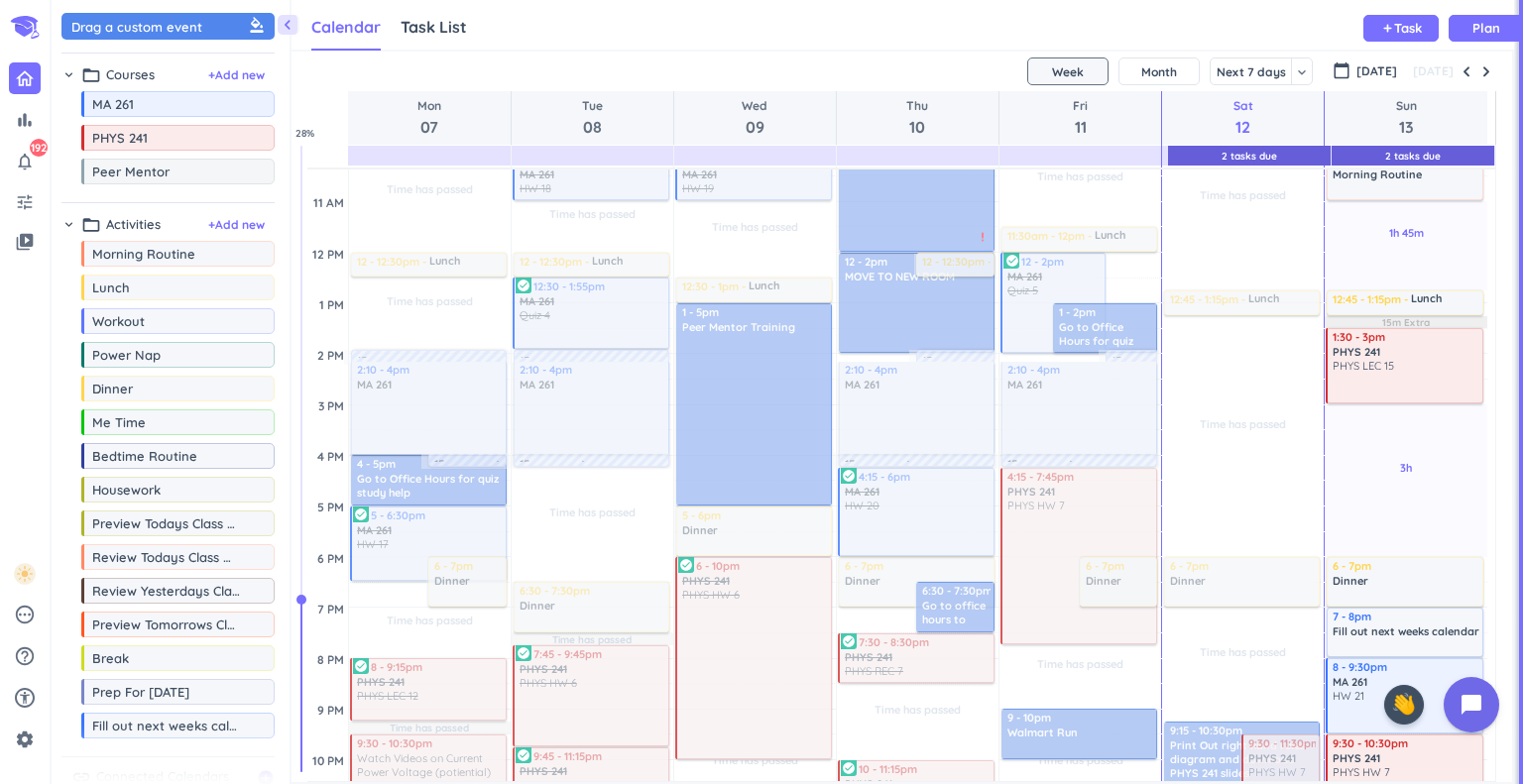 scroll, scrollTop: 309, scrollLeft: 0, axis: vertical 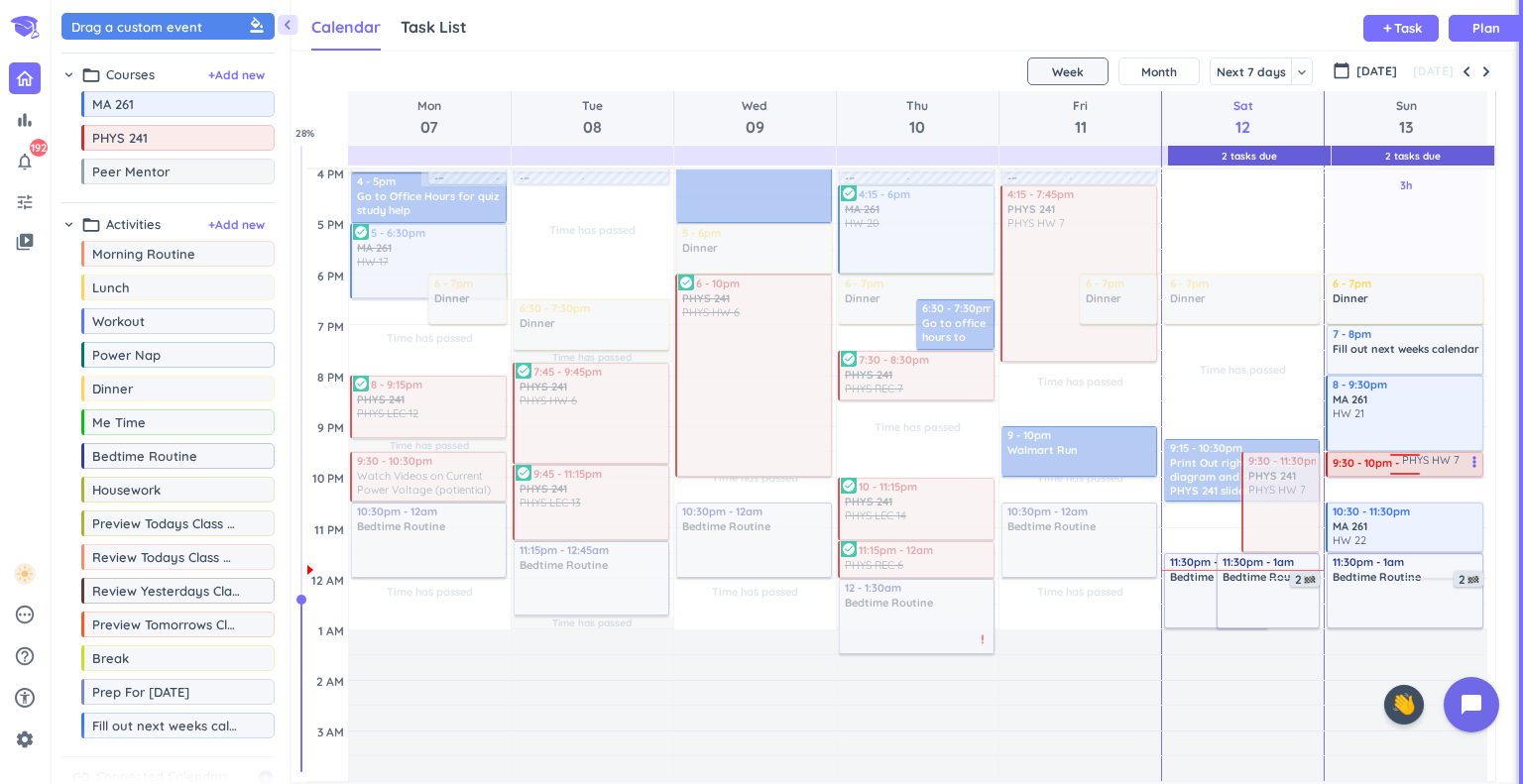drag, startPoint x: 1401, startPoint y: 498, endPoint x: 1423, endPoint y: 471, distance: 34.82815 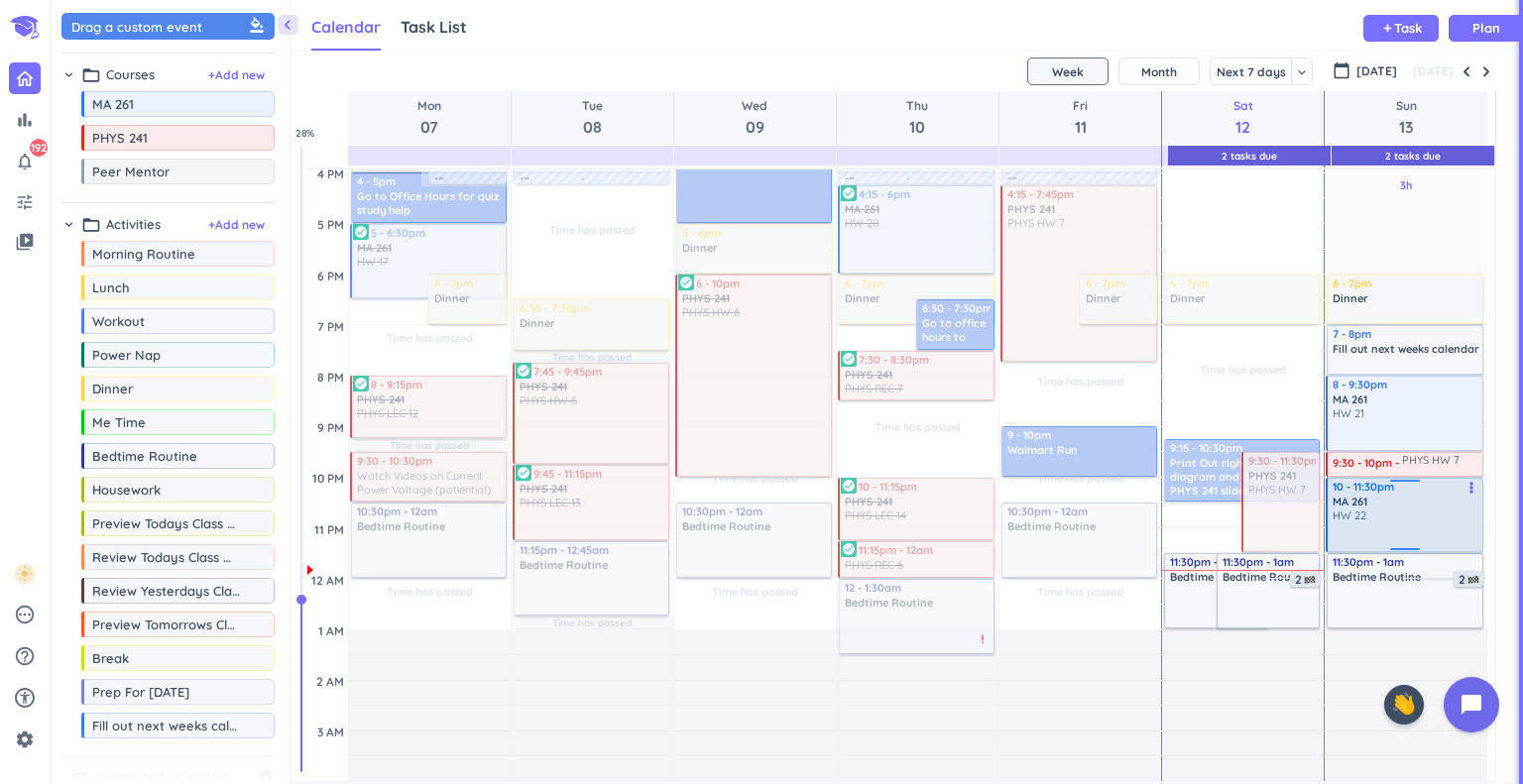 drag, startPoint x: 1407, startPoint y: 506, endPoint x: 1436, endPoint y: 483, distance: 37.01351 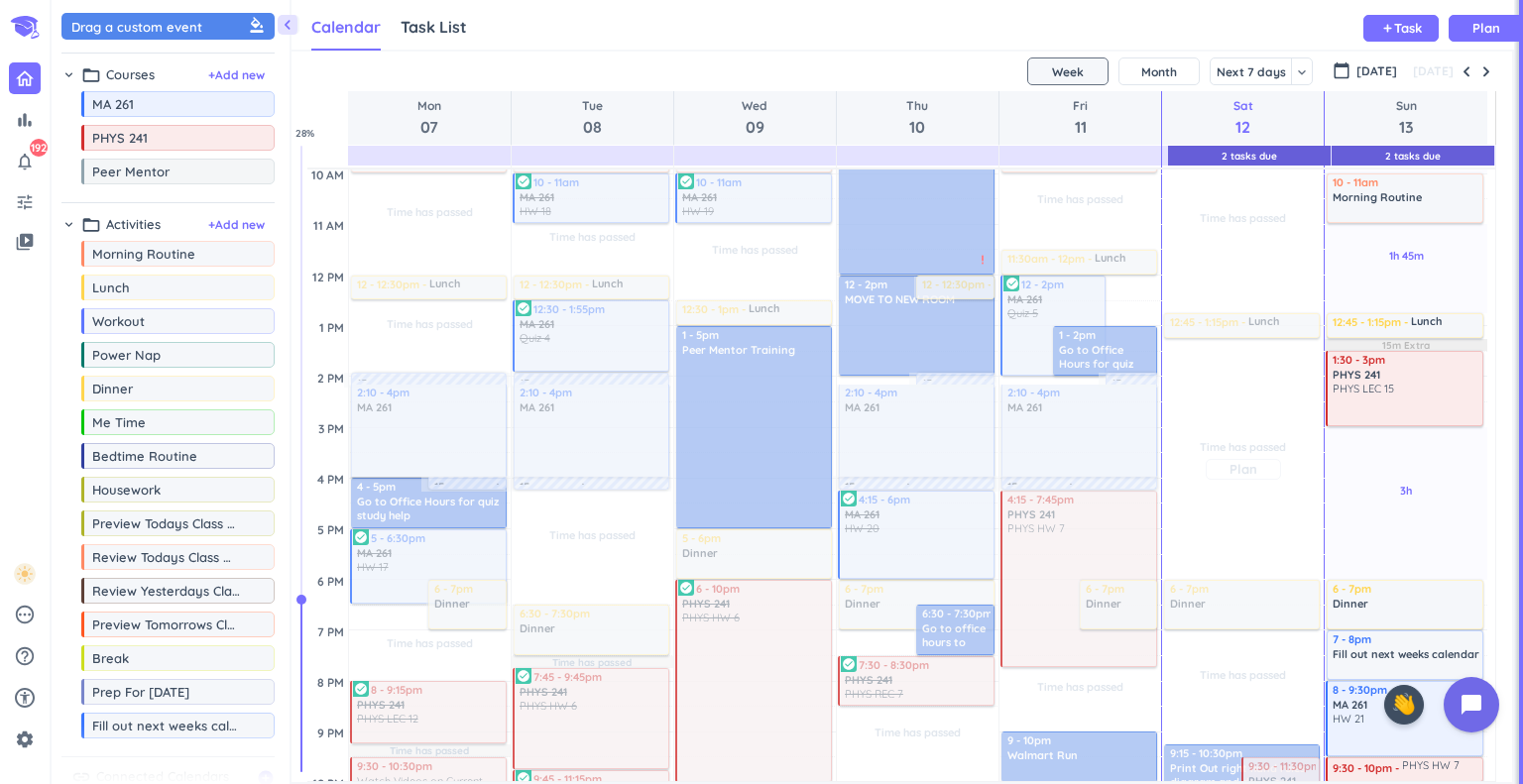 scroll, scrollTop: 606, scrollLeft: 0, axis: vertical 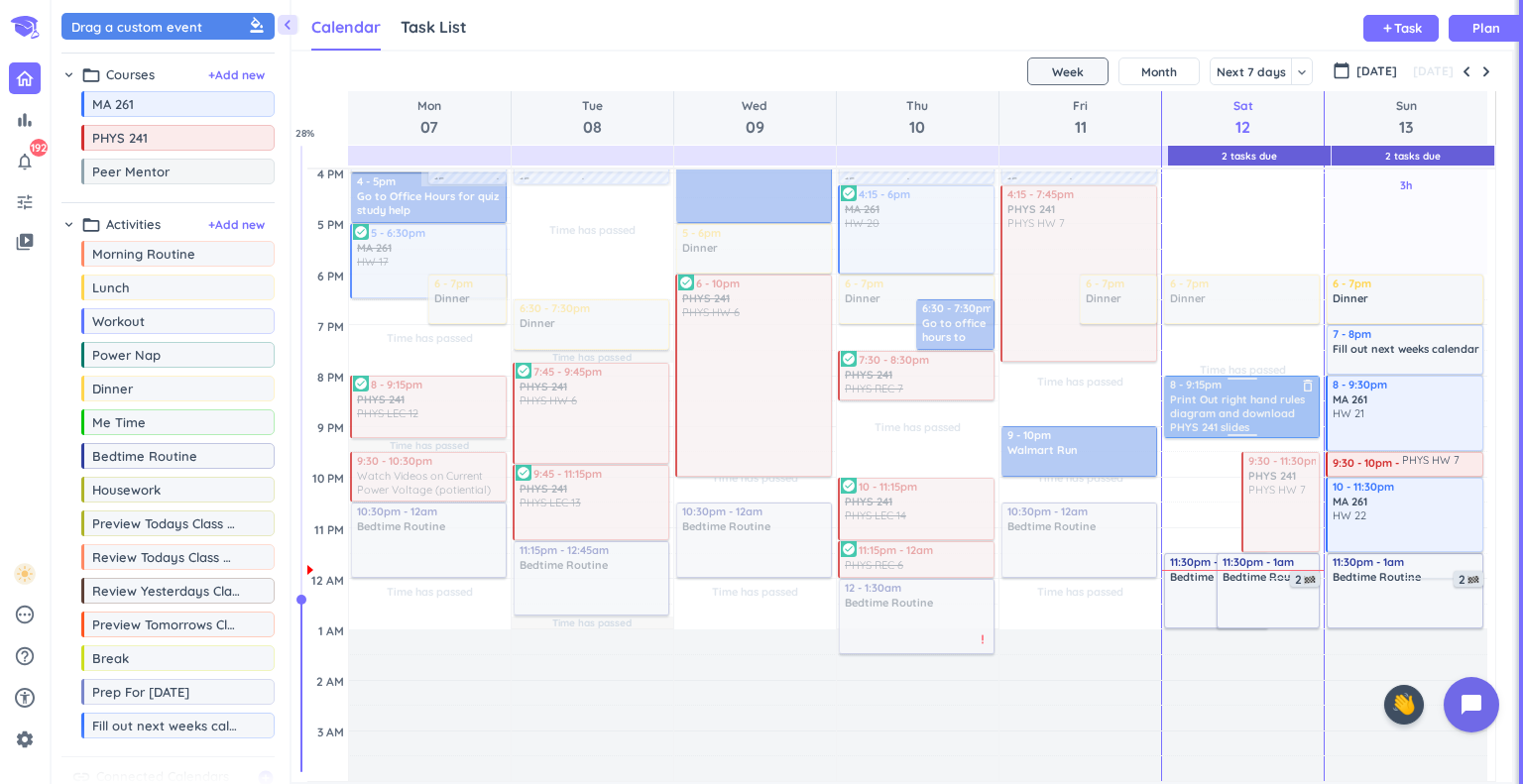 drag, startPoint x: 1184, startPoint y: 474, endPoint x: 1189, endPoint y: 417, distance: 57.21888 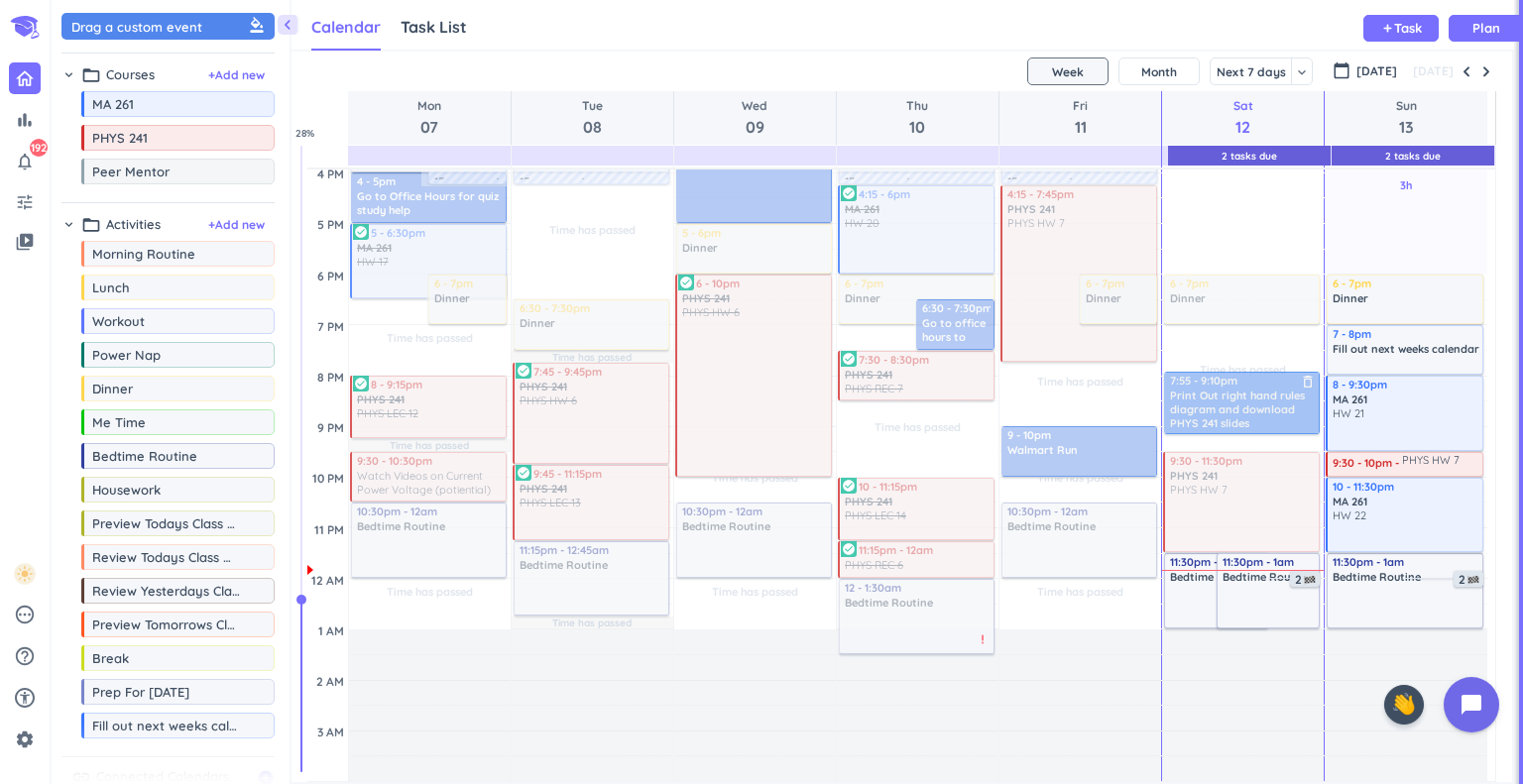 click at bounding box center [1240, 402] 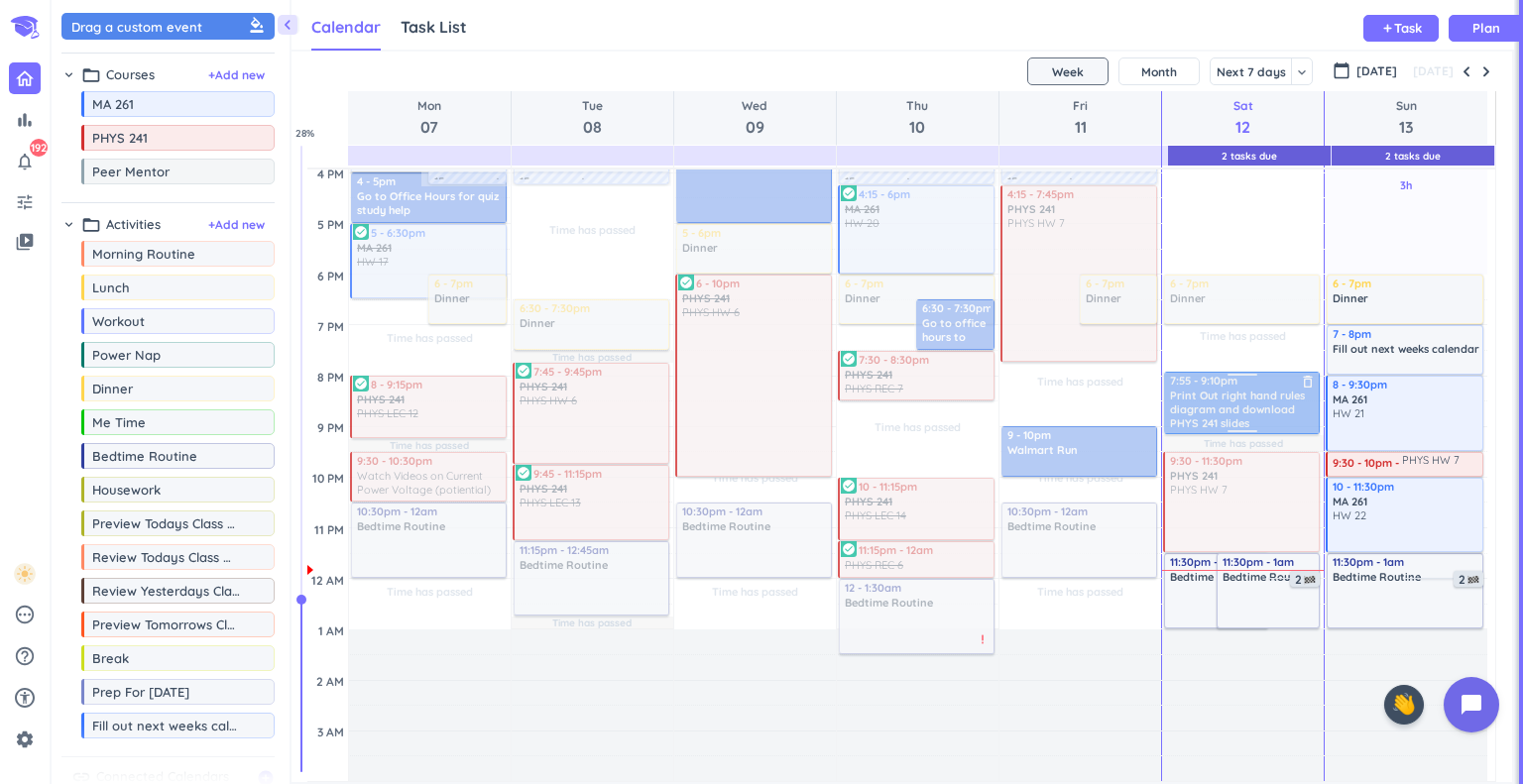 click at bounding box center [1240, 402] 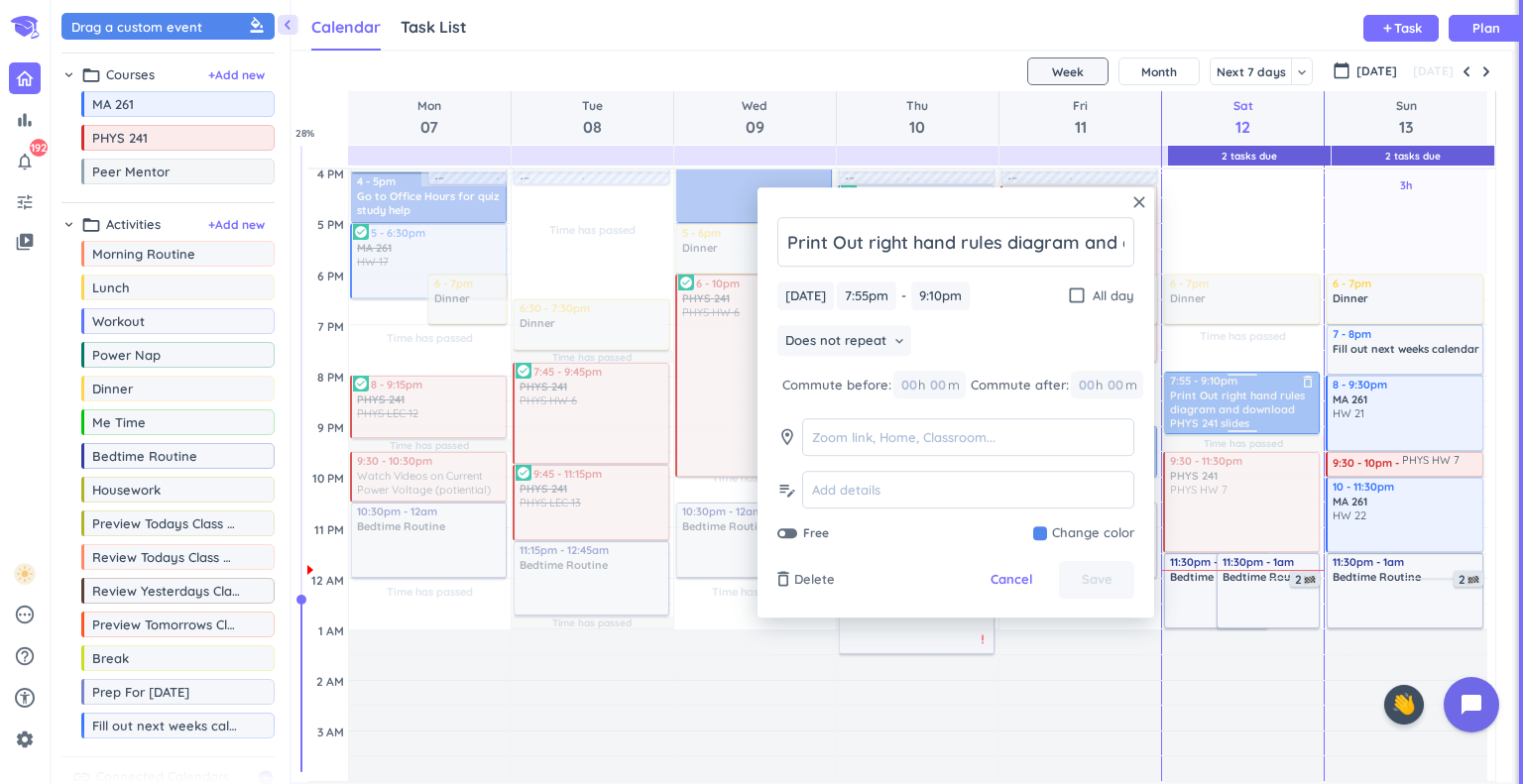 scroll, scrollTop: 0, scrollLeft: 213, axis: horizontal 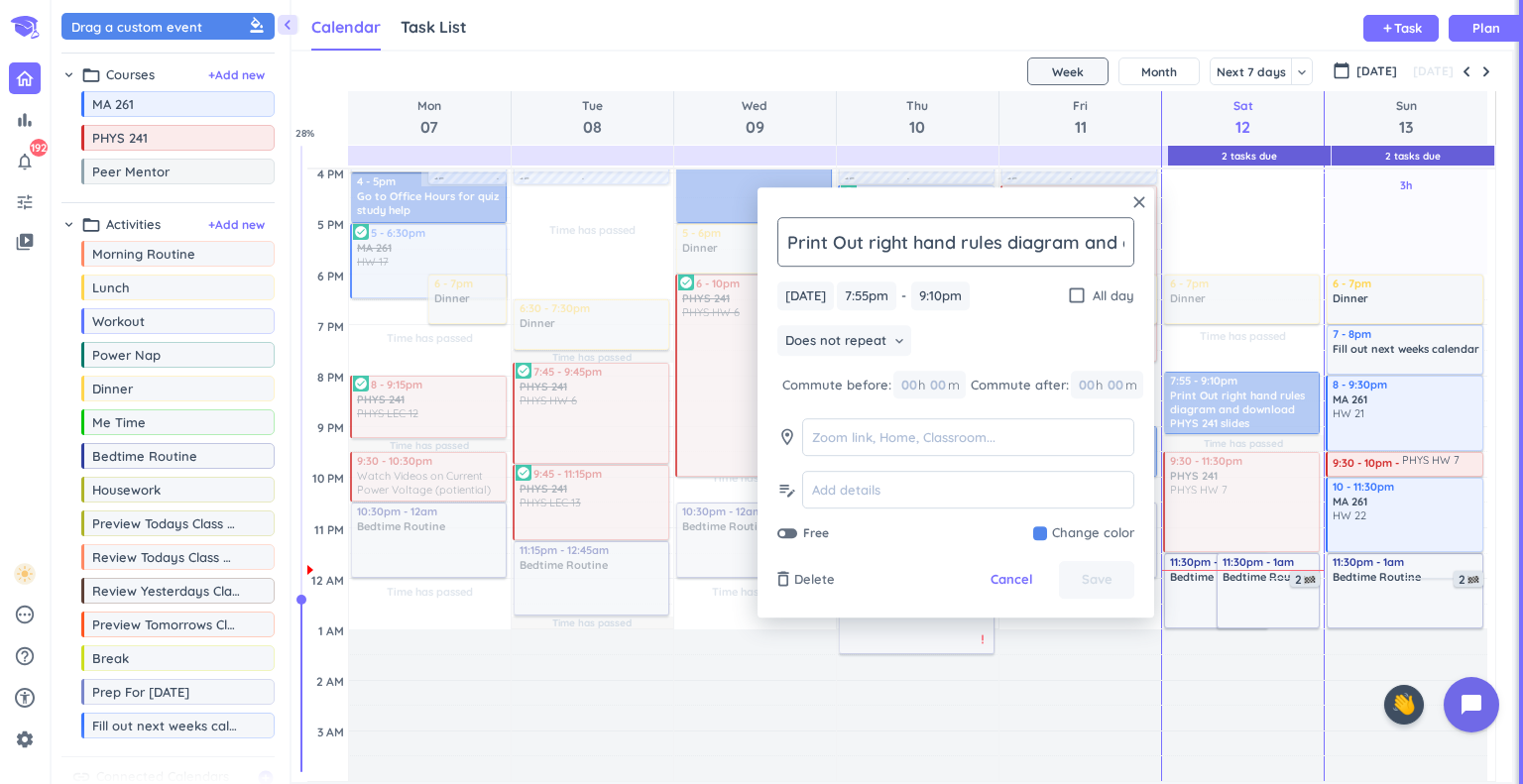 drag, startPoint x: 1121, startPoint y: 254, endPoint x: 780, endPoint y: 243, distance: 341.17737 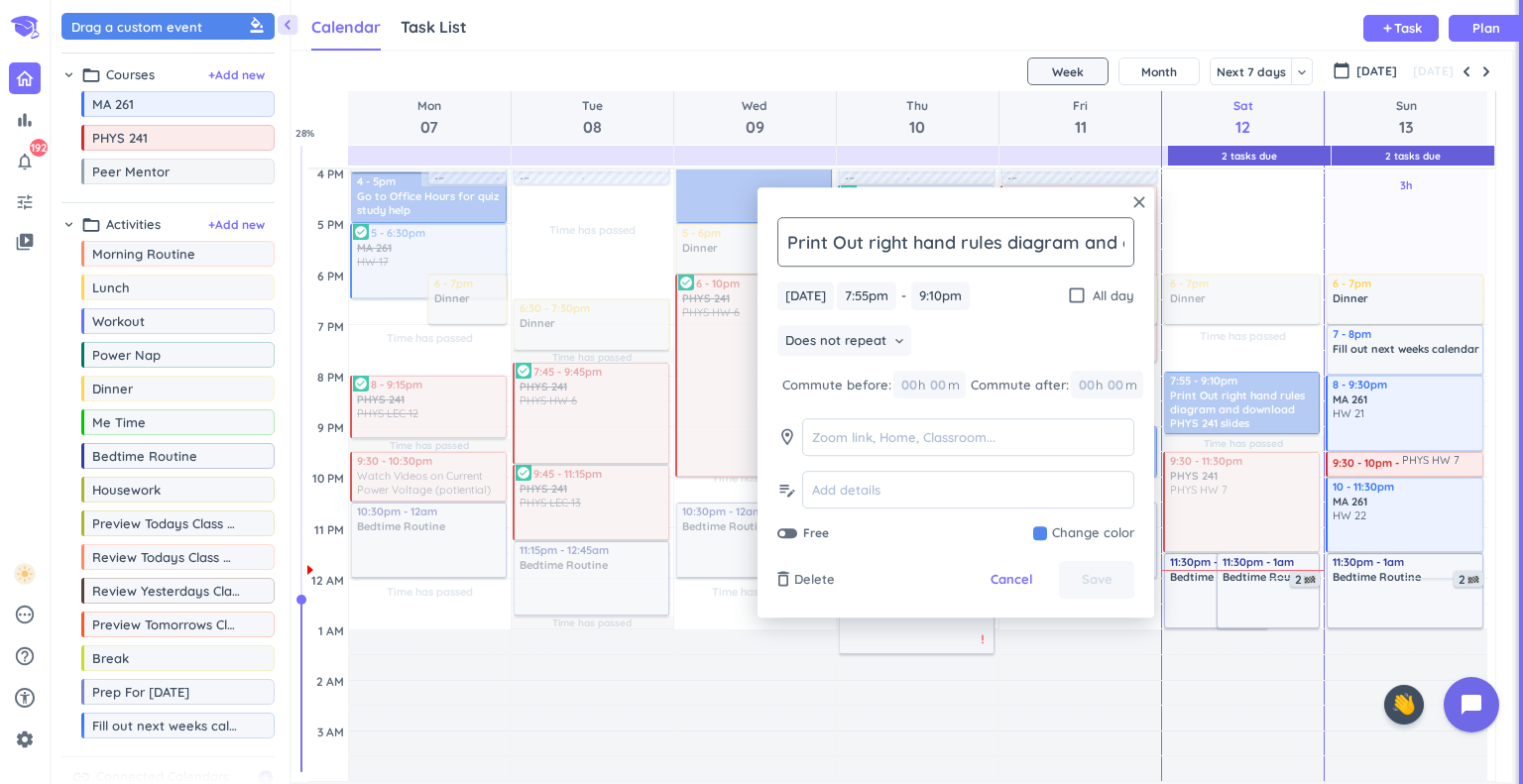 click on "Print Out right hand rules diagram and download PHYS 241 slides" 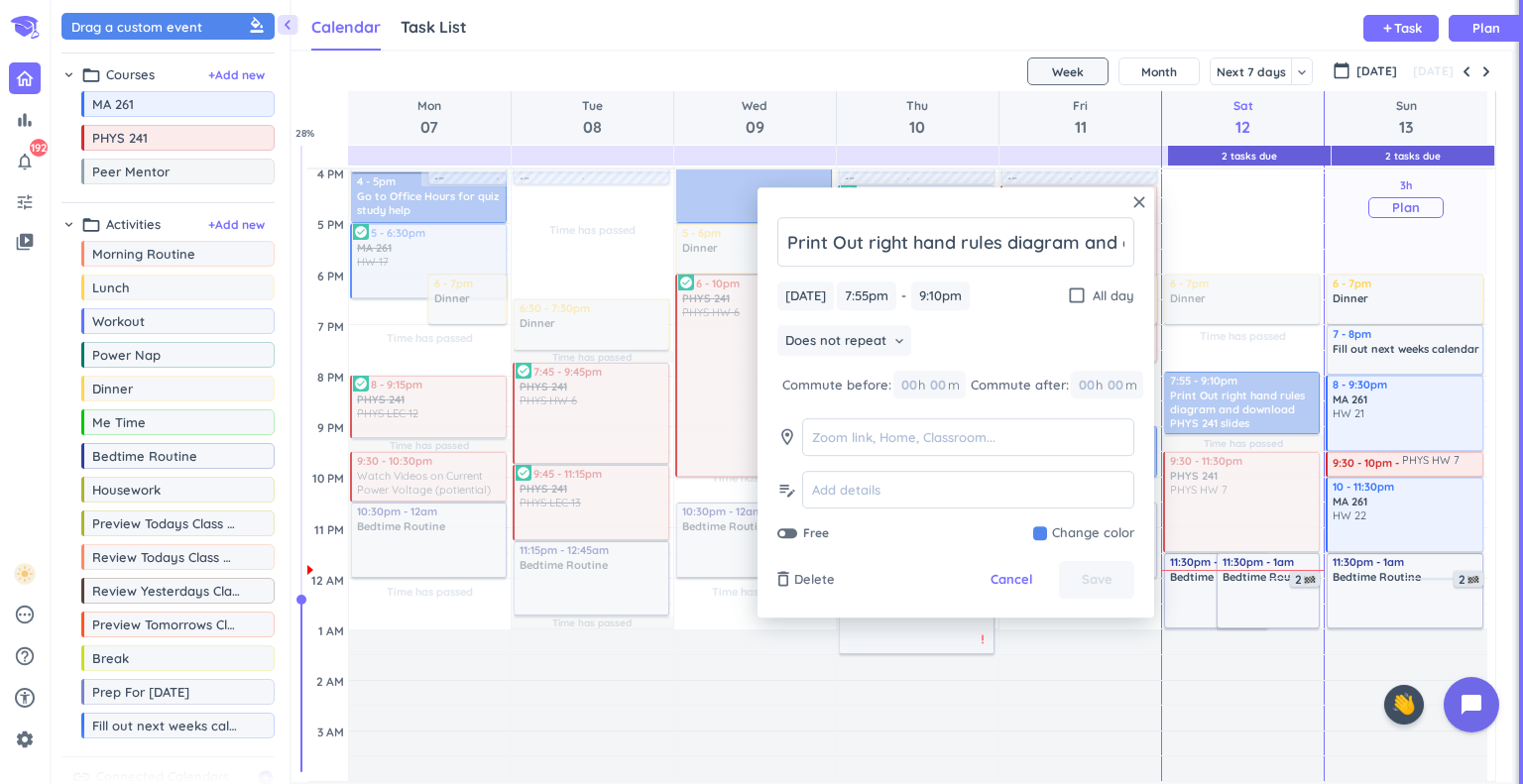 click on "3h  Past due Plan" at bounding box center [1406, 198] 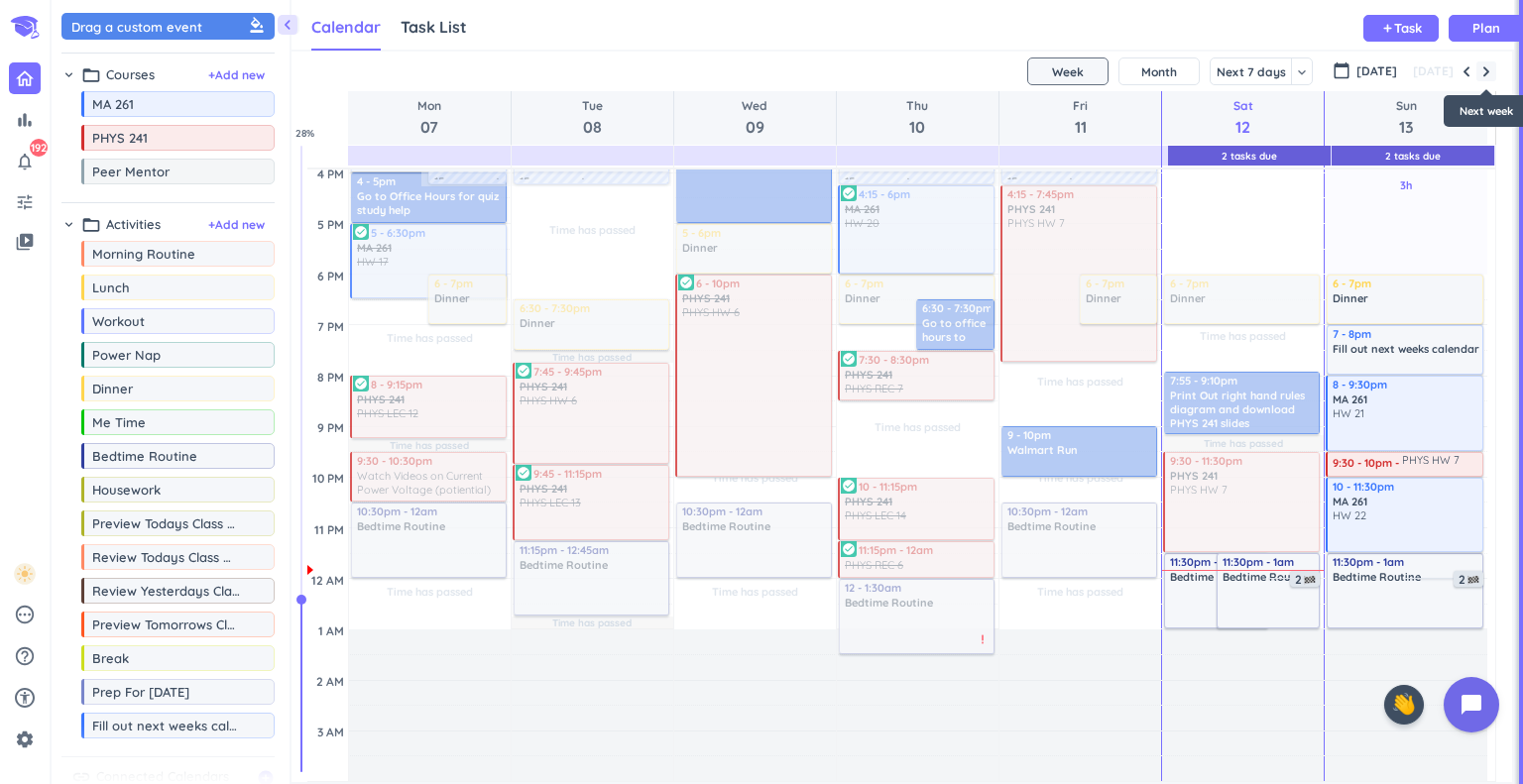 click at bounding box center [1486, 71] 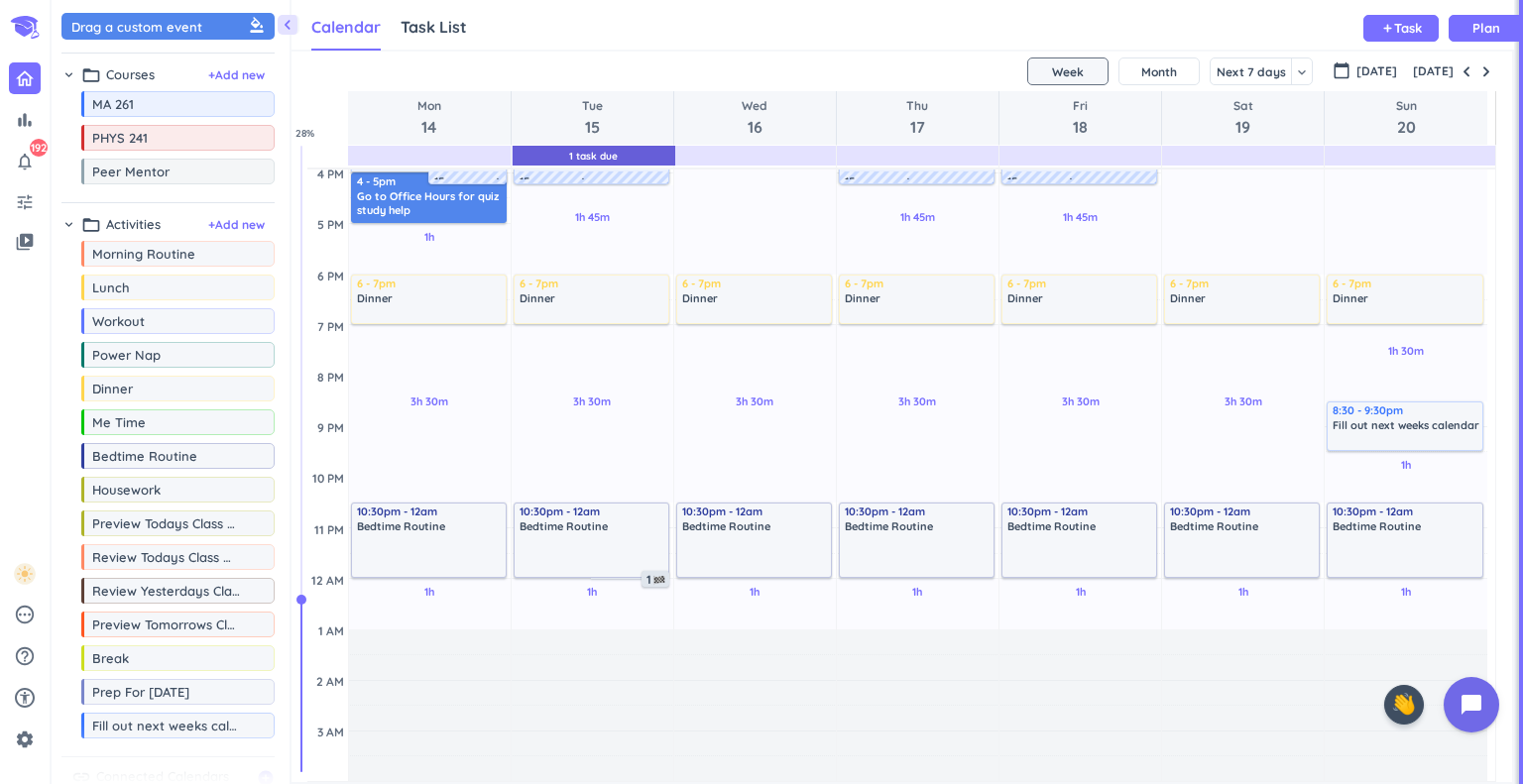 scroll, scrollTop: 103, scrollLeft: 0, axis: vertical 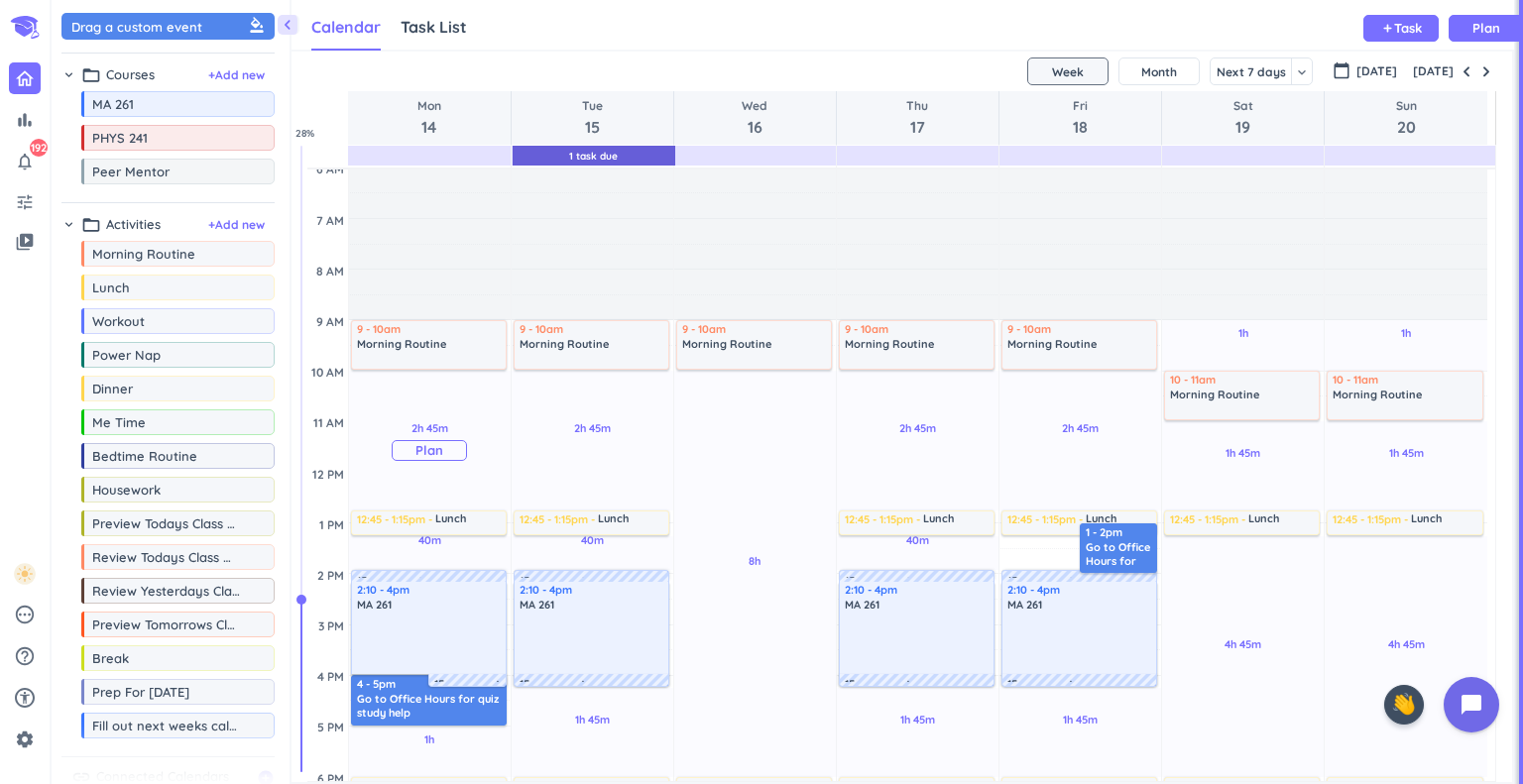 click on "Plan" at bounding box center [429, 450] 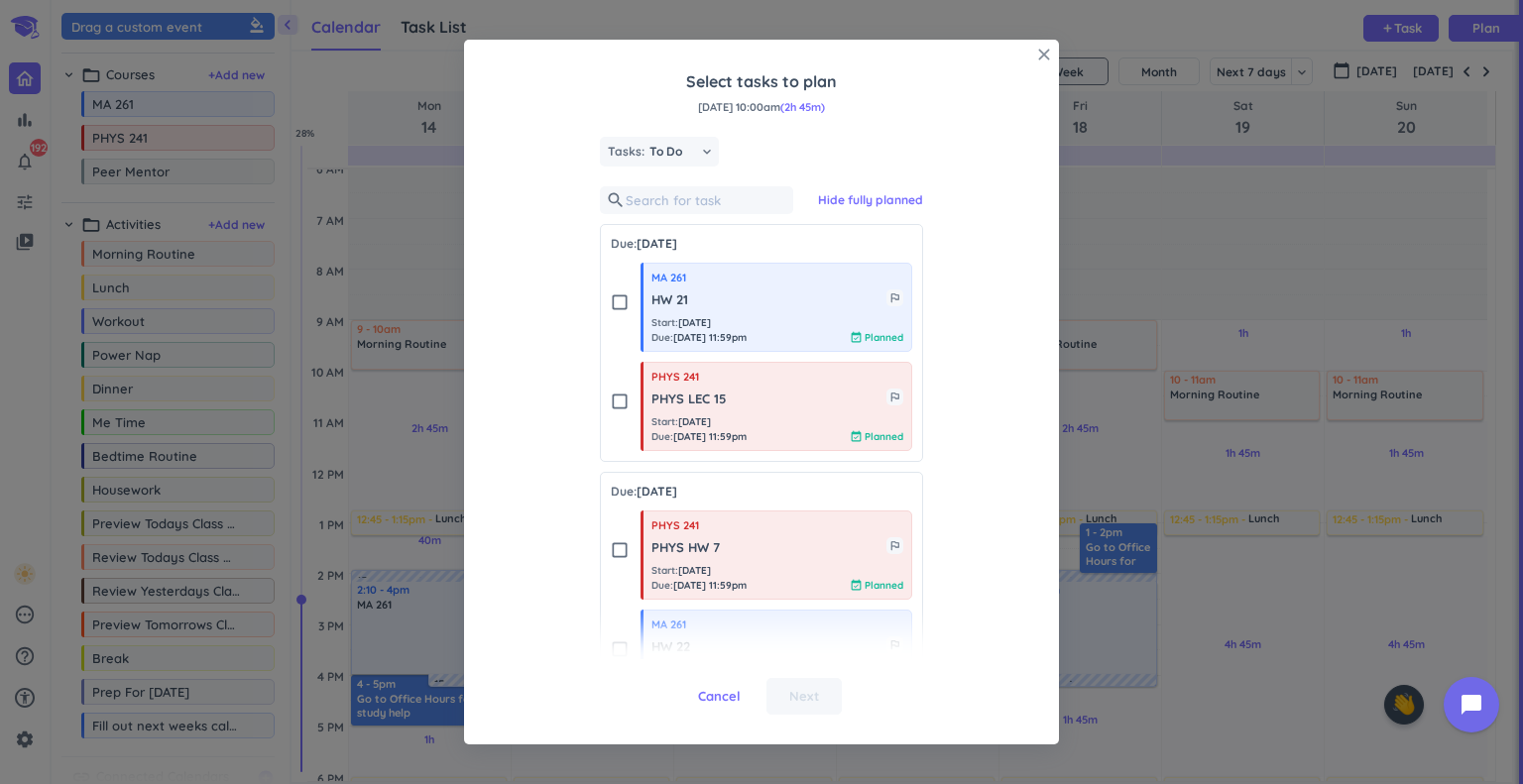 click on "close" at bounding box center [1044, 55] 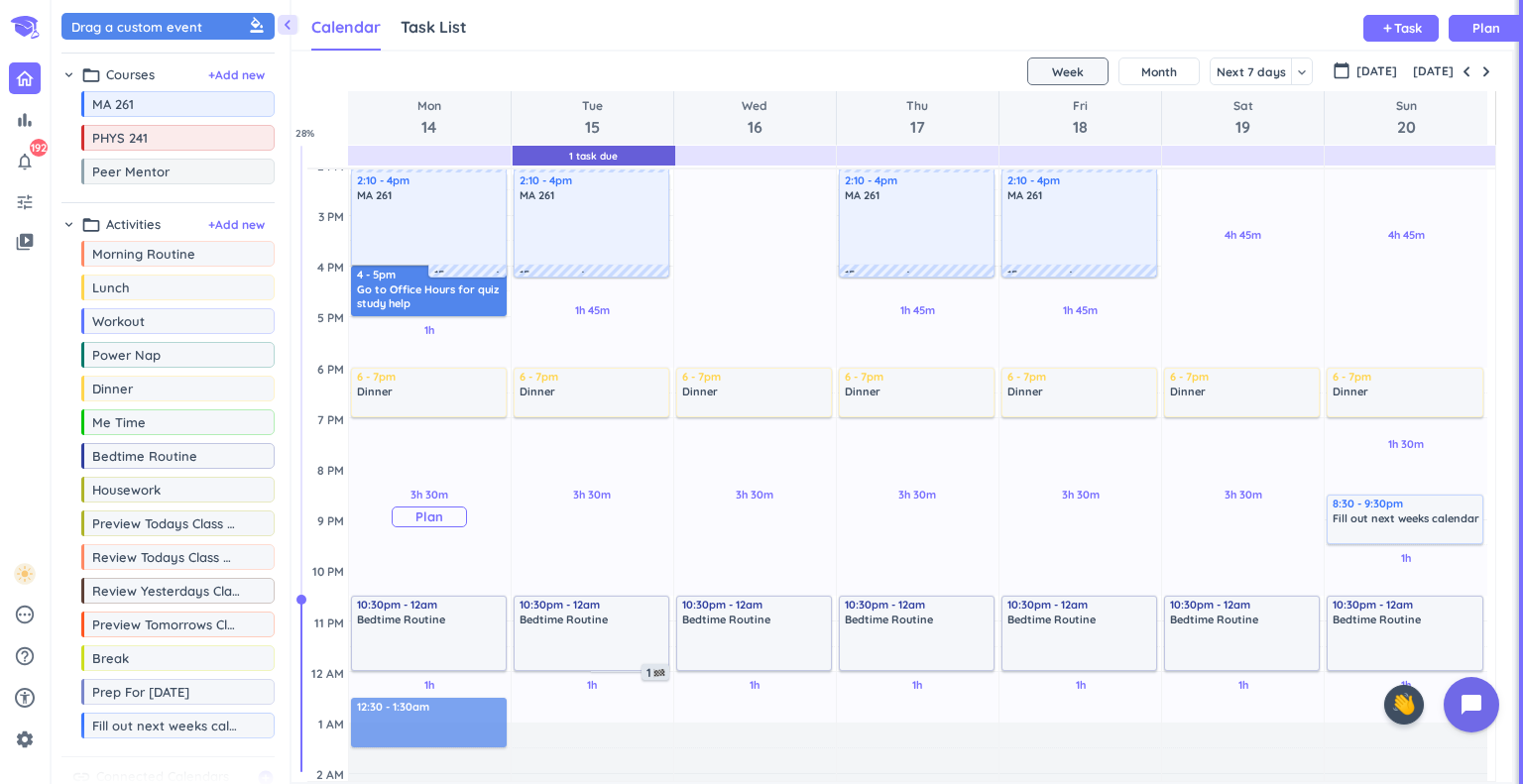scroll, scrollTop: 514, scrollLeft: 0, axis: vertical 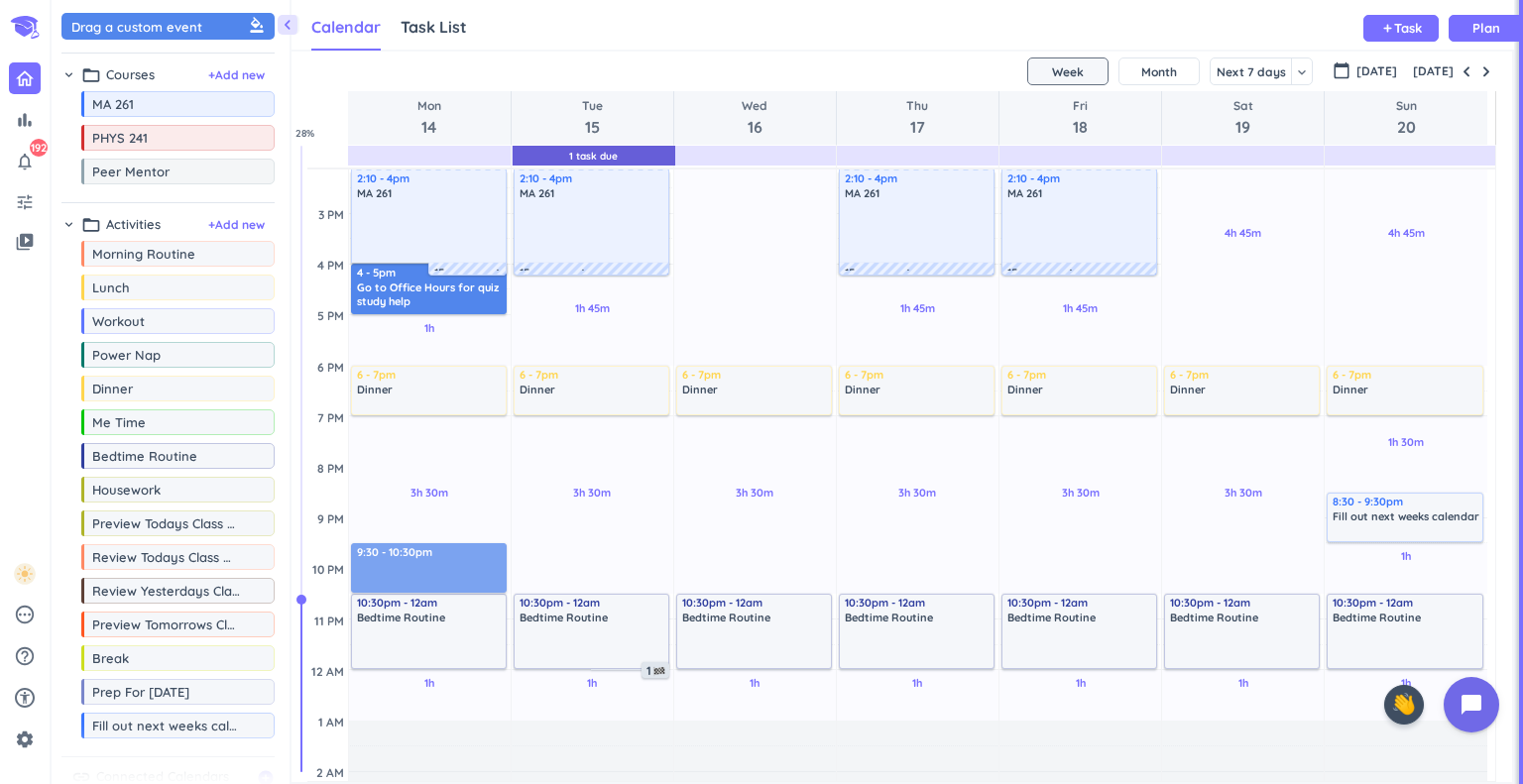 drag, startPoint x: 181, startPoint y: 22, endPoint x: 432, endPoint y: 547, distance: 581.9158 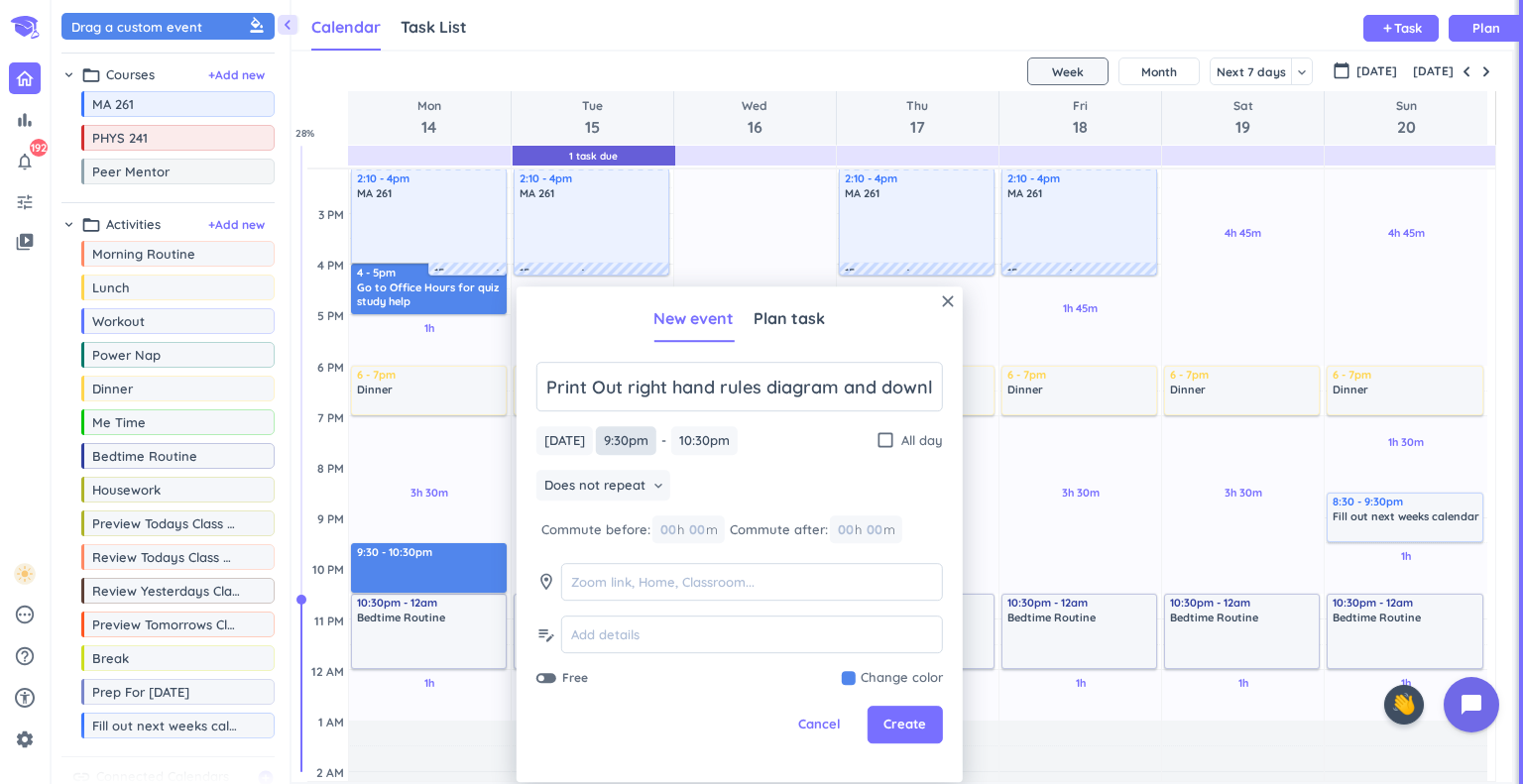 scroll, scrollTop: 0, scrollLeft: 164, axis: horizontal 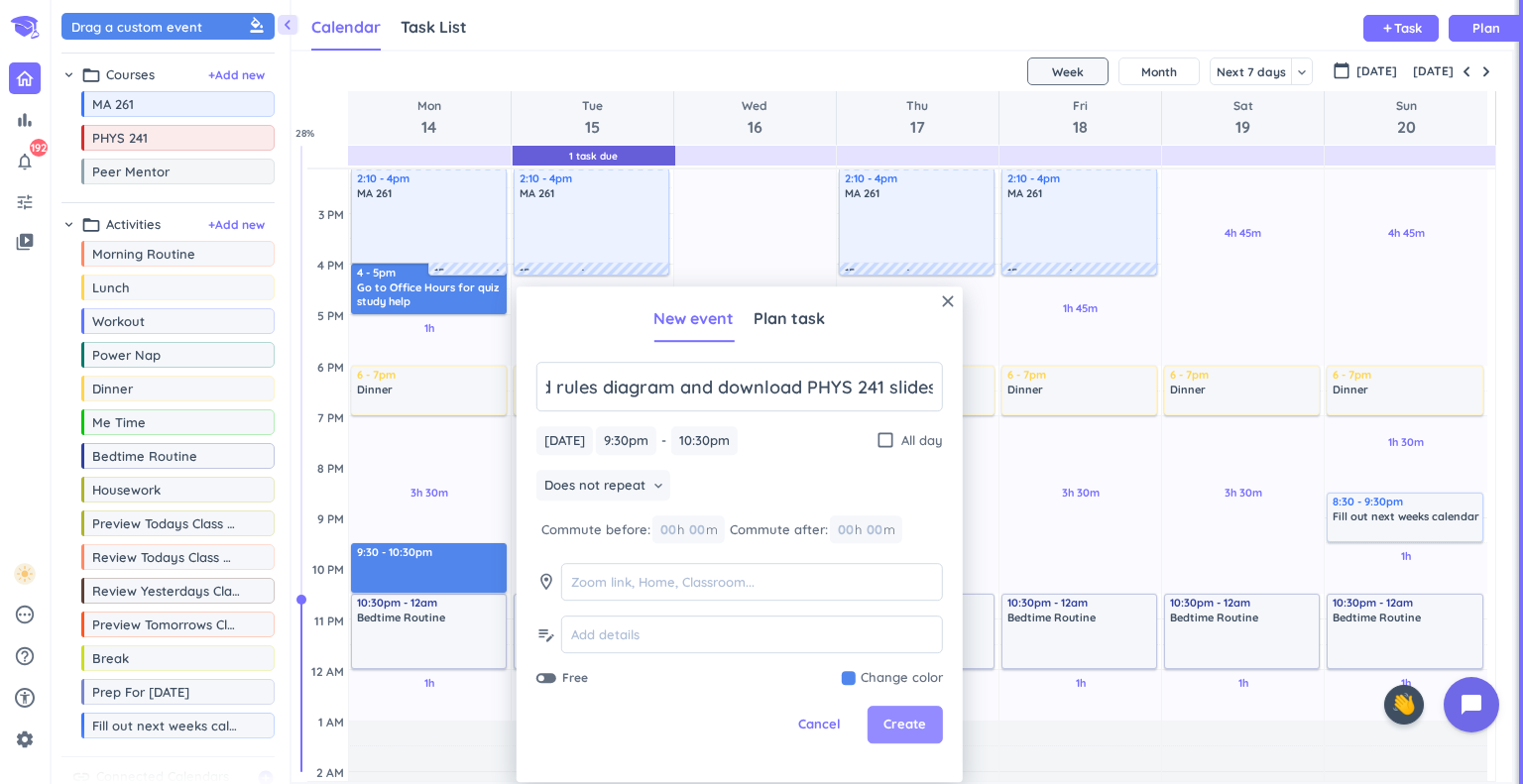 type on "Print Out right hand rules diagram and download PHYS 241 slides" 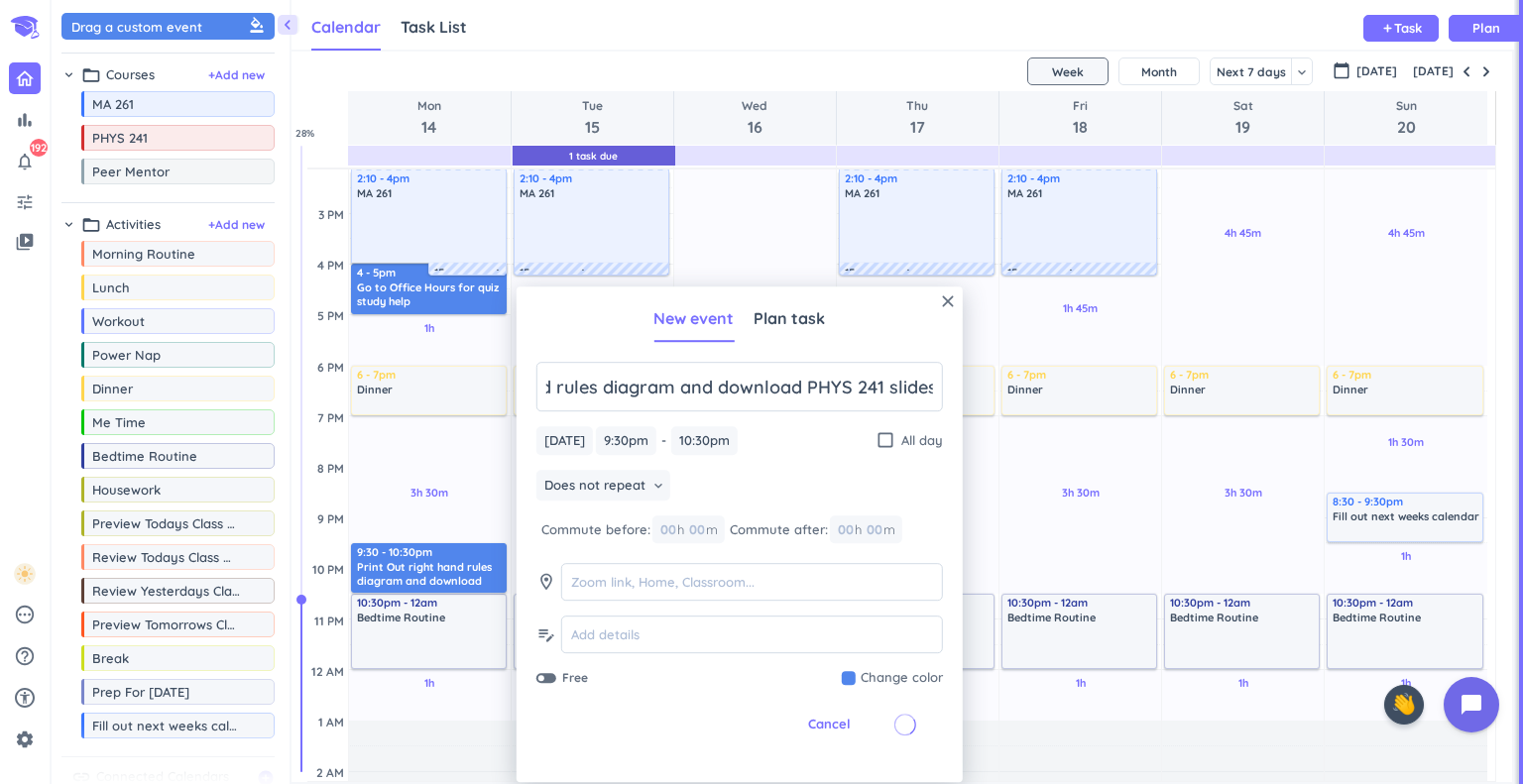 scroll, scrollTop: 0, scrollLeft: 0, axis: both 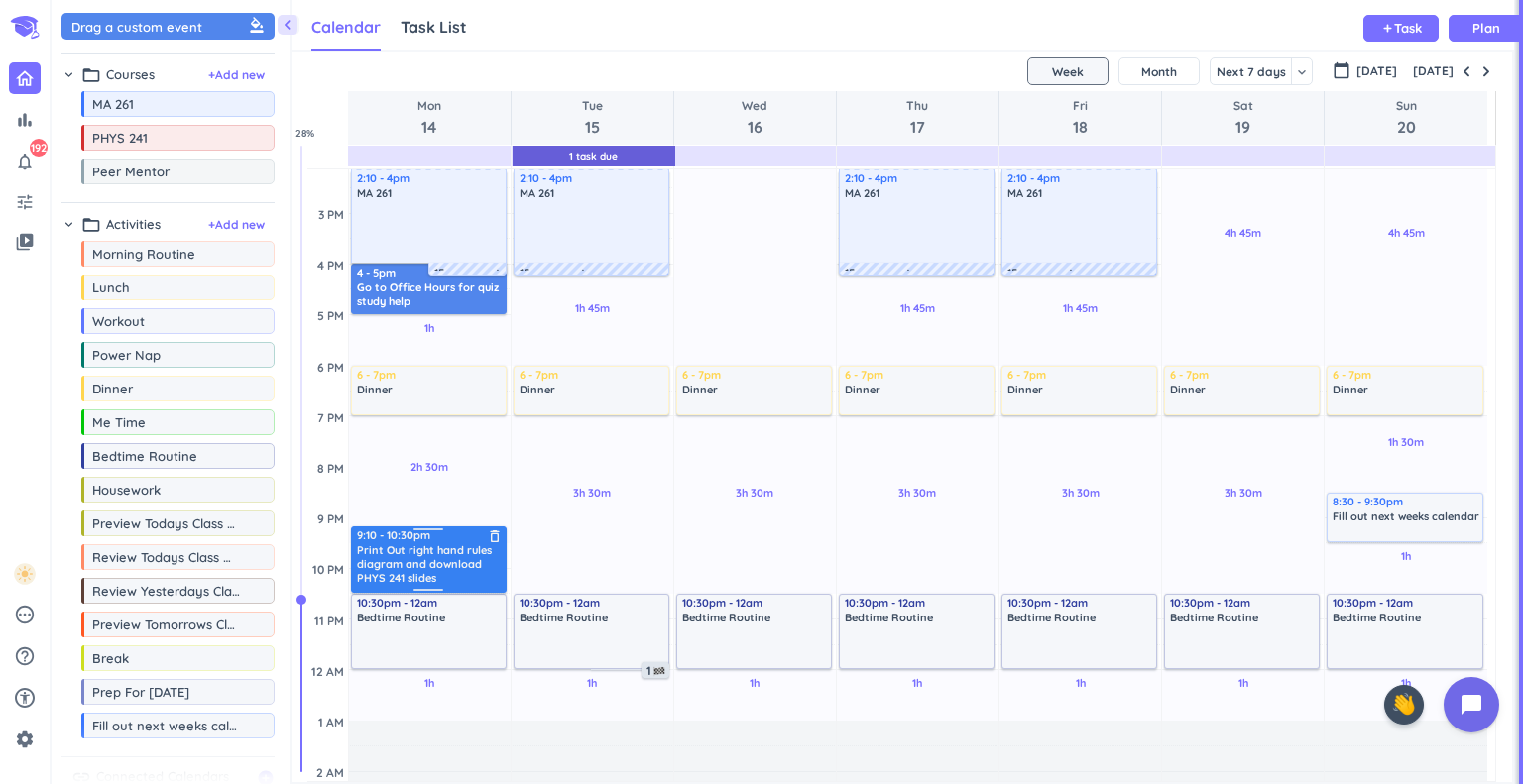 drag, startPoint x: 426, startPoint y: 546, endPoint x: 473, endPoint y: 526, distance: 51.078371 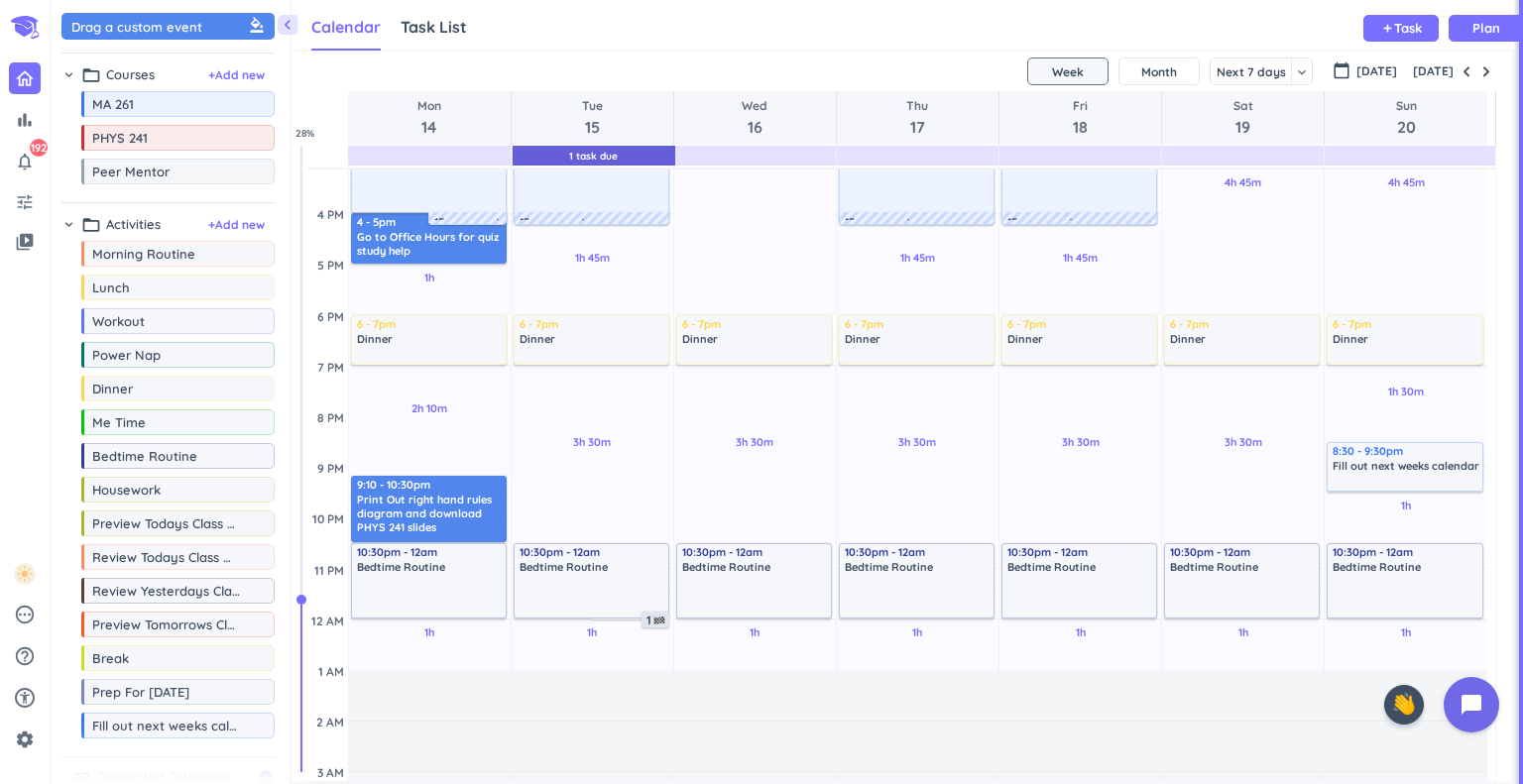 scroll, scrollTop: 567, scrollLeft: 0, axis: vertical 